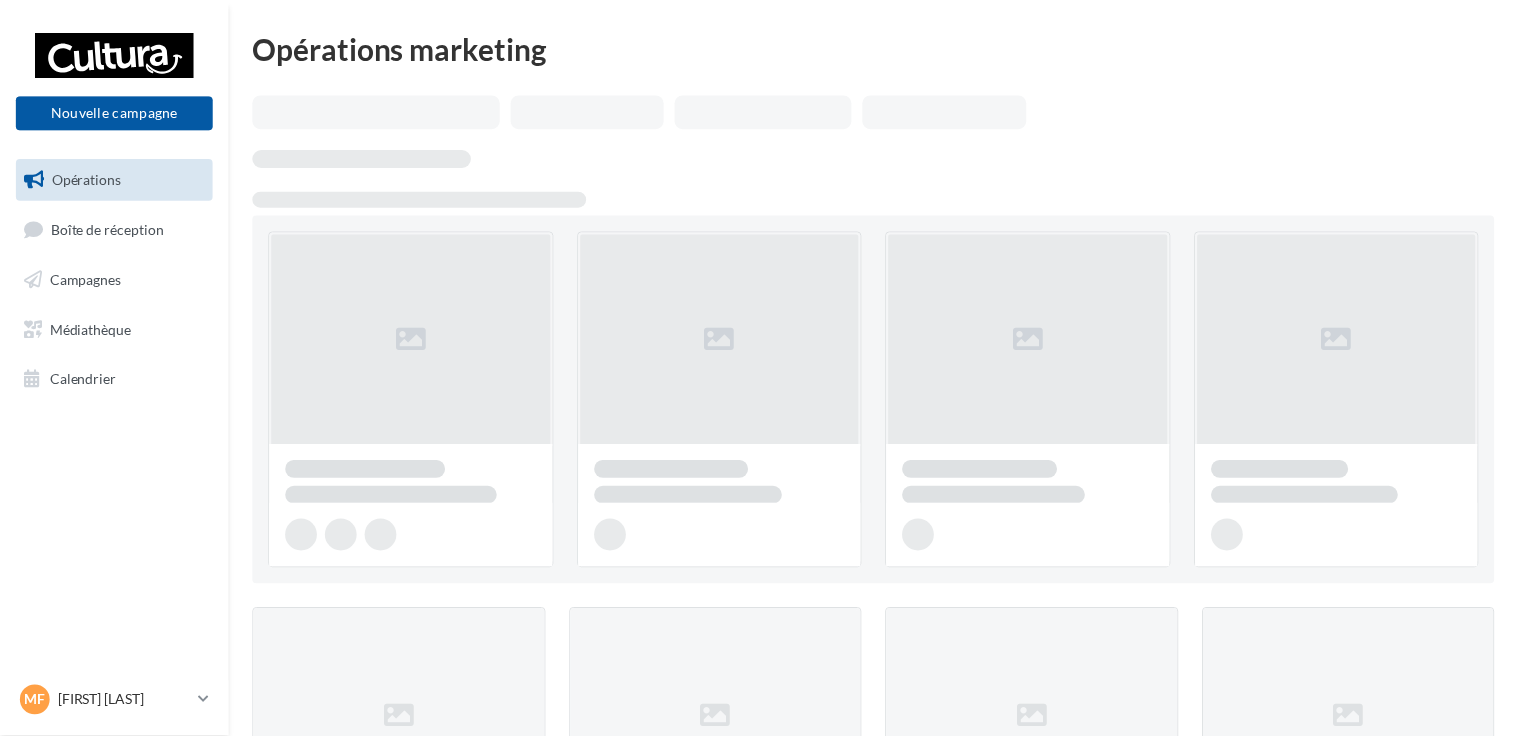 scroll, scrollTop: 0, scrollLeft: 0, axis: both 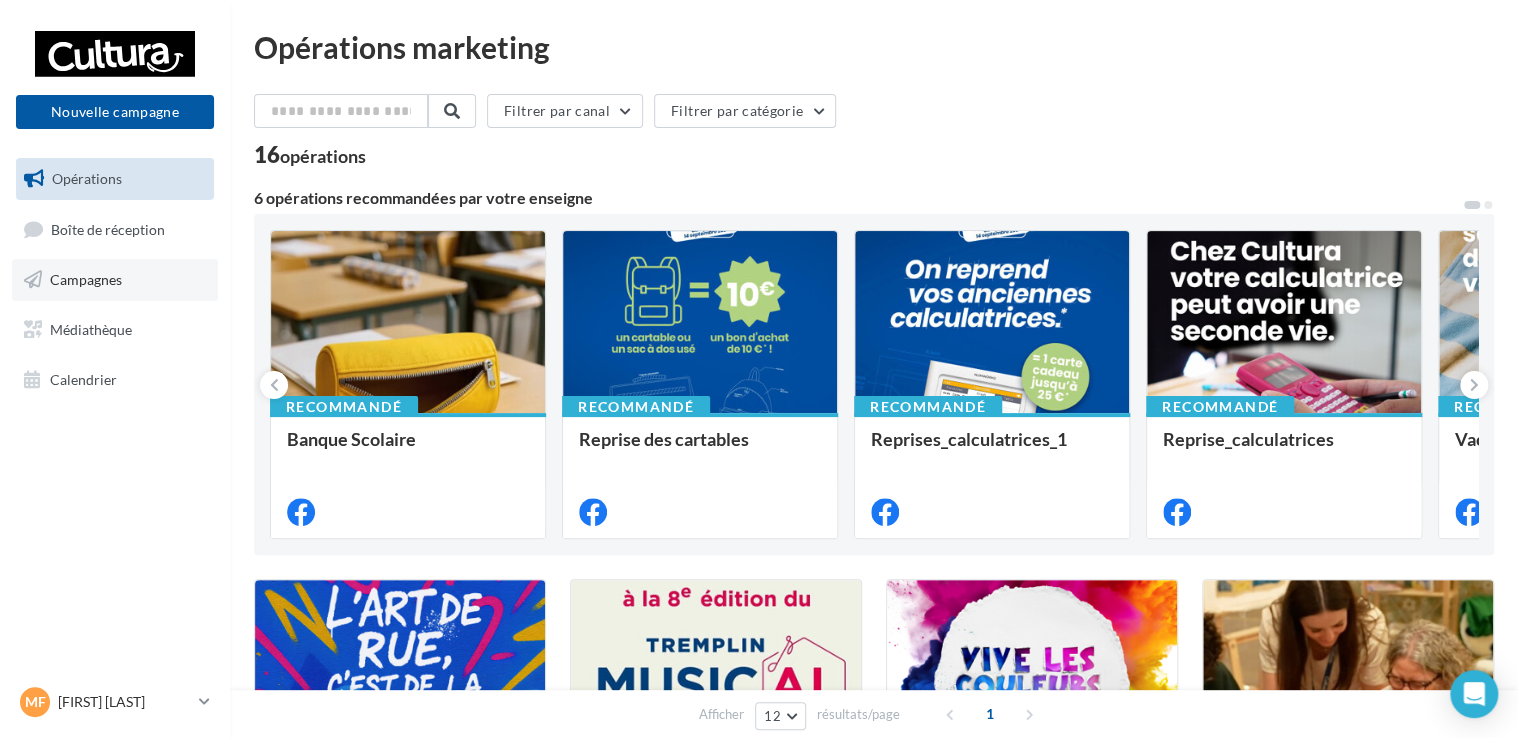 click on "Campagnes" at bounding box center (115, 280) 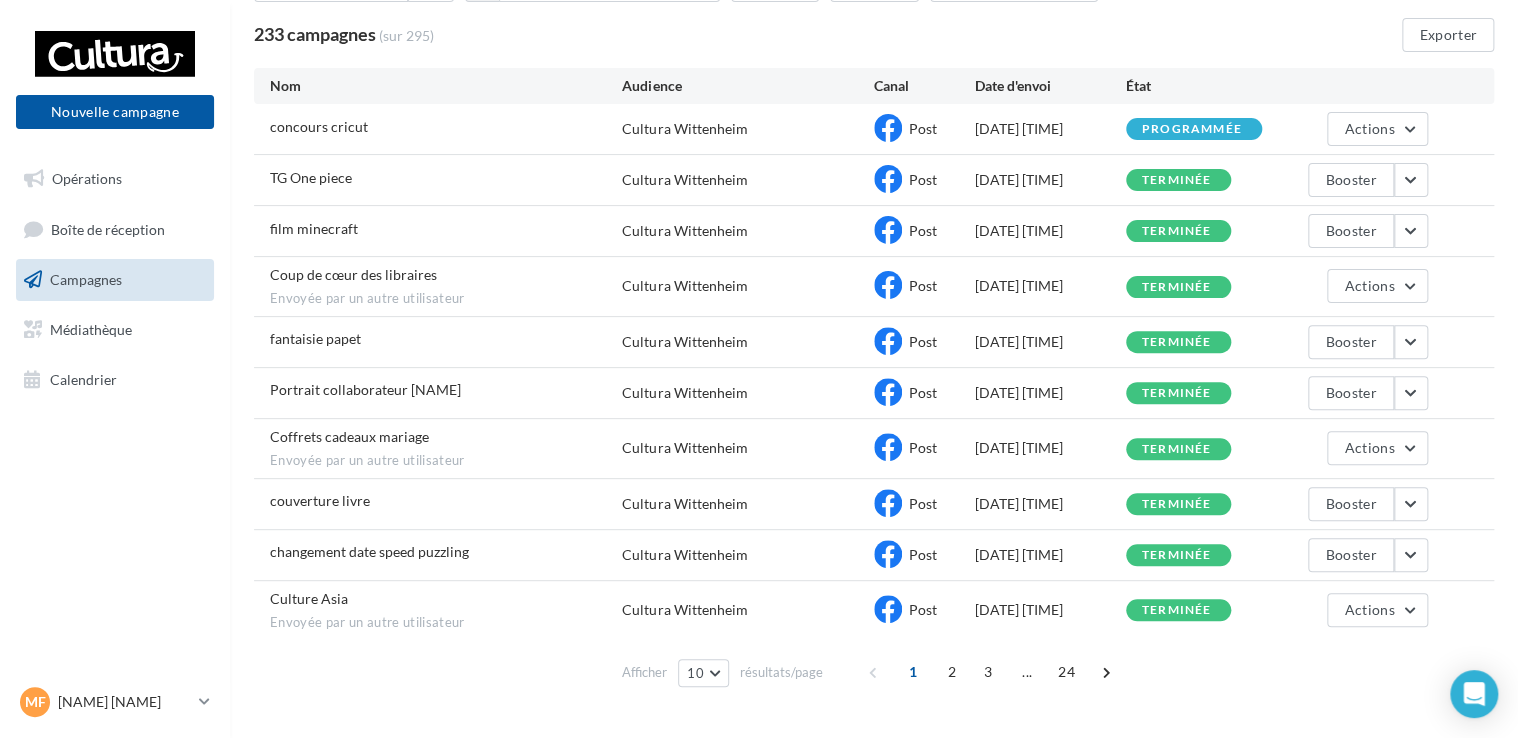 scroll, scrollTop: 198, scrollLeft: 0, axis: vertical 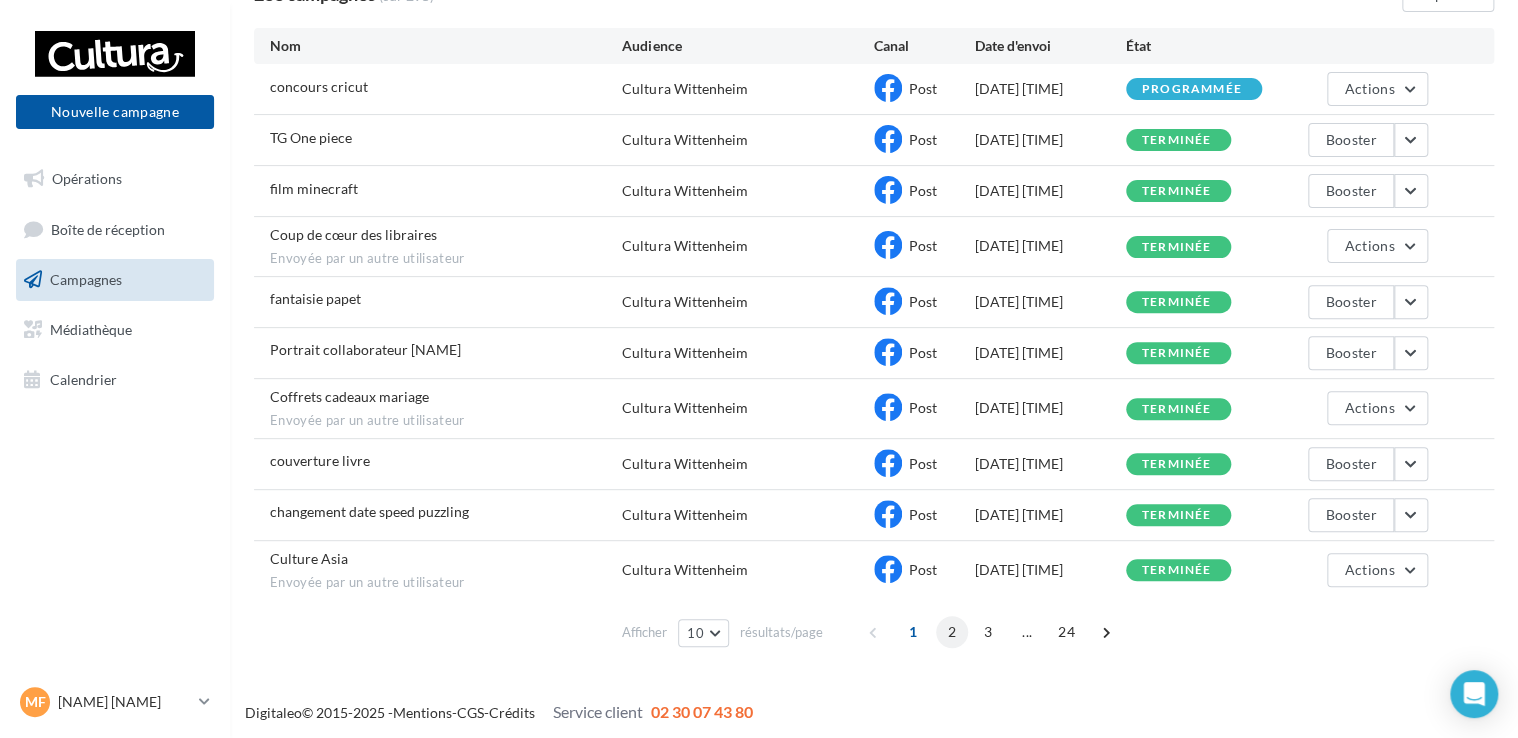click on "2" at bounding box center (952, 632) 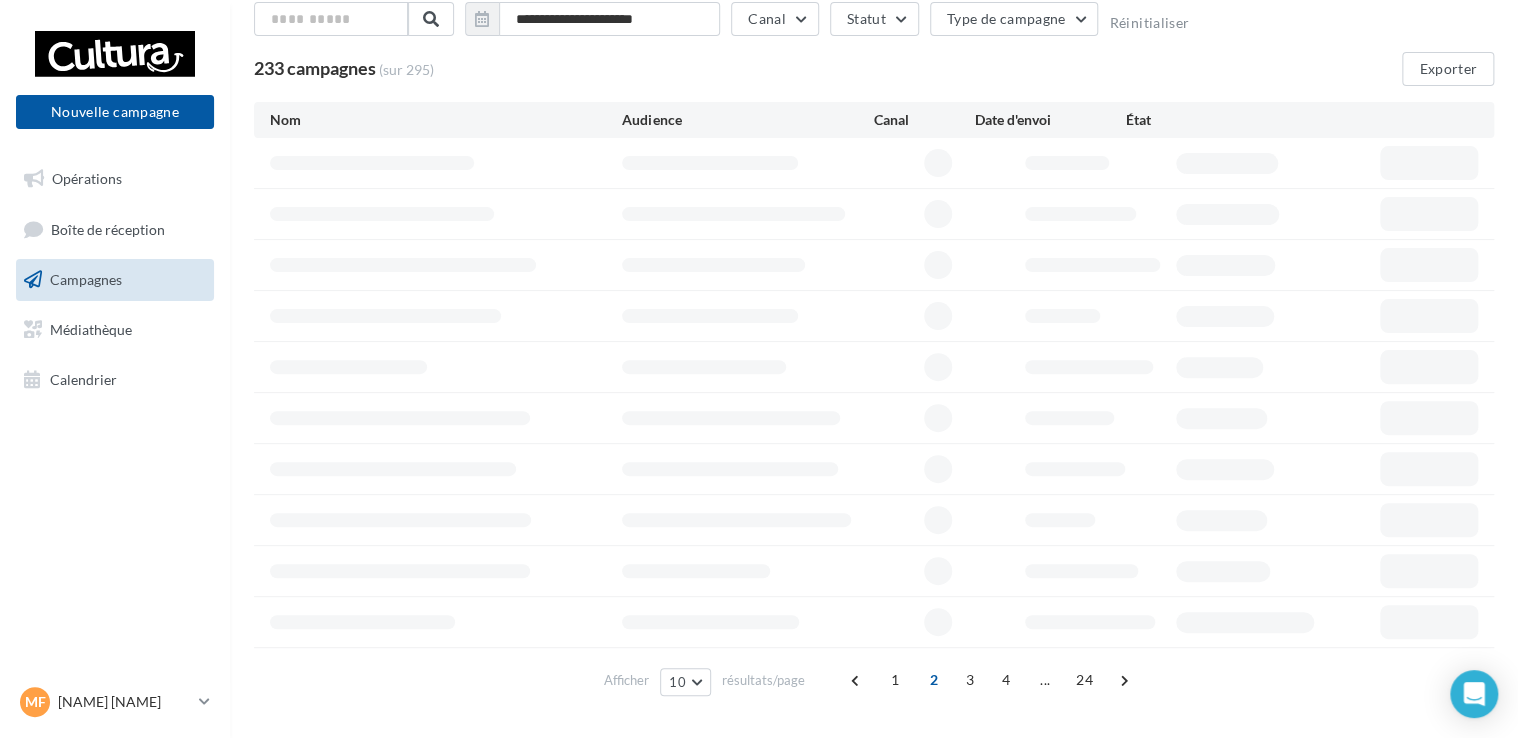 scroll, scrollTop: 181, scrollLeft: 0, axis: vertical 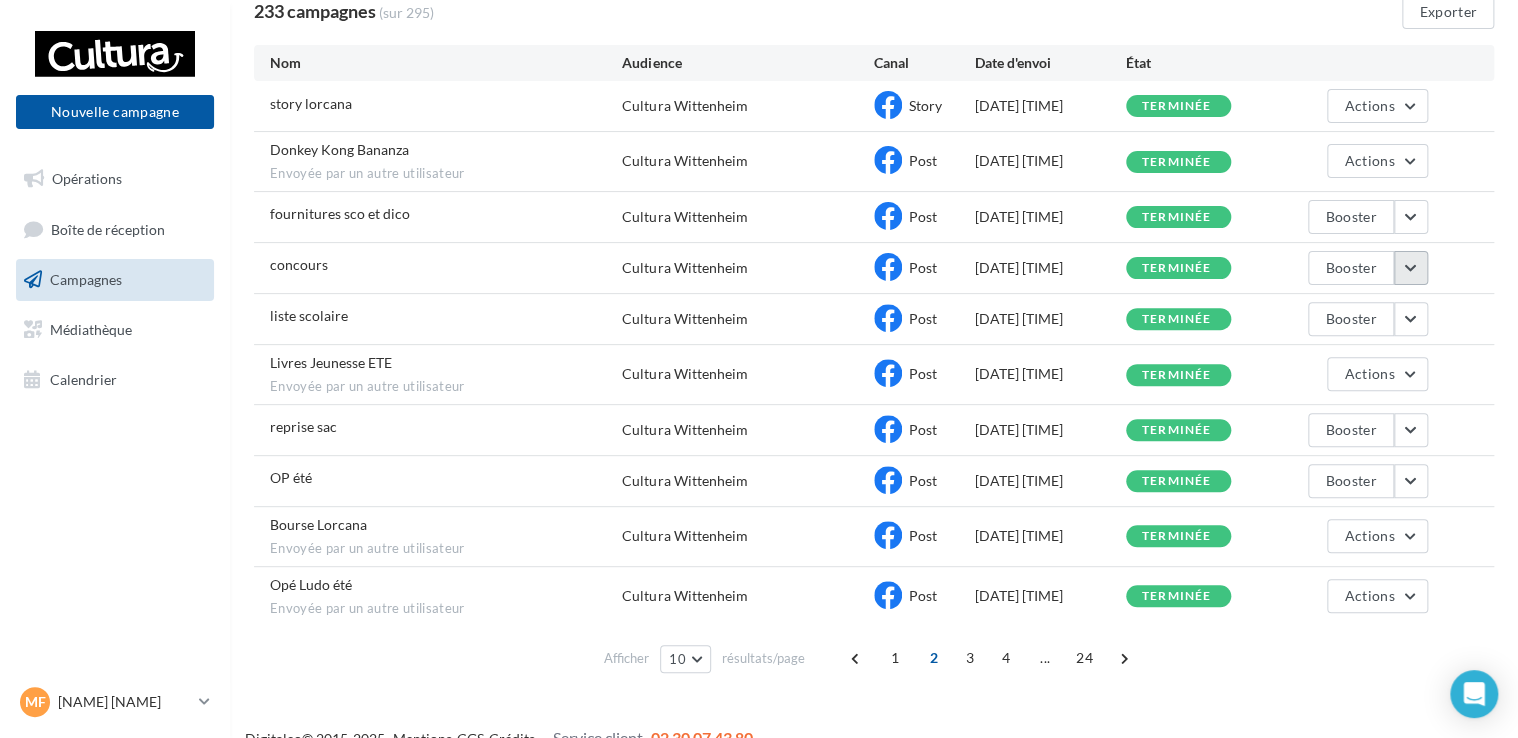 click at bounding box center [1411, 268] 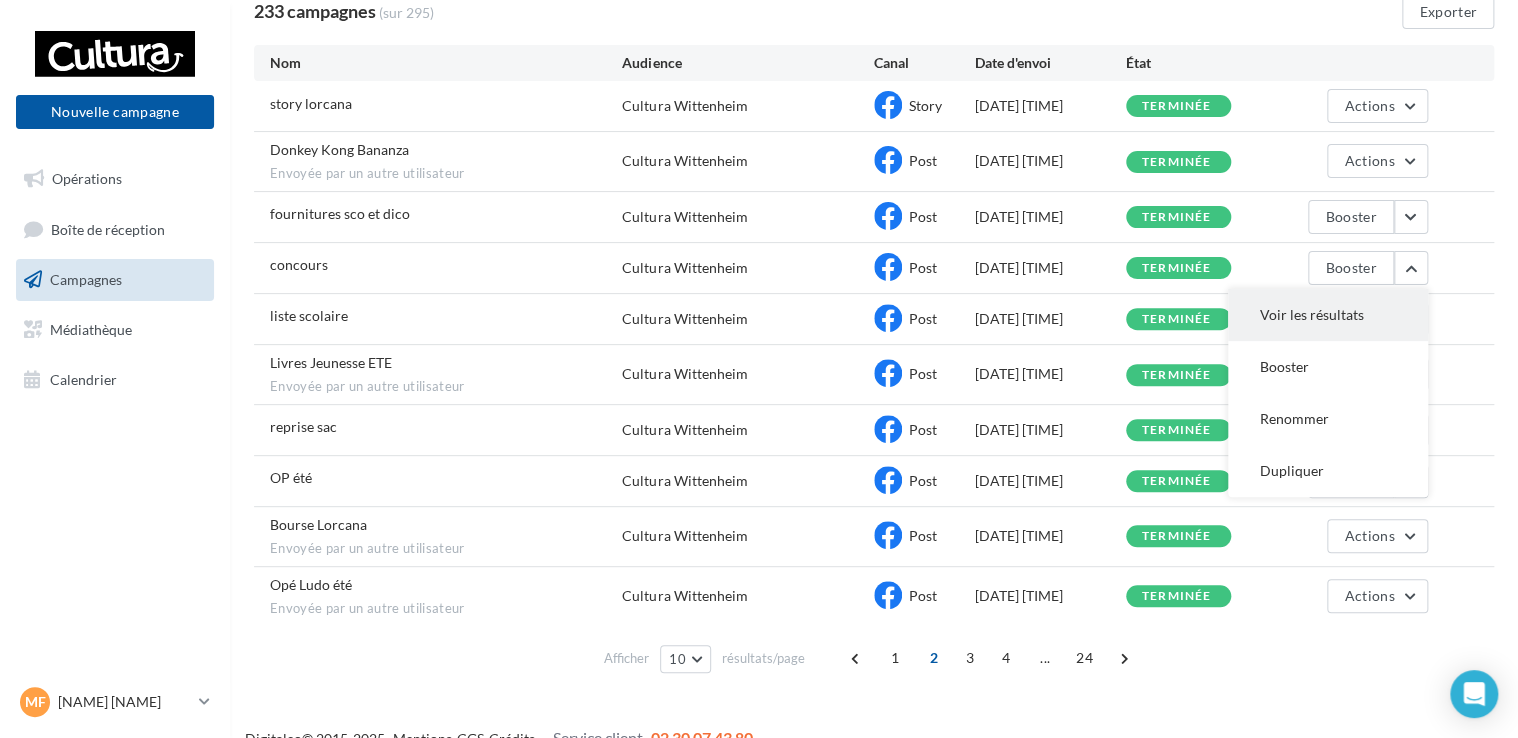 click on "Voir les résultats" at bounding box center (1328, 315) 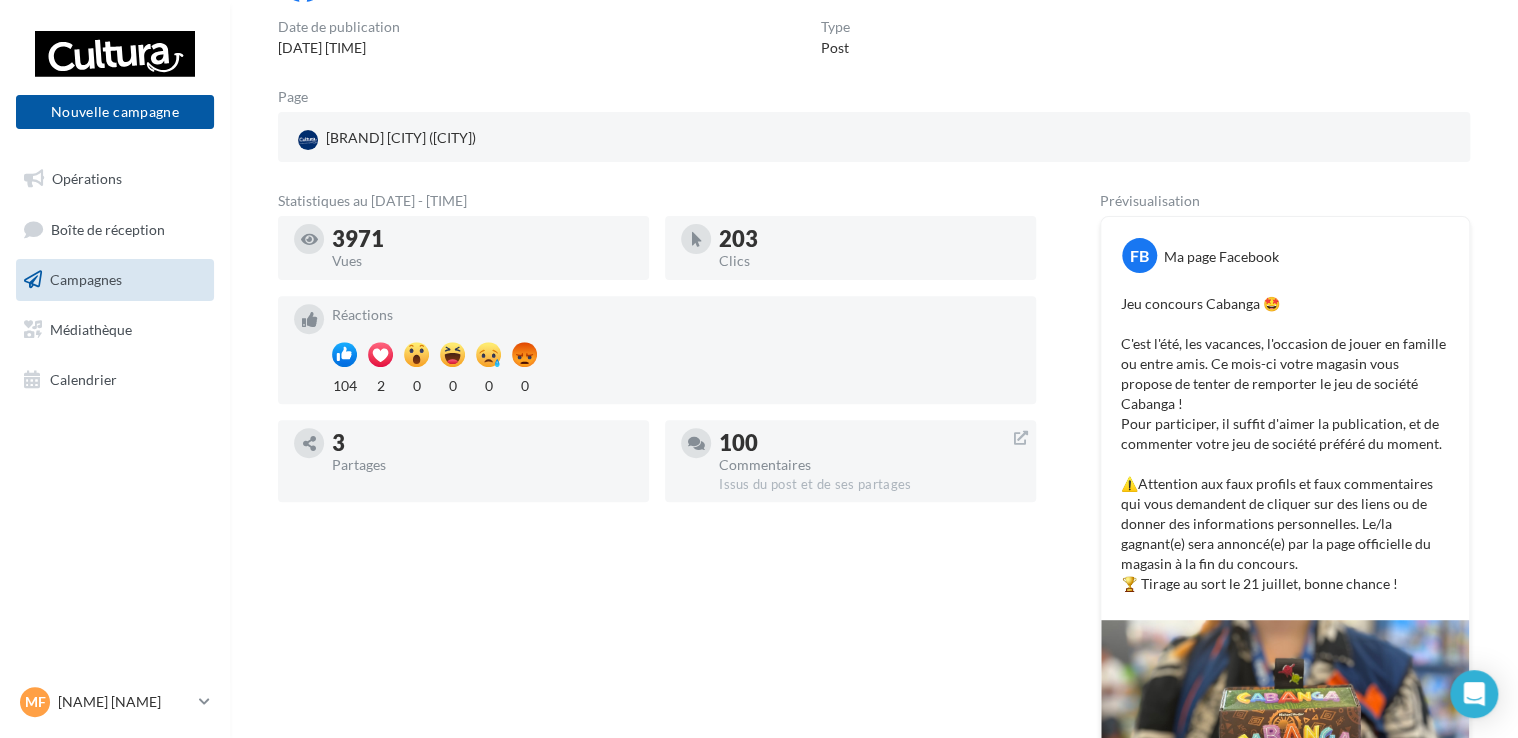 scroll, scrollTop: 183, scrollLeft: 0, axis: vertical 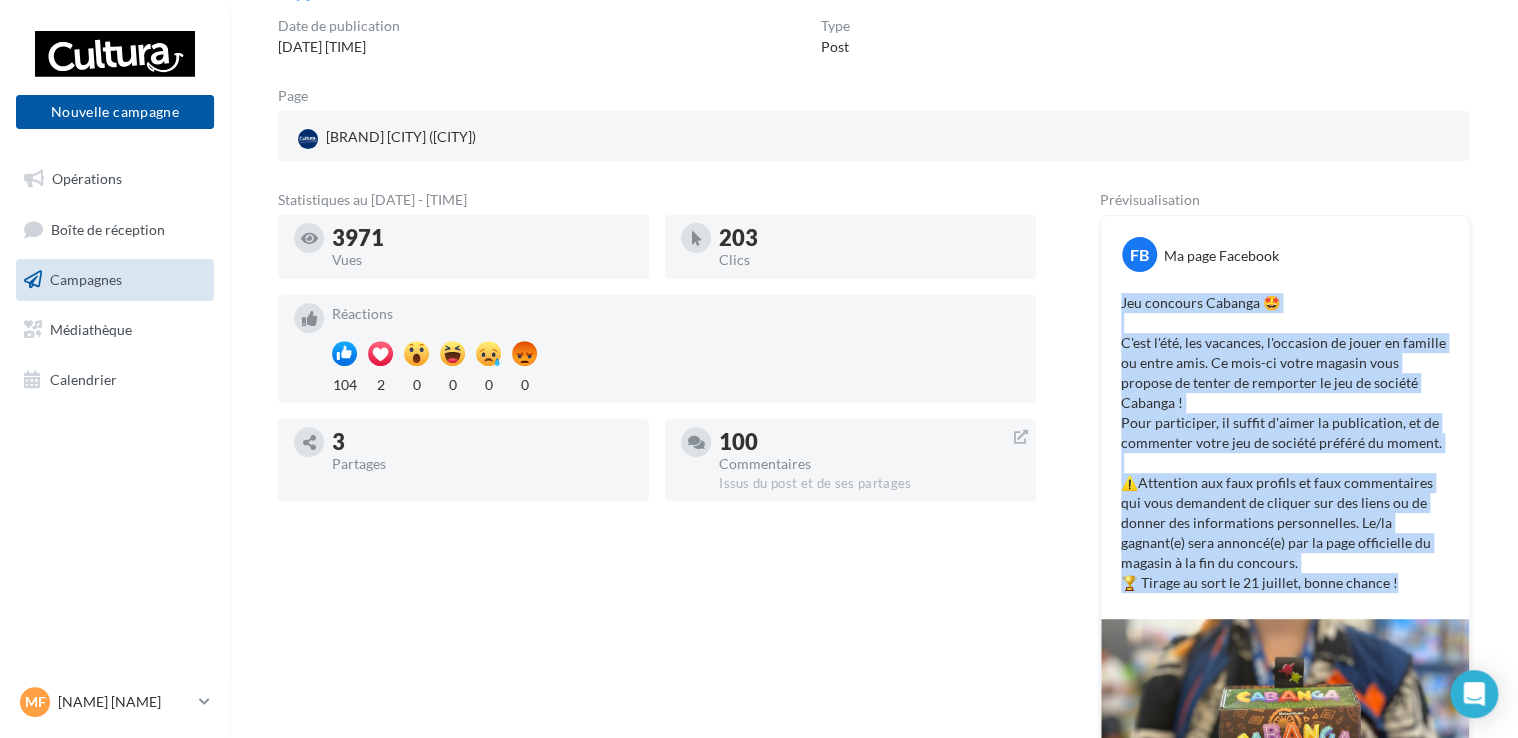 drag, startPoint x: 1394, startPoint y: 565, endPoint x: 1121, endPoint y: 301, distance: 379.76965 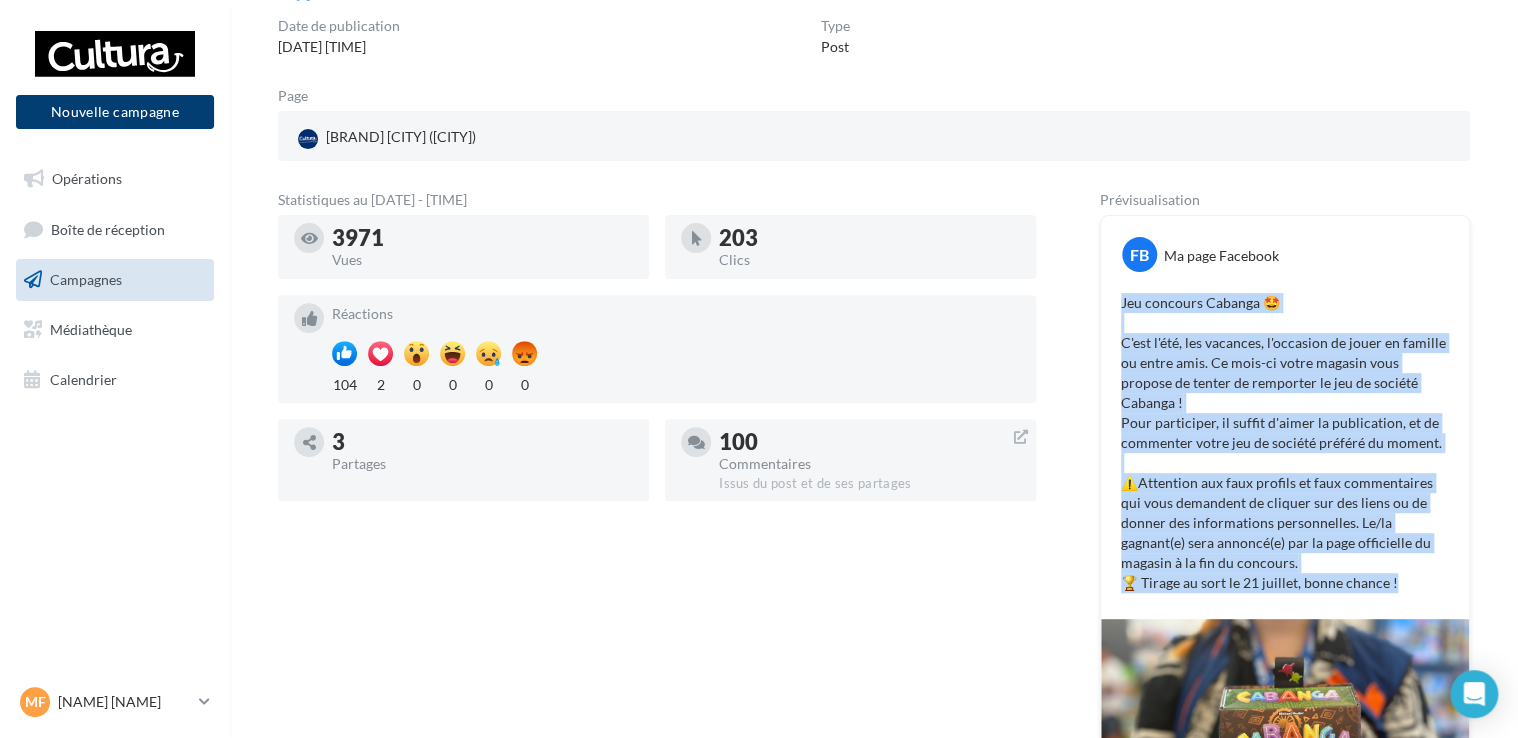 click on "Nouvelle campagne" at bounding box center (115, 112) 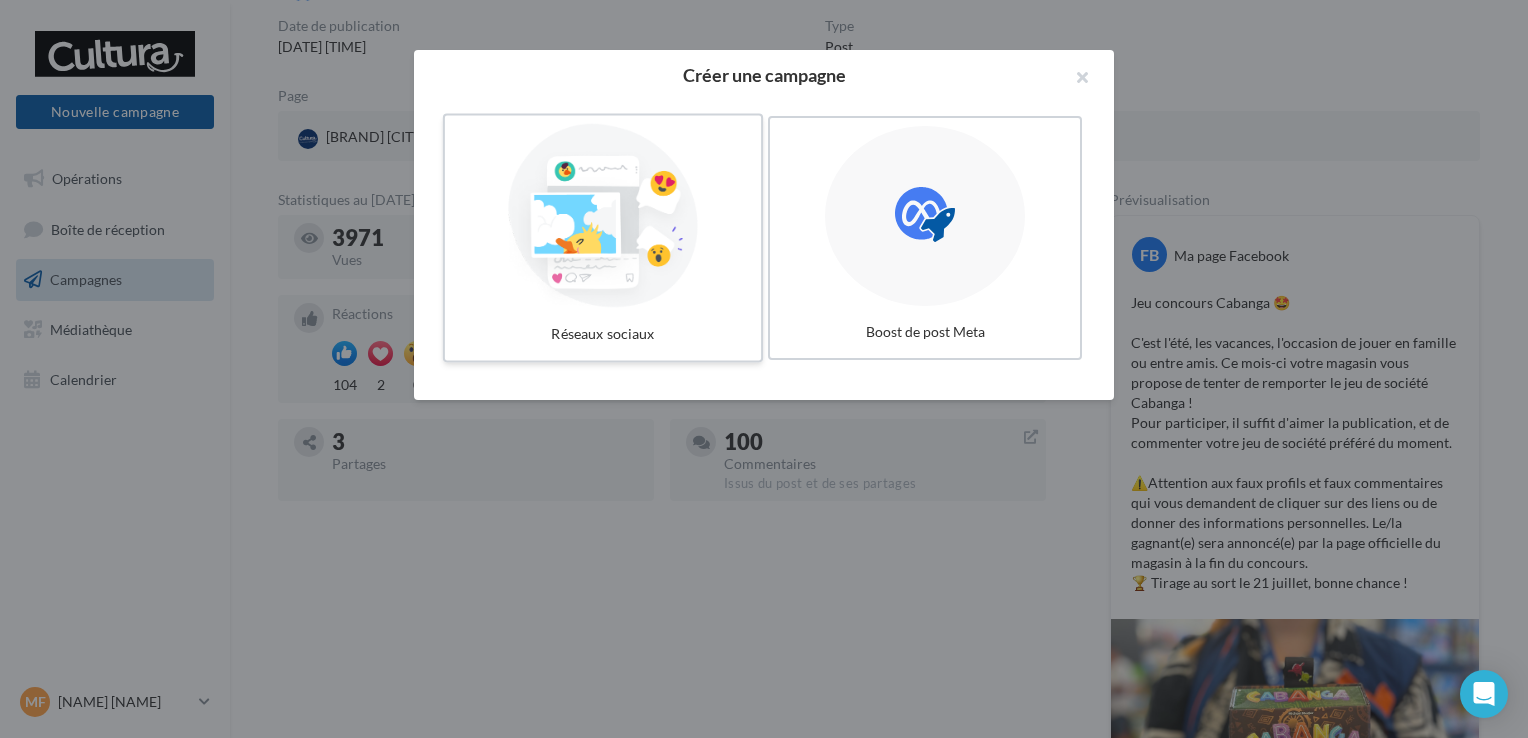 click at bounding box center [603, 216] 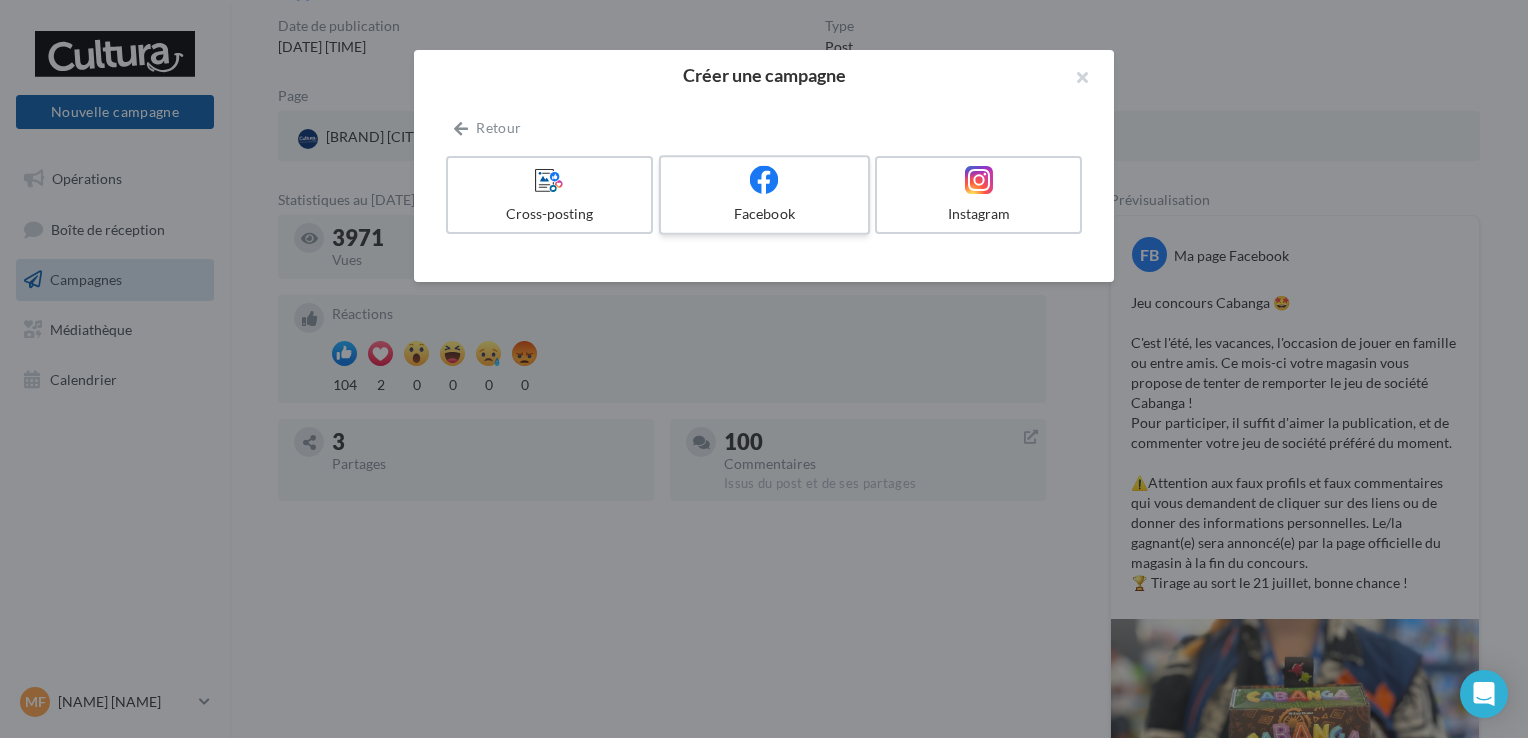 click on "Facebook" at bounding box center (764, 214) 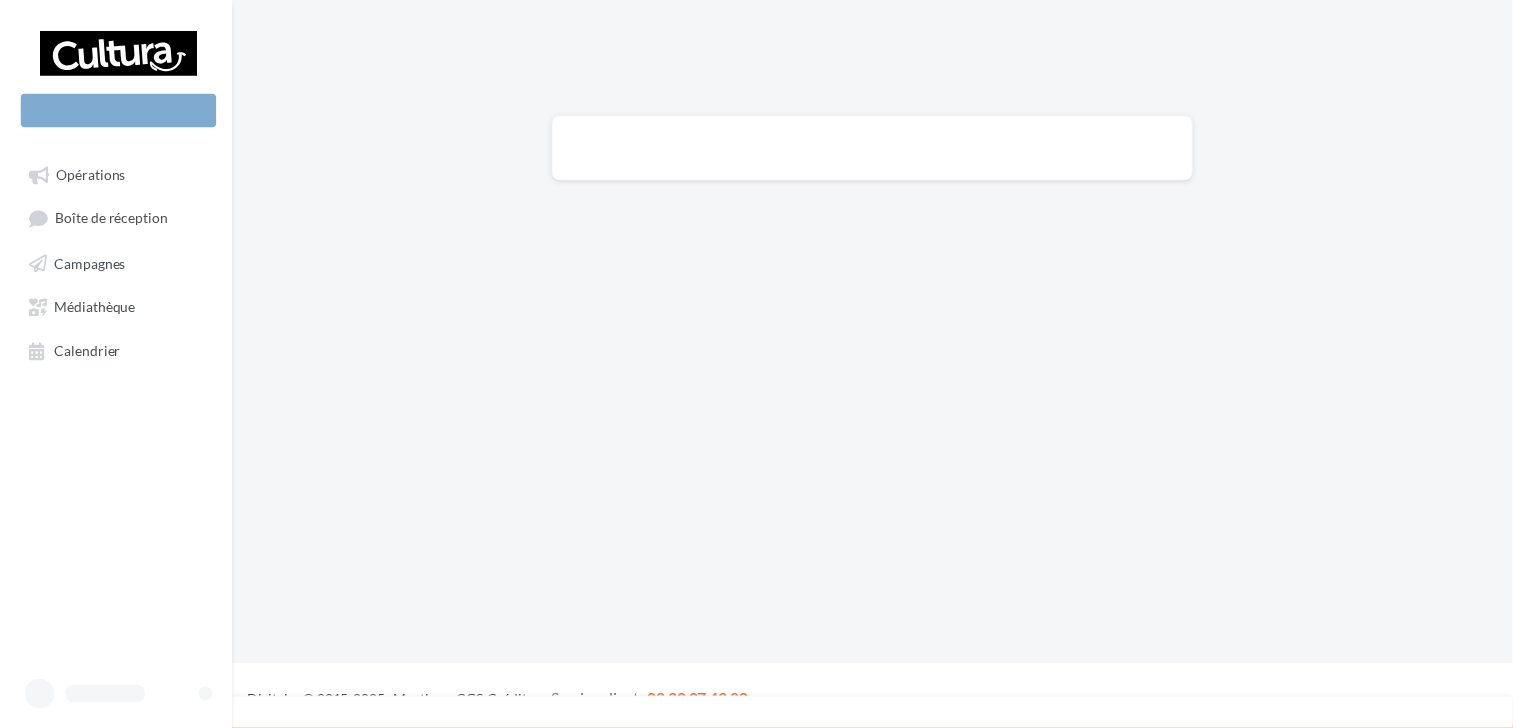 scroll, scrollTop: 0, scrollLeft: 0, axis: both 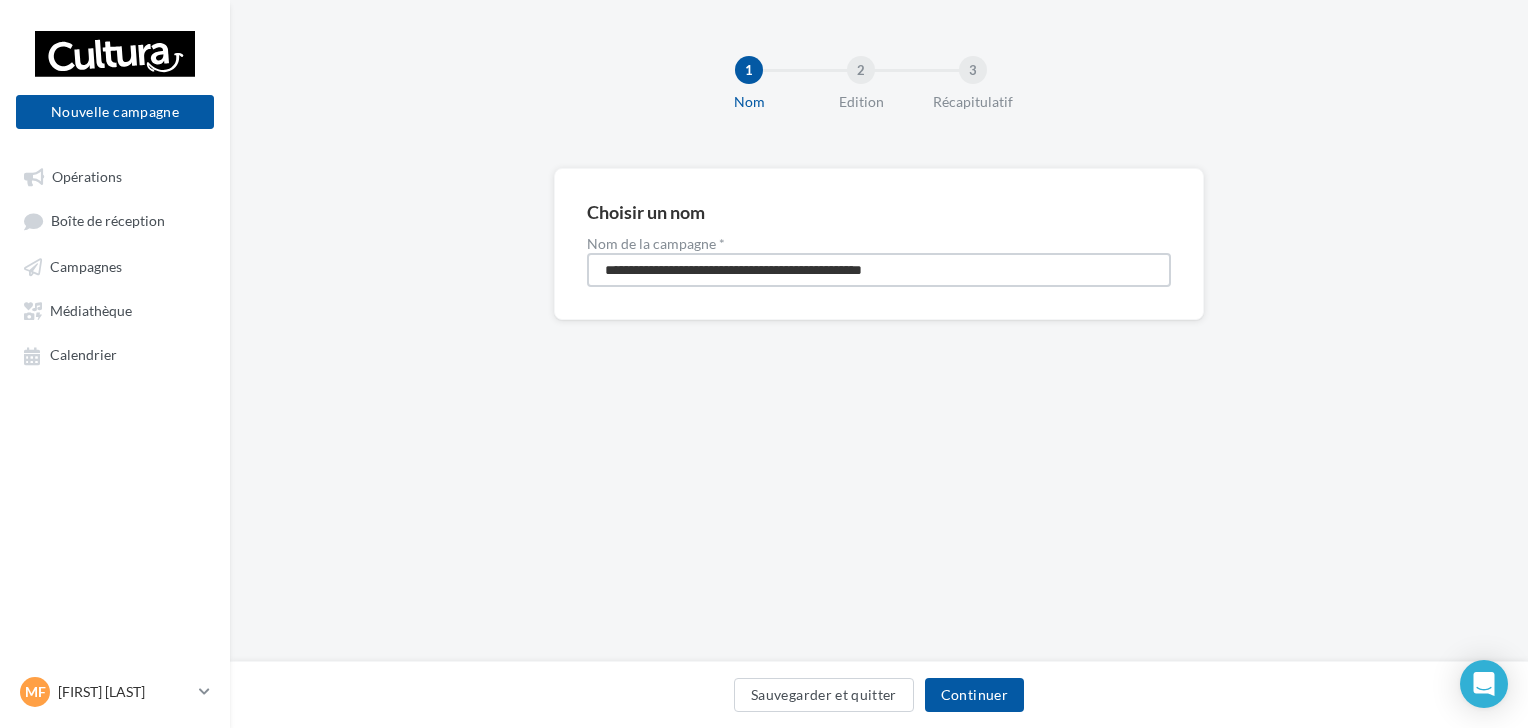 click on "**********" at bounding box center (879, 270) 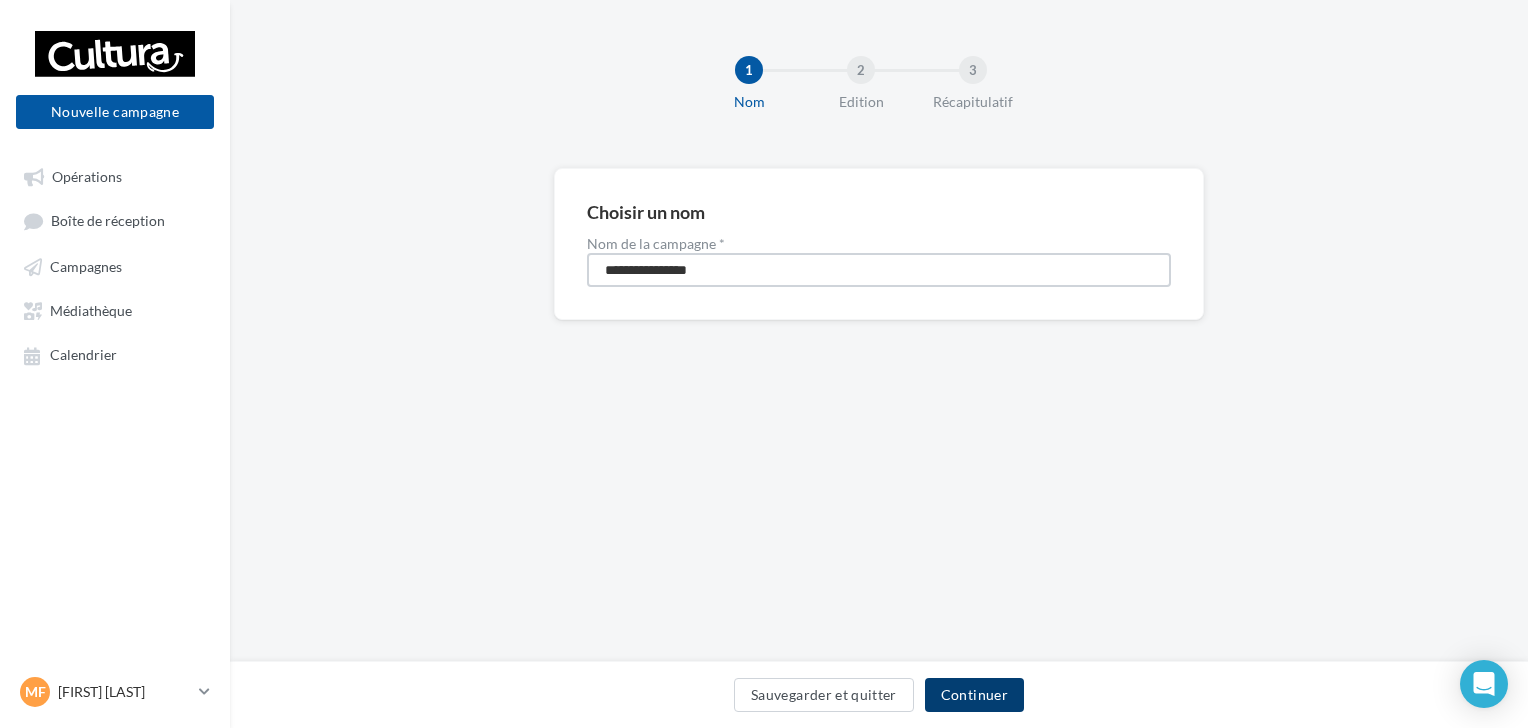 type on "**********" 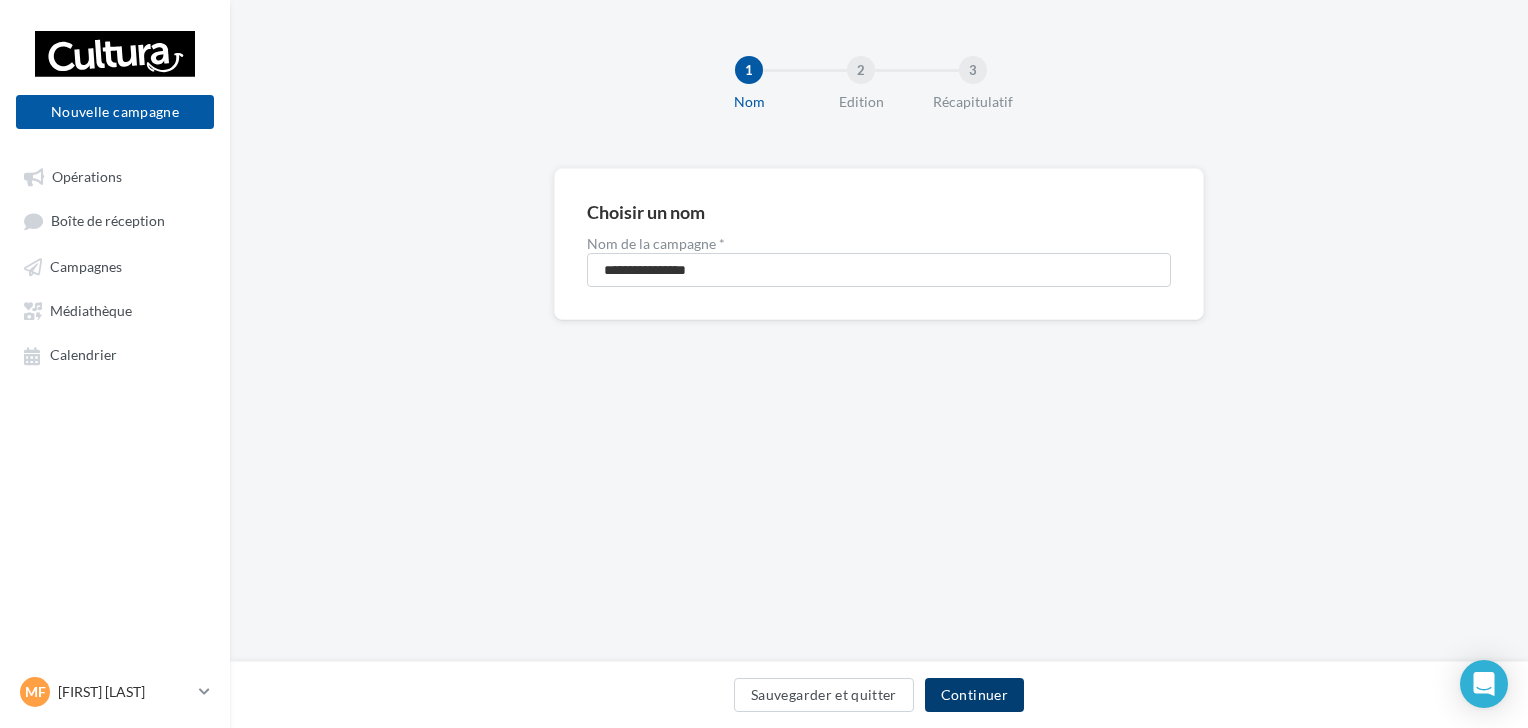 click on "Continuer" at bounding box center [974, 695] 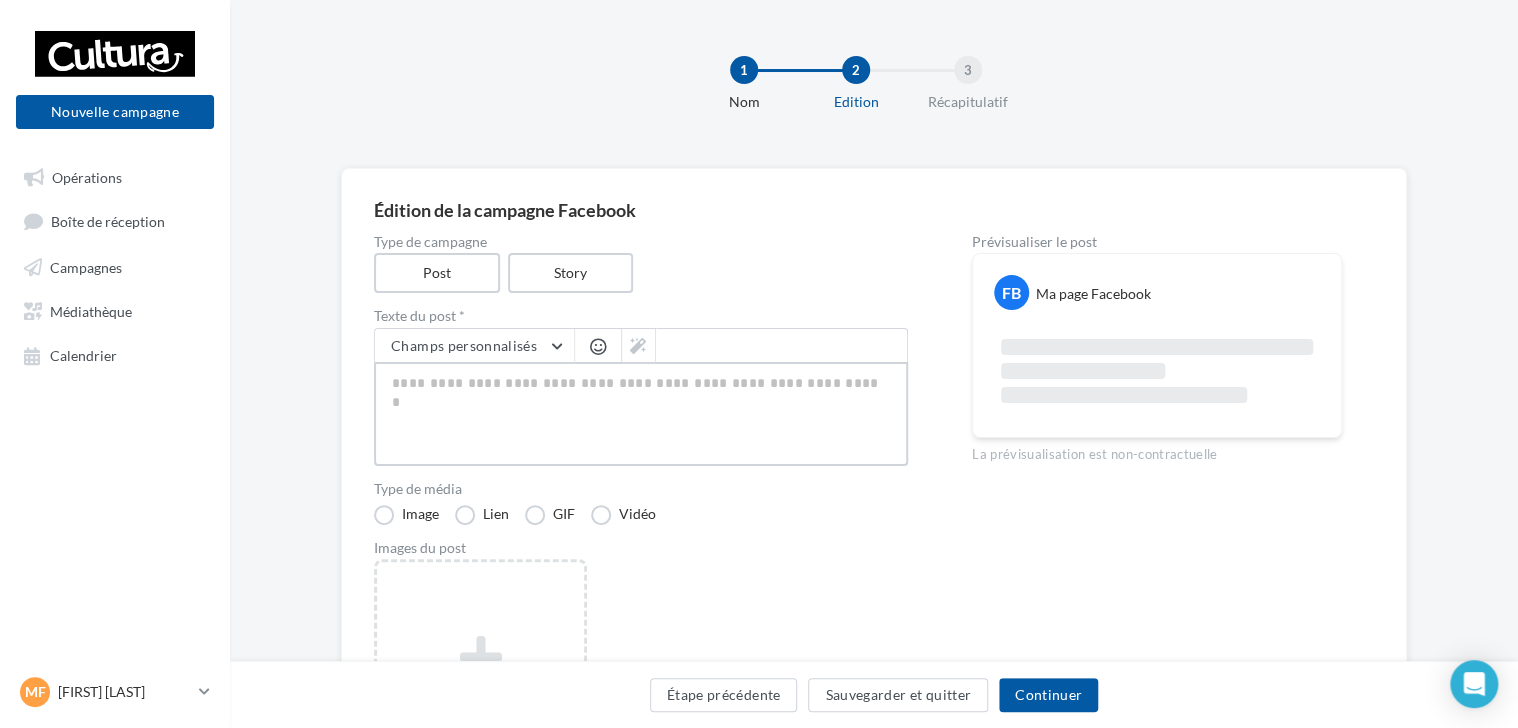 click at bounding box center (641, 414) 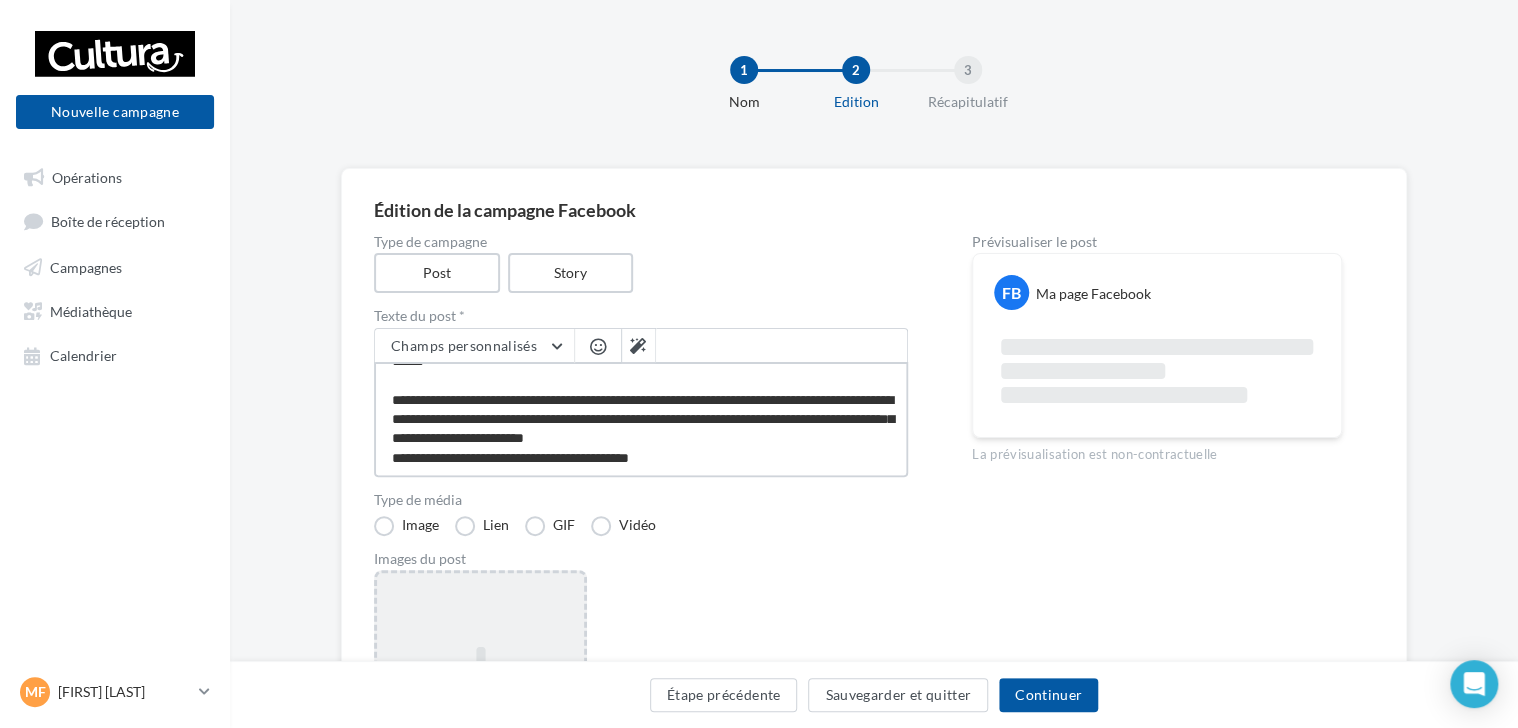 type on "**********" 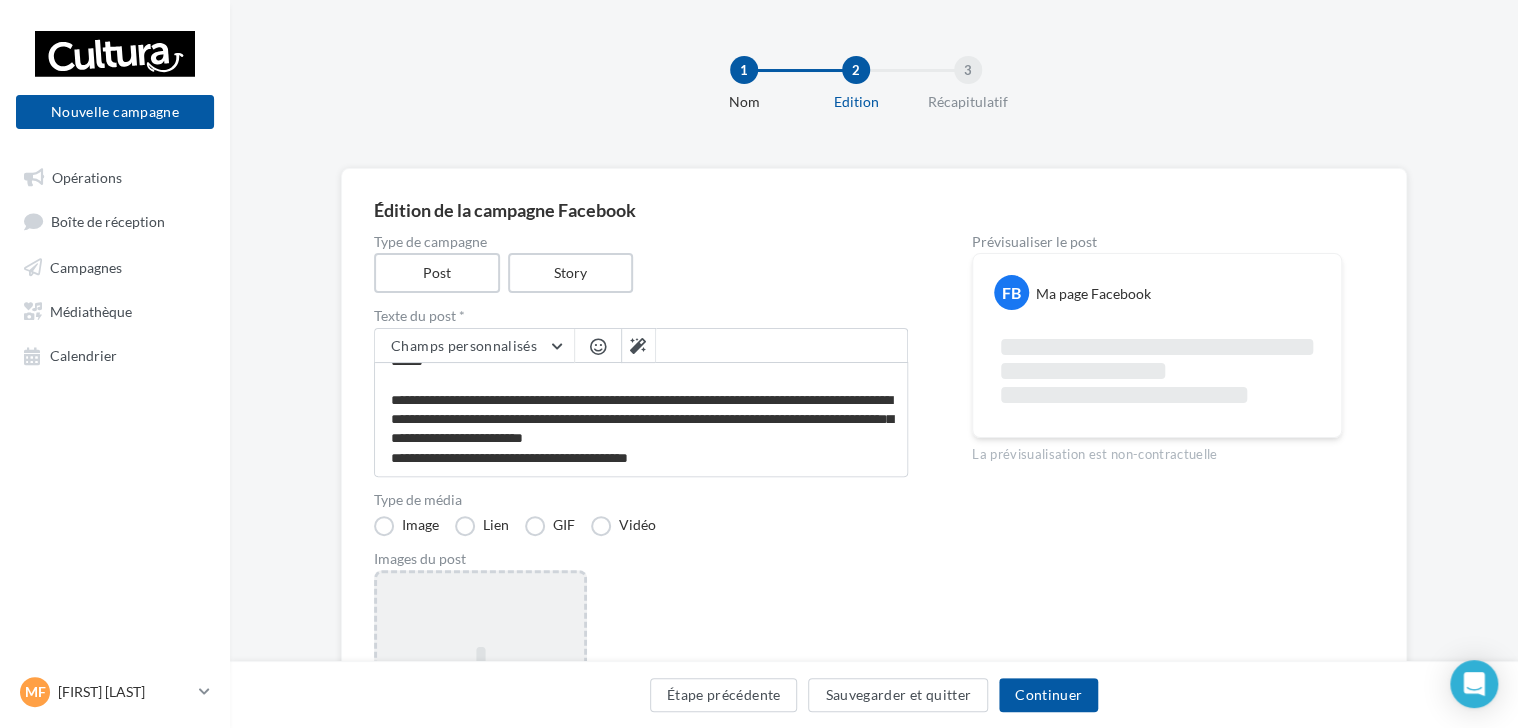 click on "Ajouter une image     Format: png, jpg" at bounding box center [480, 700] 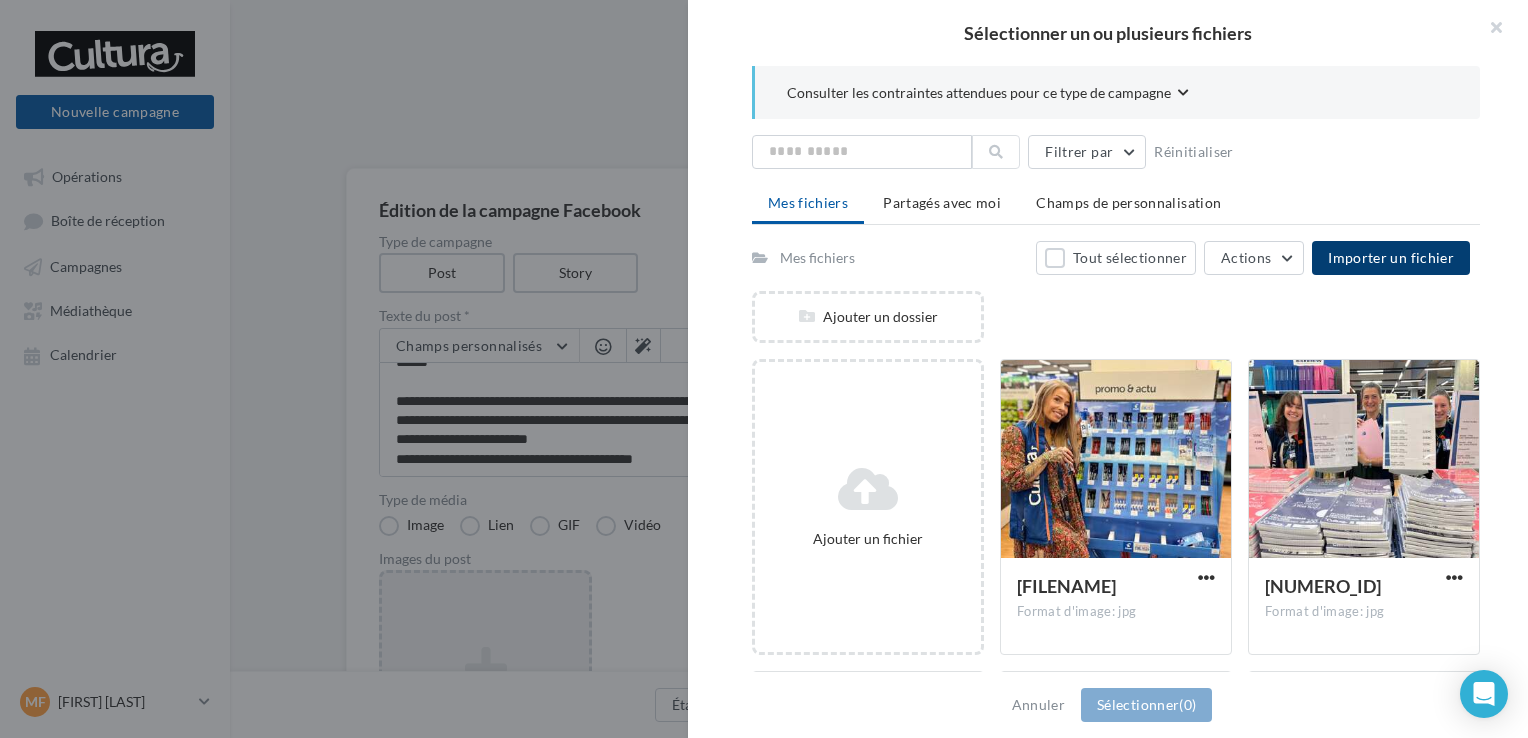 click on "Importer un fichier" at bounding box center [1391, 257] 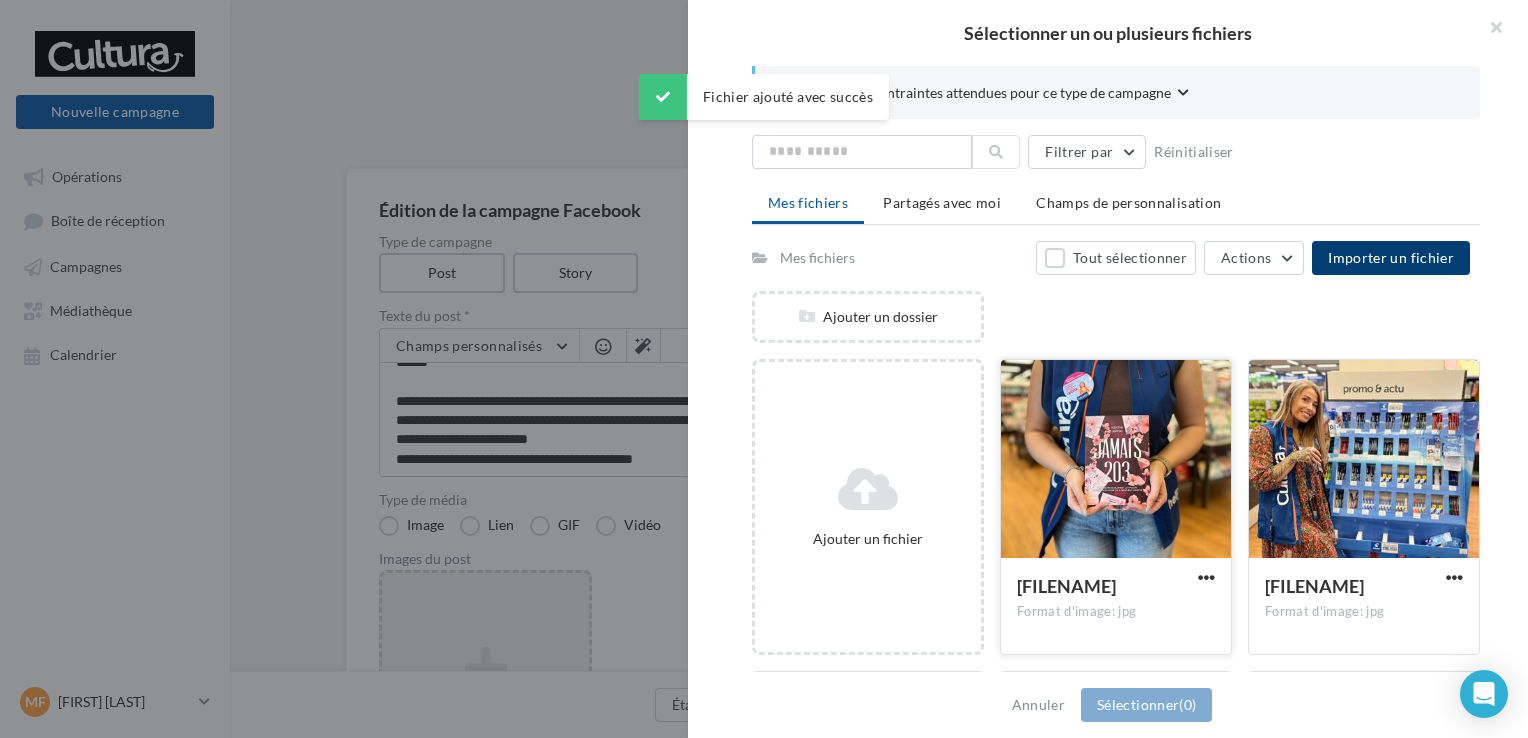 click at bounding box center (1116, 460) 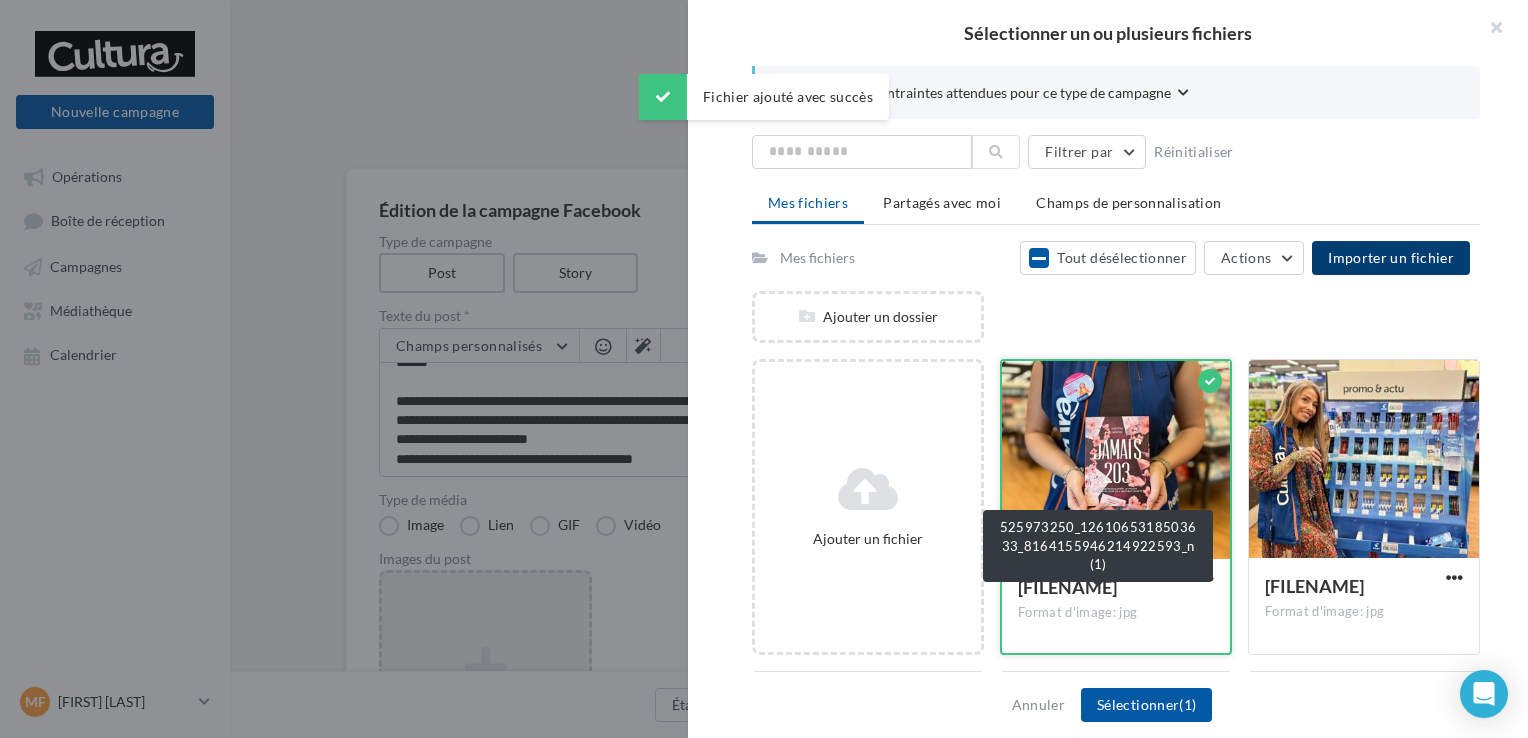 click on "525973250_1261065318503633_8164…" at bounding box center (1067, 587) 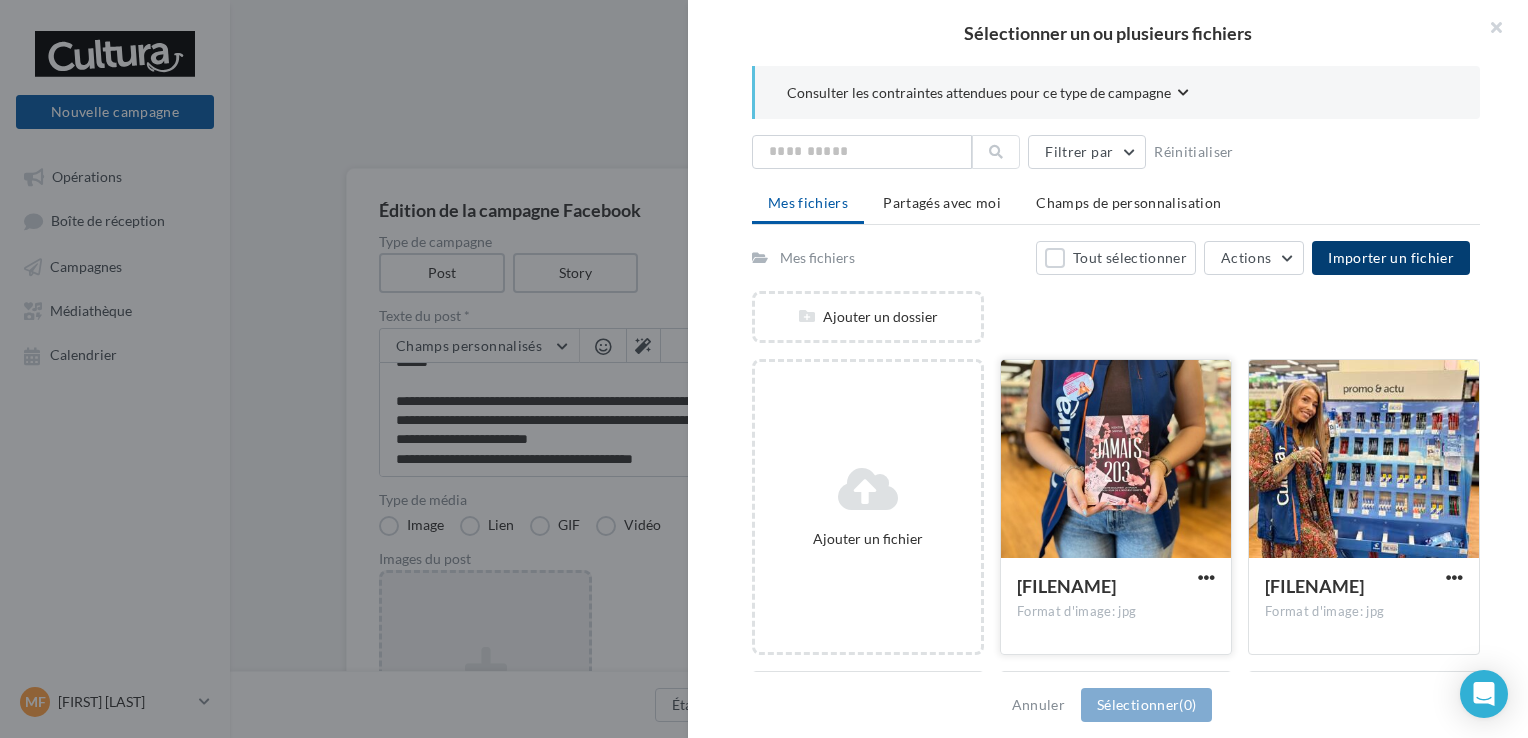 click at bounding box center [1116, 460] 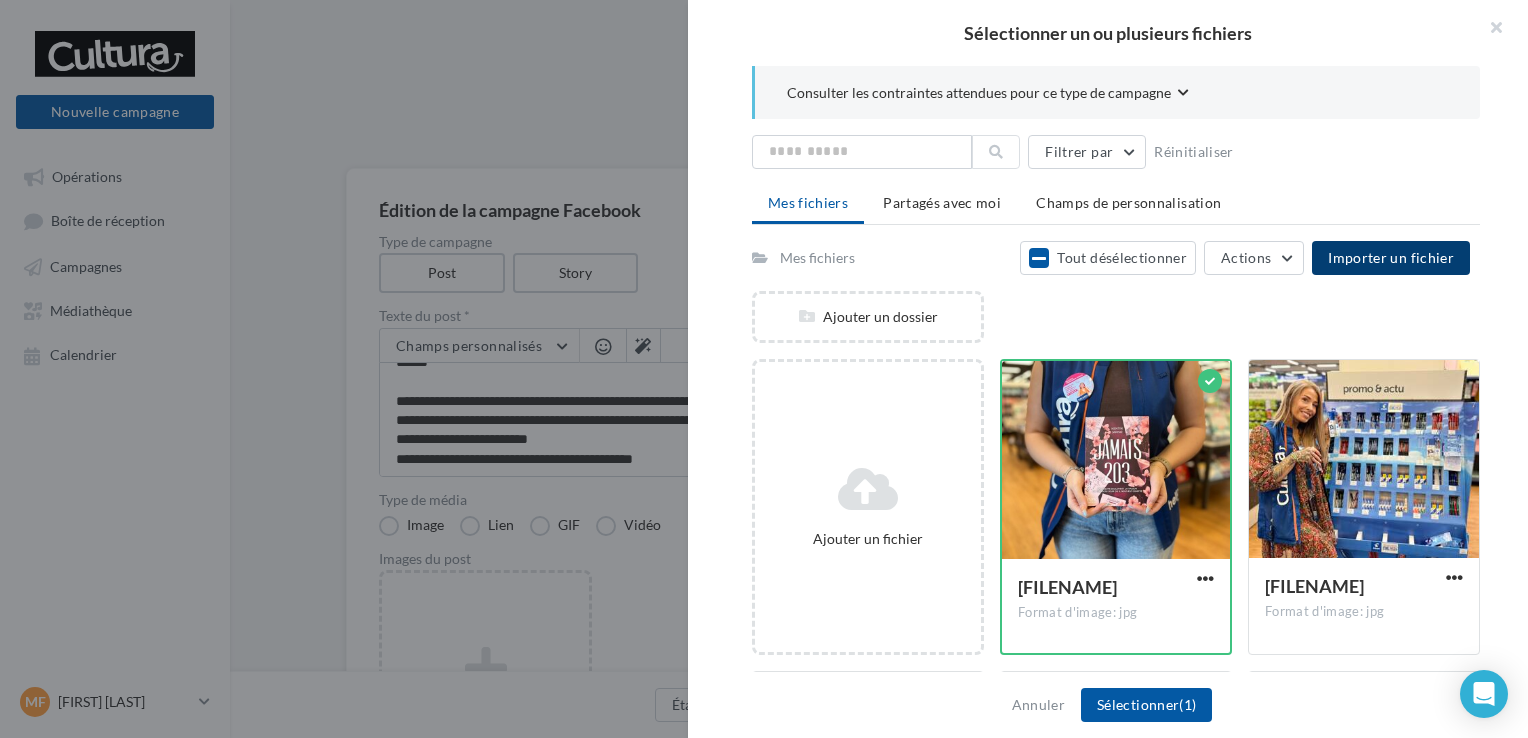 click on "Importer un fichier" at bounding box center (1391, 258) 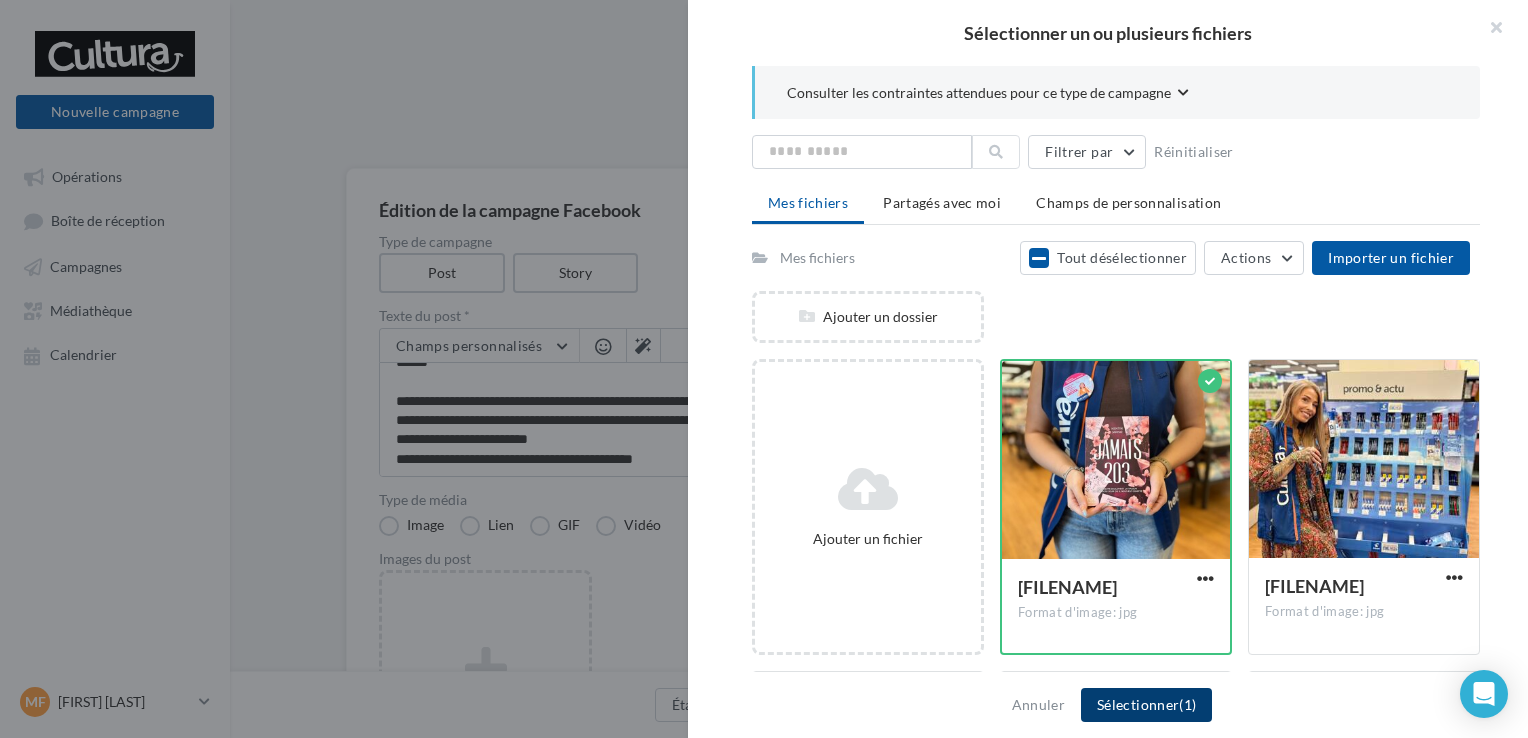 click on "Sélectionner   (1)" at bounding box center (1146, 705) 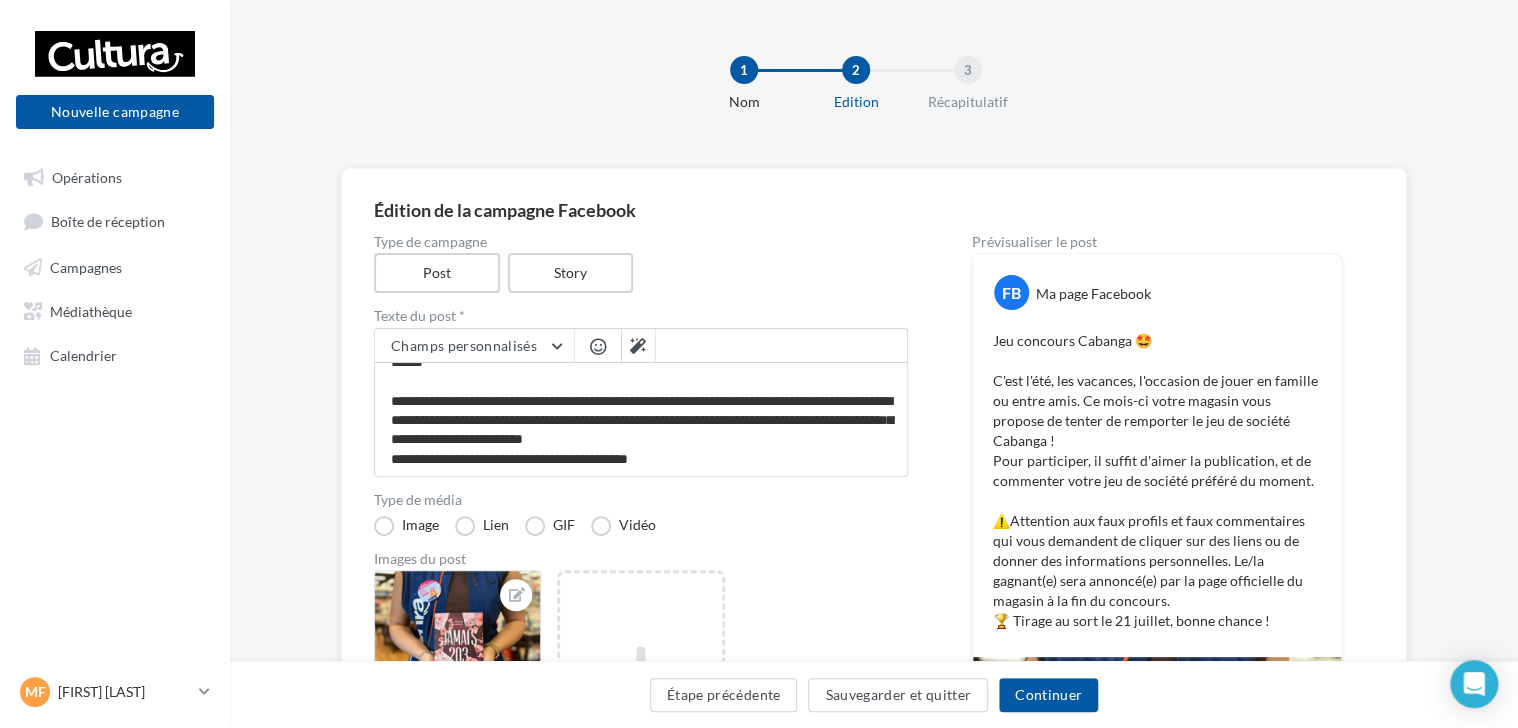 scroll, scrollTop: 0, scrollLeft: 0, axis: both 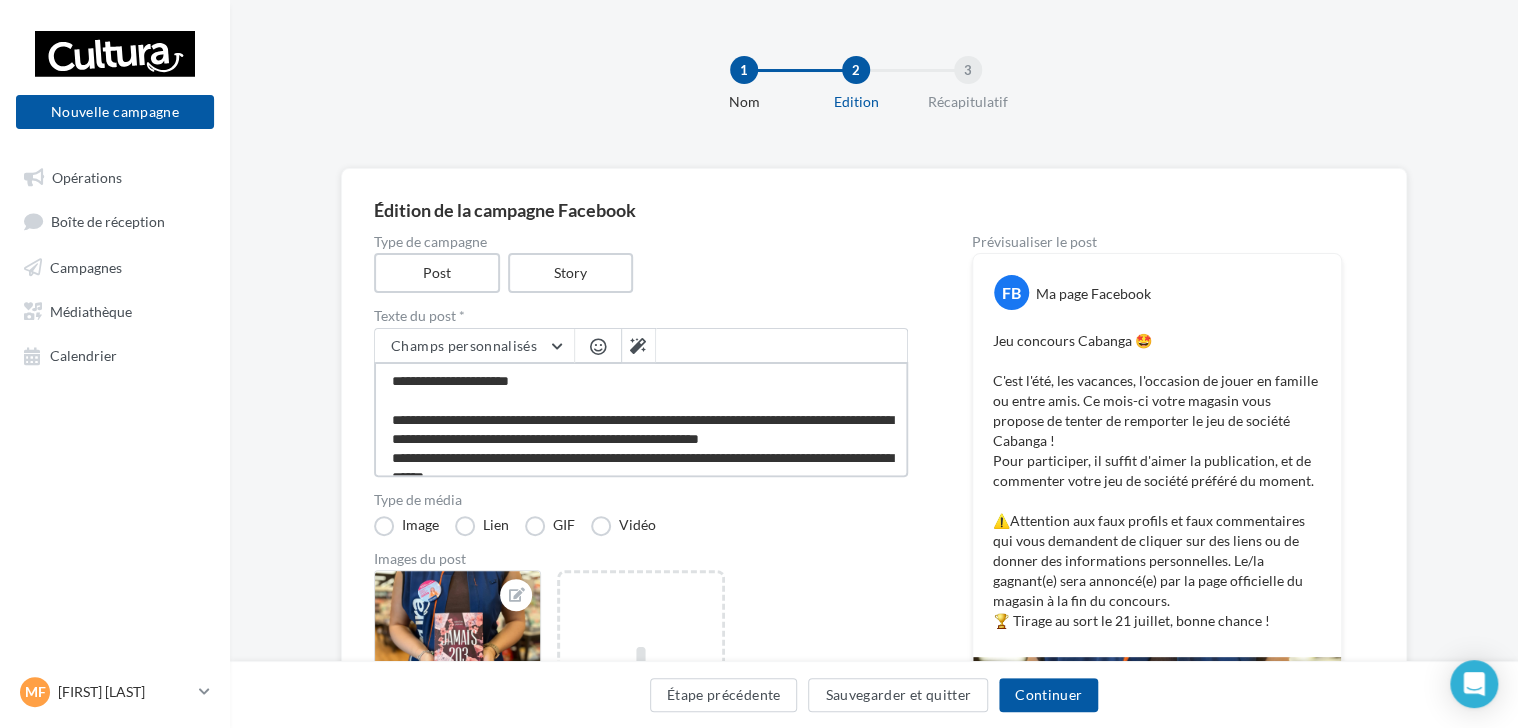 click on "**********" at bounding box center (641, 419) 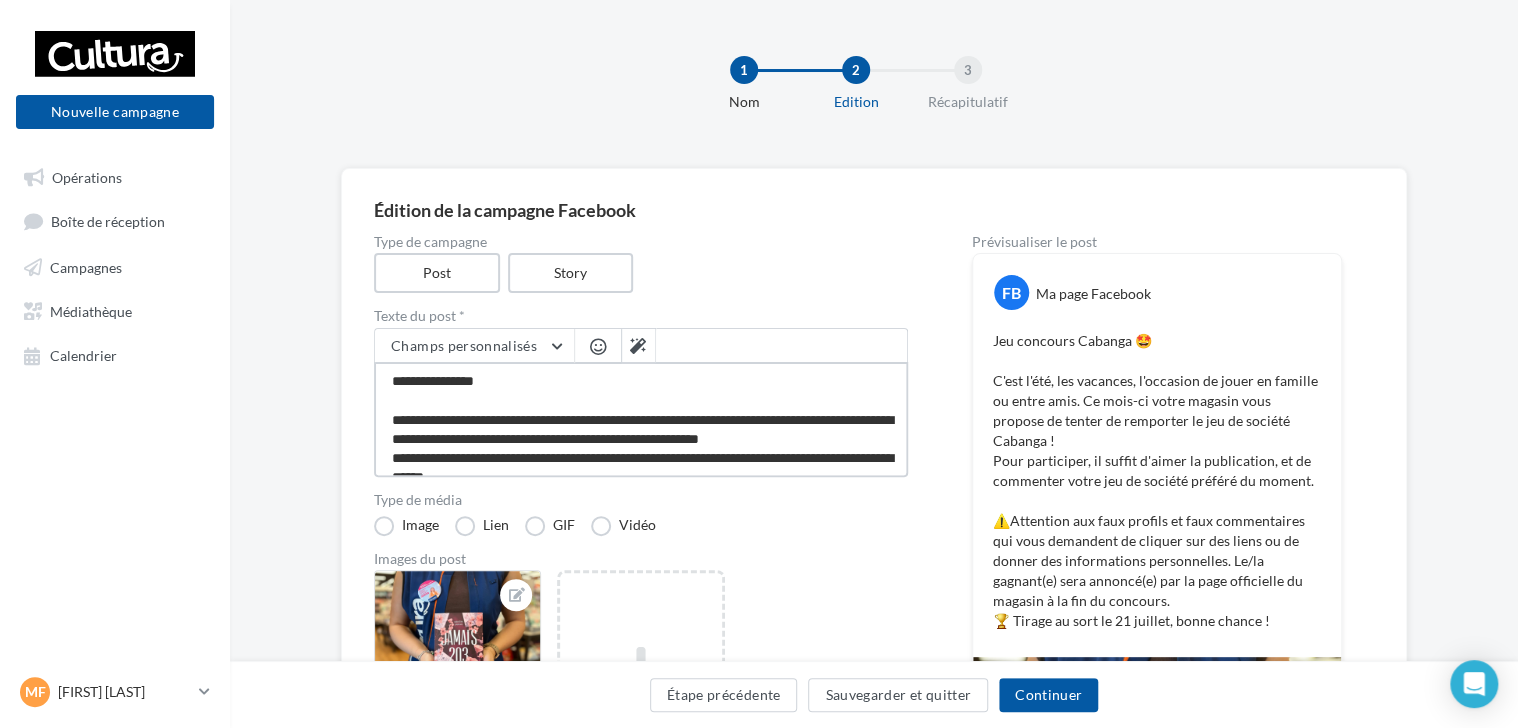 type on "**********" 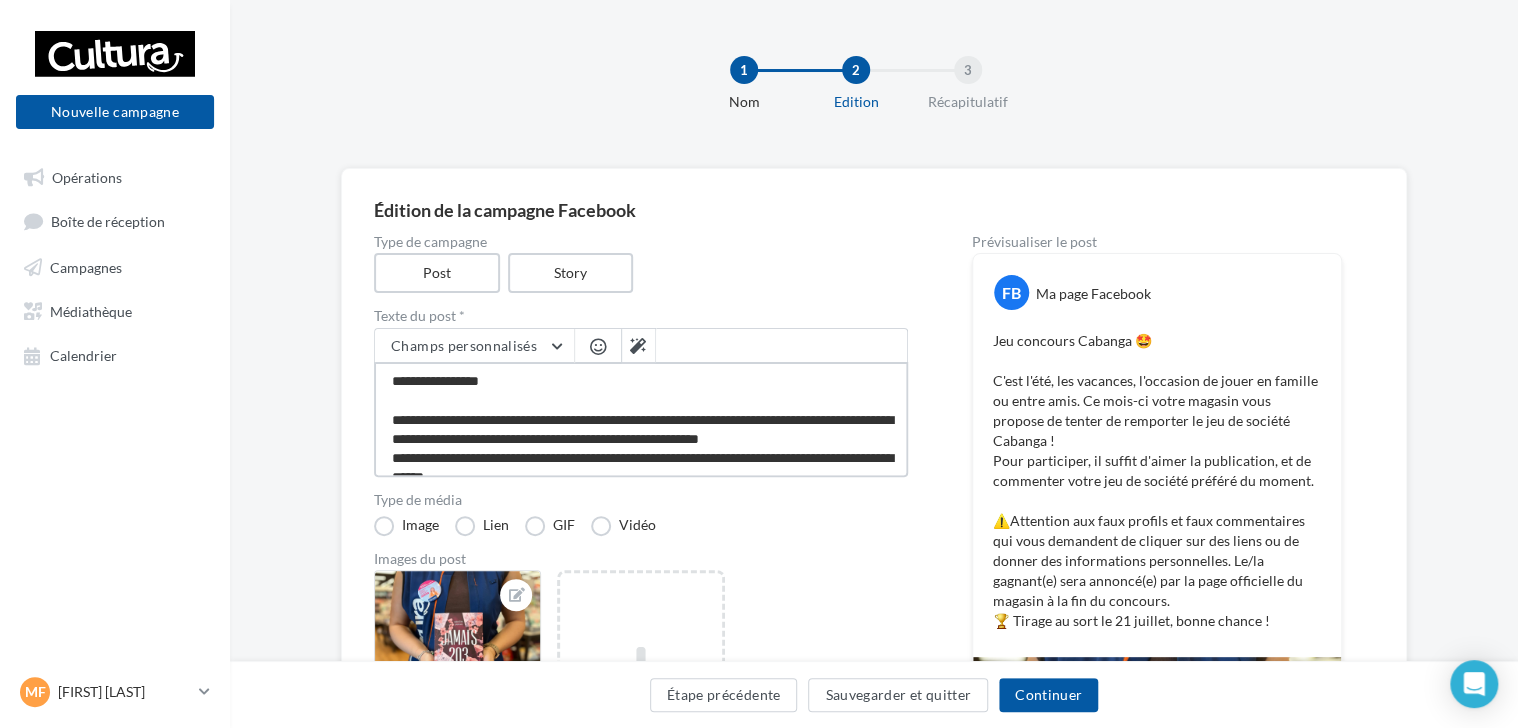 type on "**********" 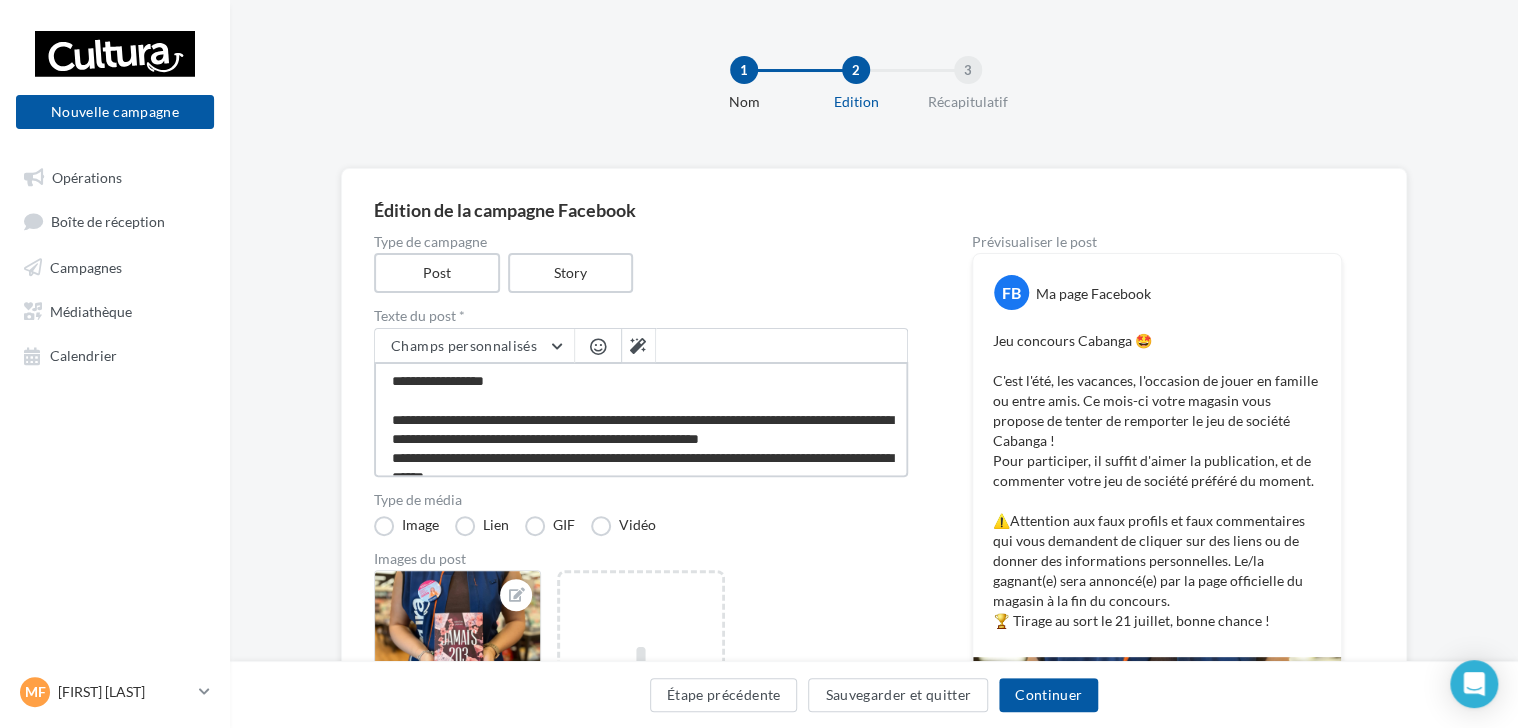 type on "**********" 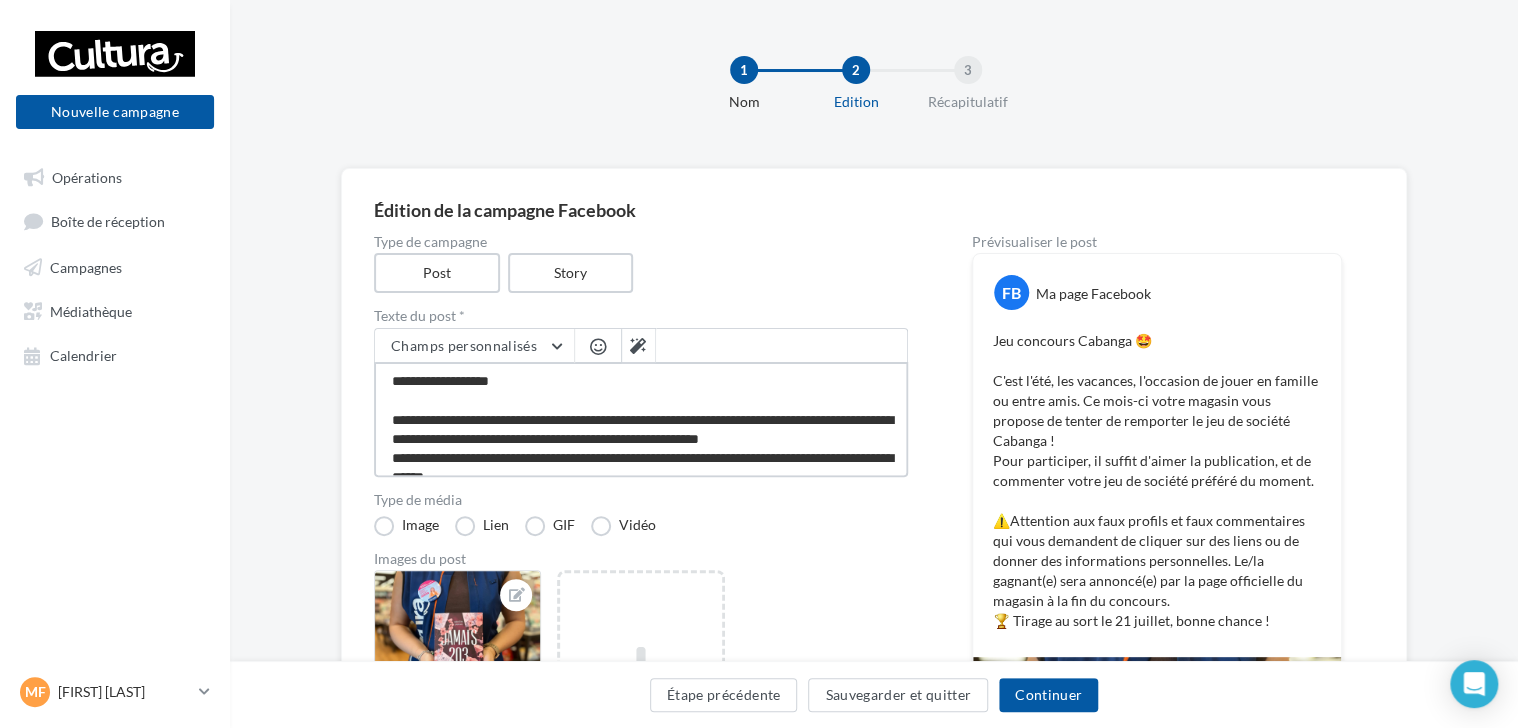type on "**********" 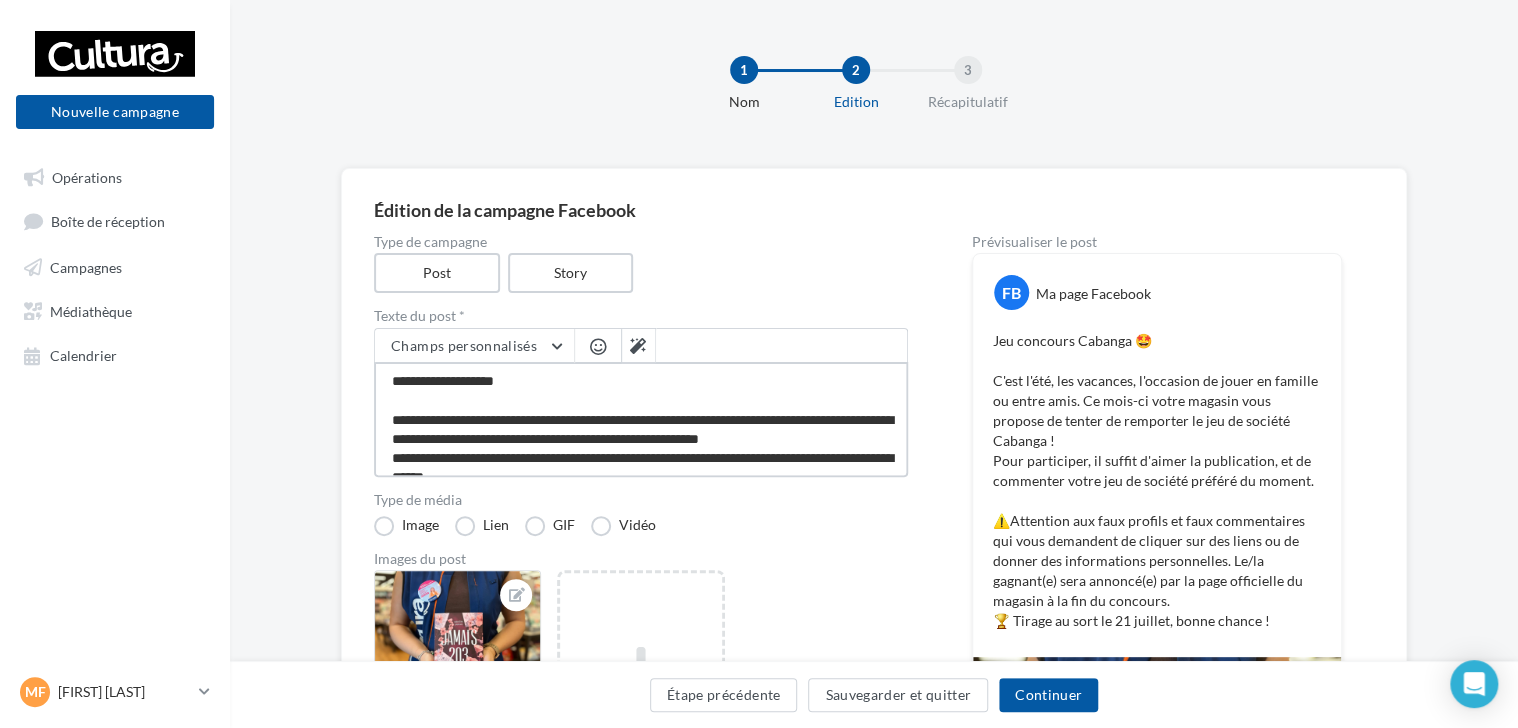 type on "**********" 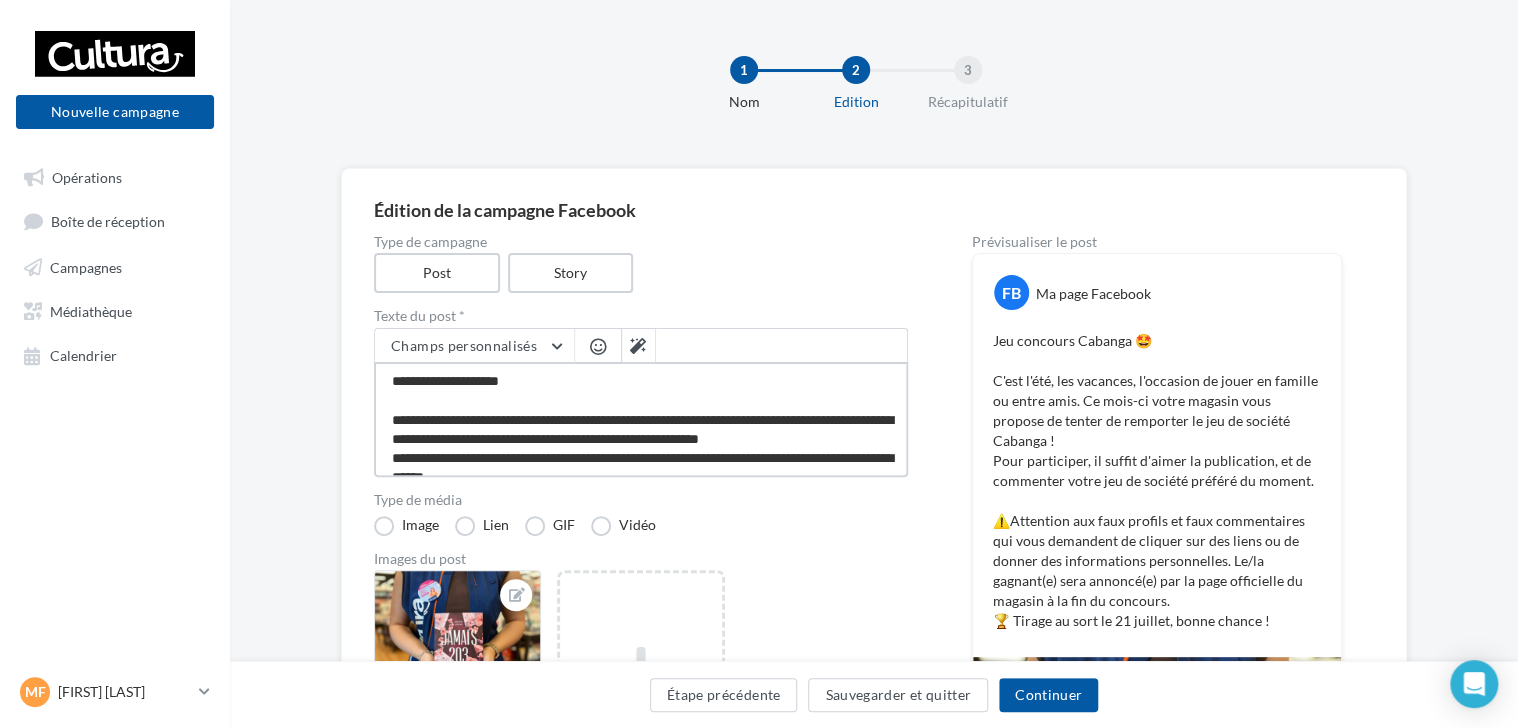 type on "**********" 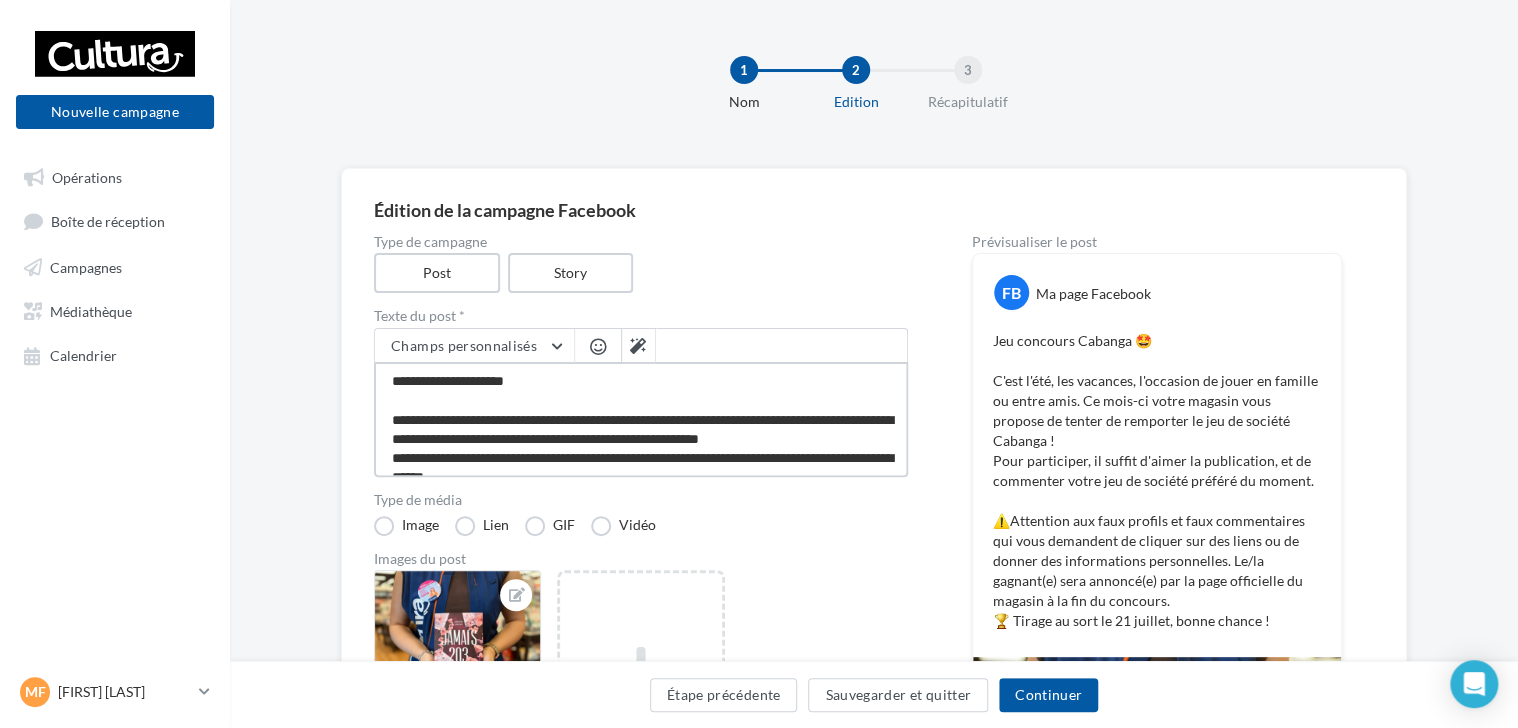 click on "**********" at bounding box center (641, 419) 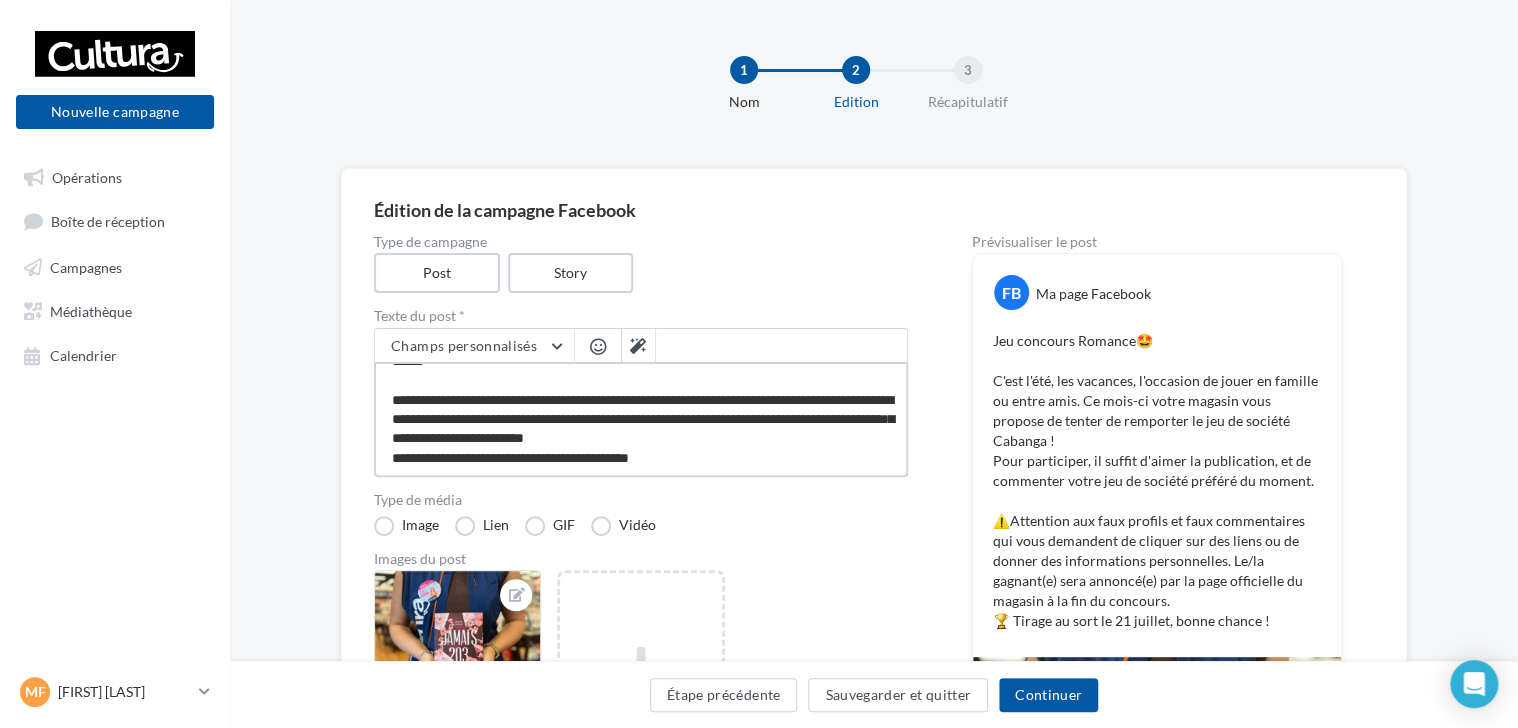 scroll, scrollTop: 115, scrollLeft: 0, axis: vertical 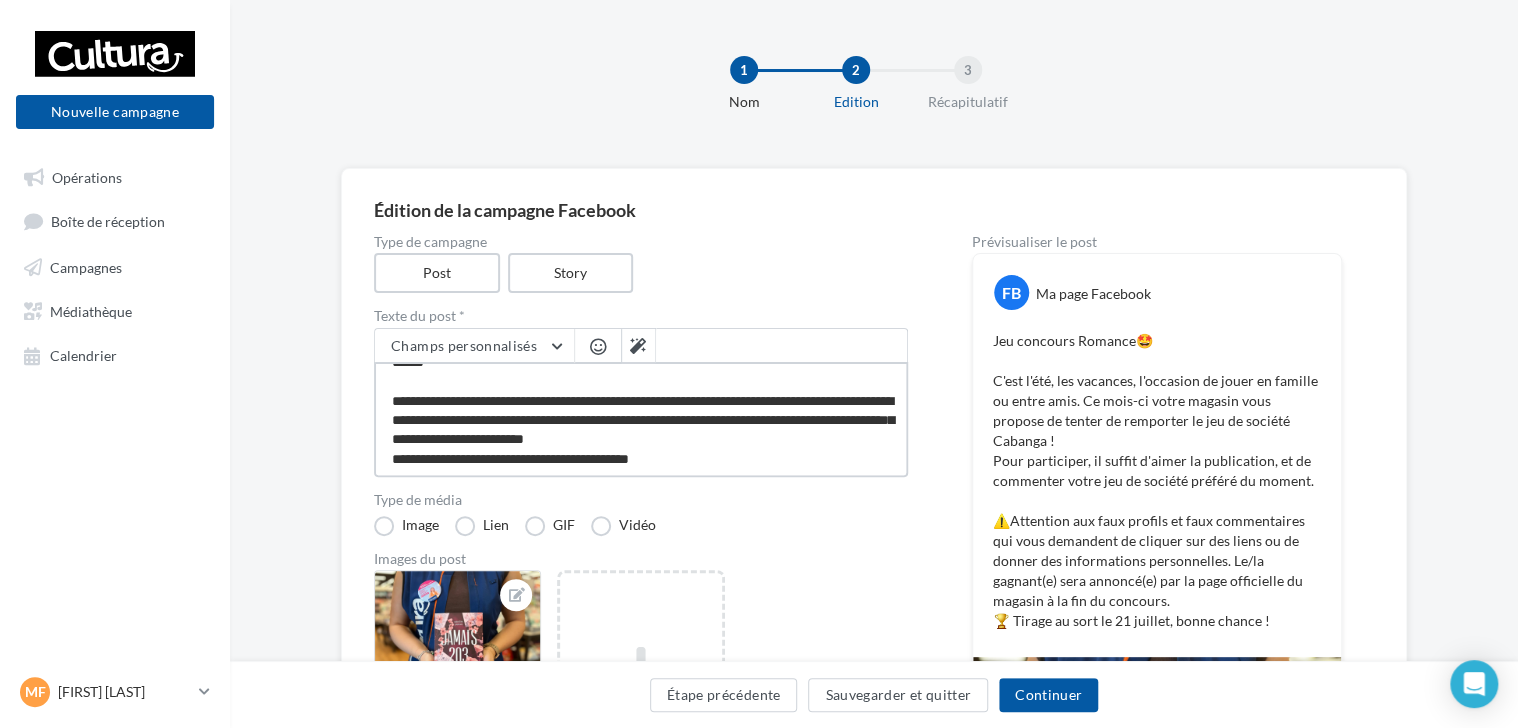 click on "**********" at bounding box center (641, 419) 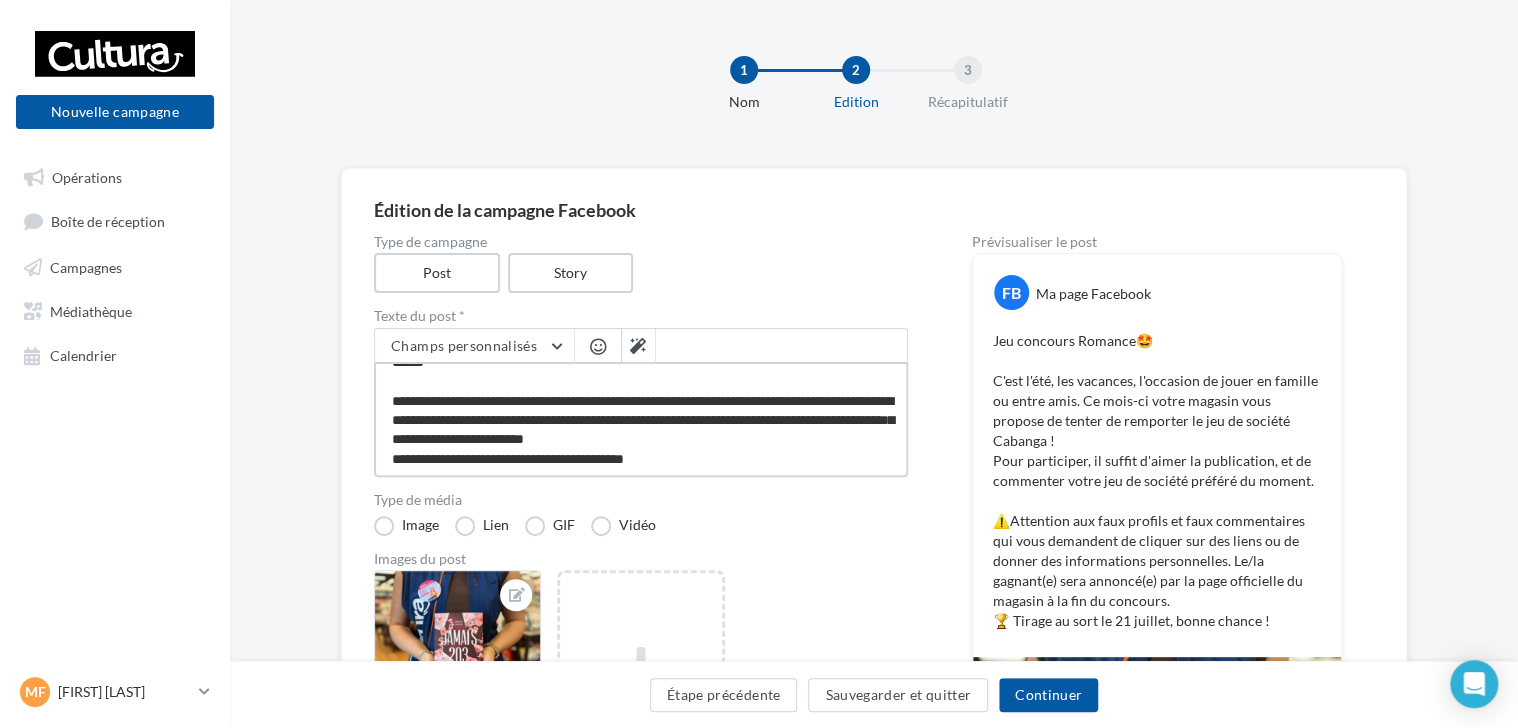 type on "**********" 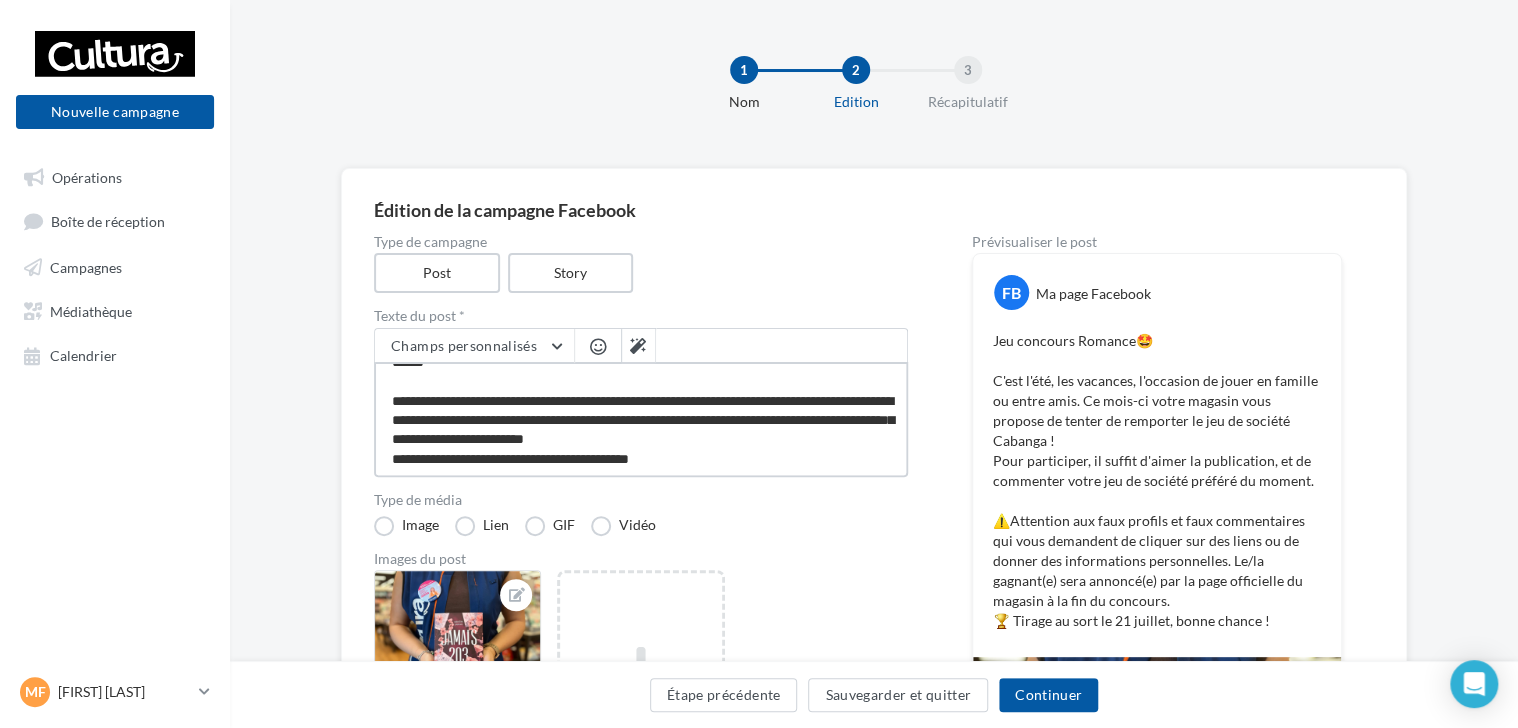 click on "**********" at bounding box center [641, 419] 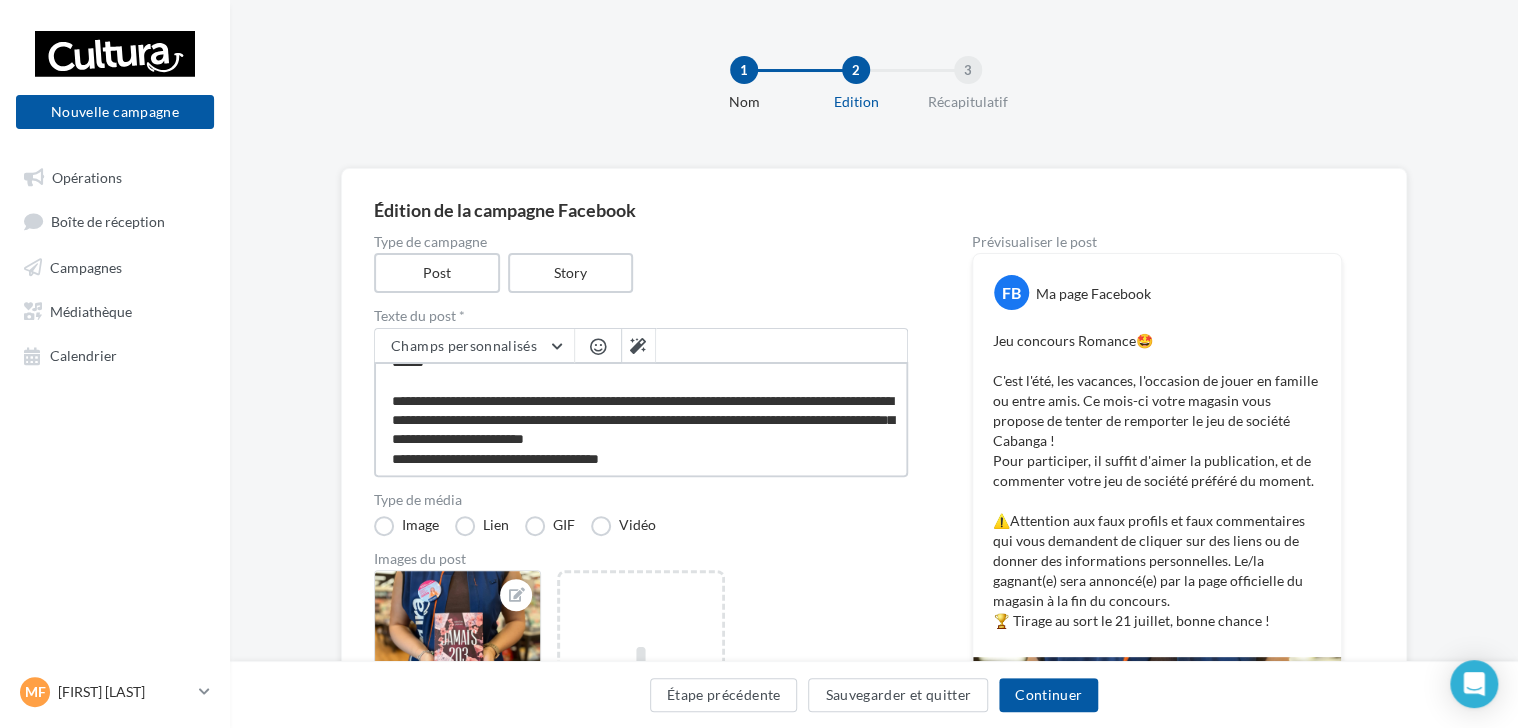 type on "**********" 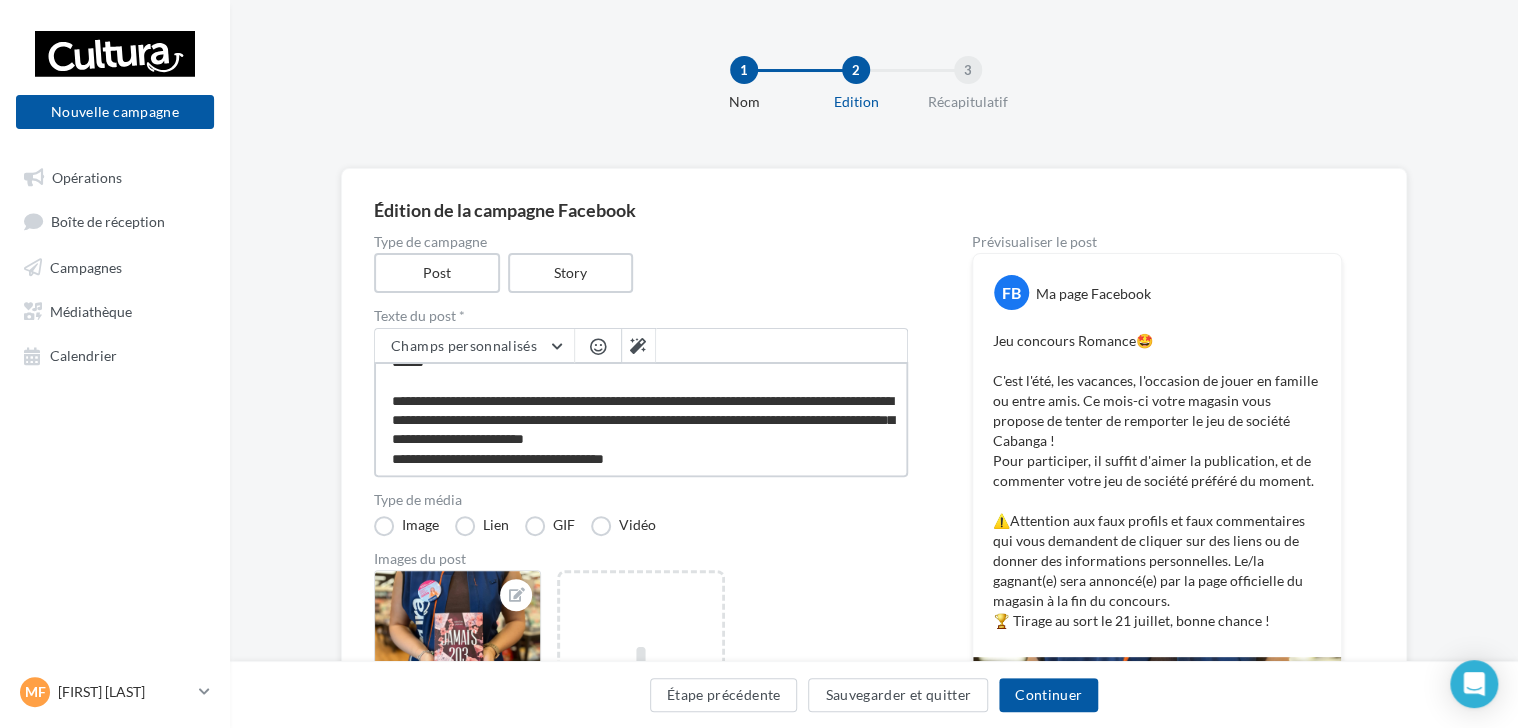 type on "**********" 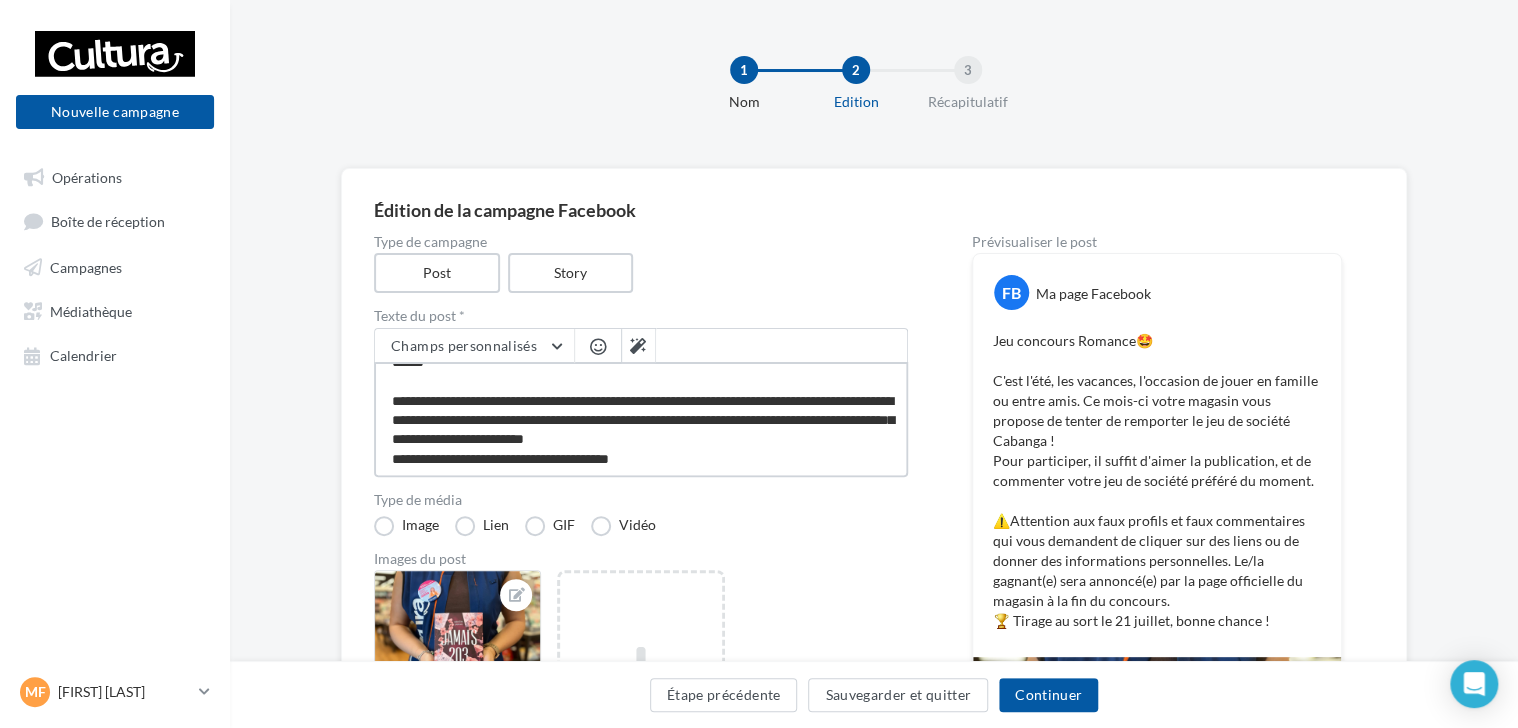 type on "**********" 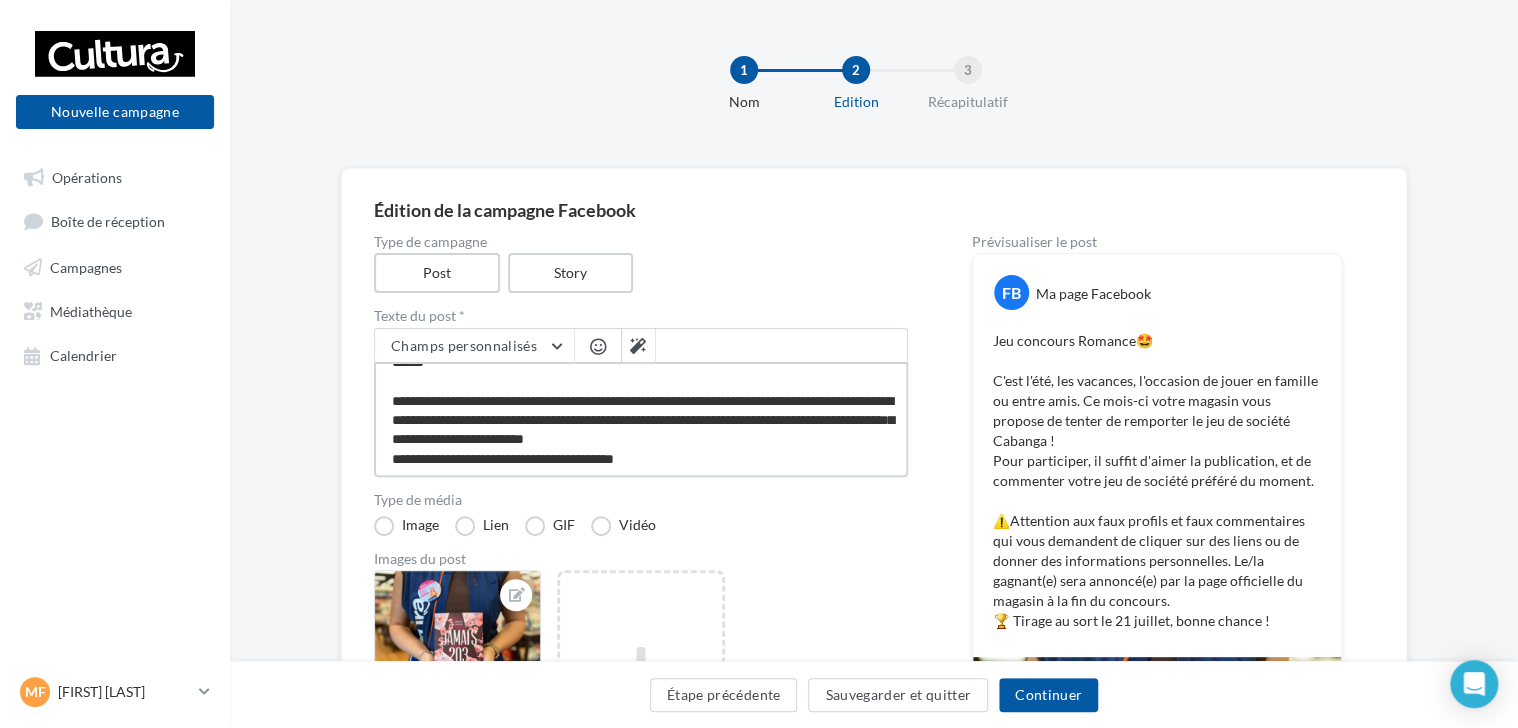 scroll, scrollTop: 0, scrollLeft: 0, axis: both 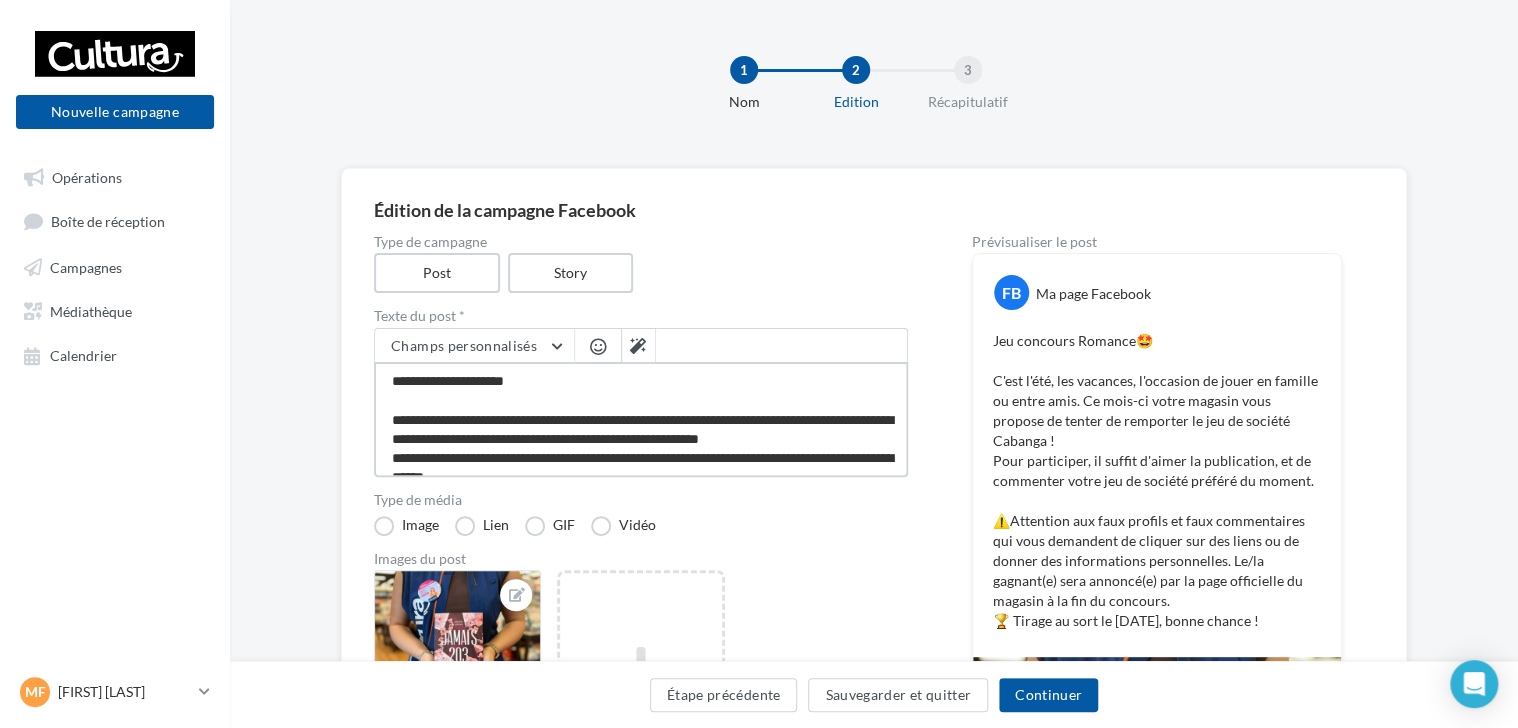 drag, startPoint x: 868, startPoint y: 438, endPoint x: 712, endPoint y: 447, distance: 156.2594 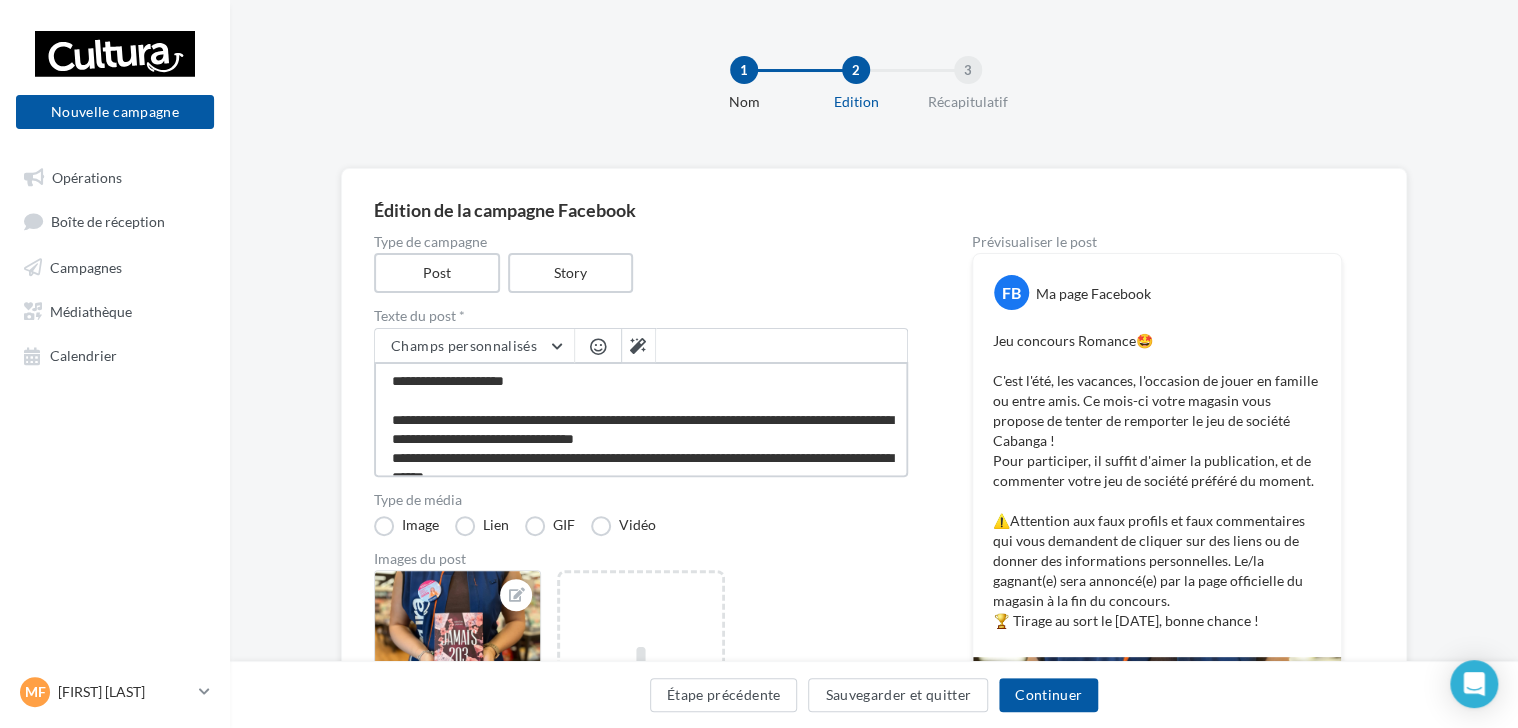type on "**********" 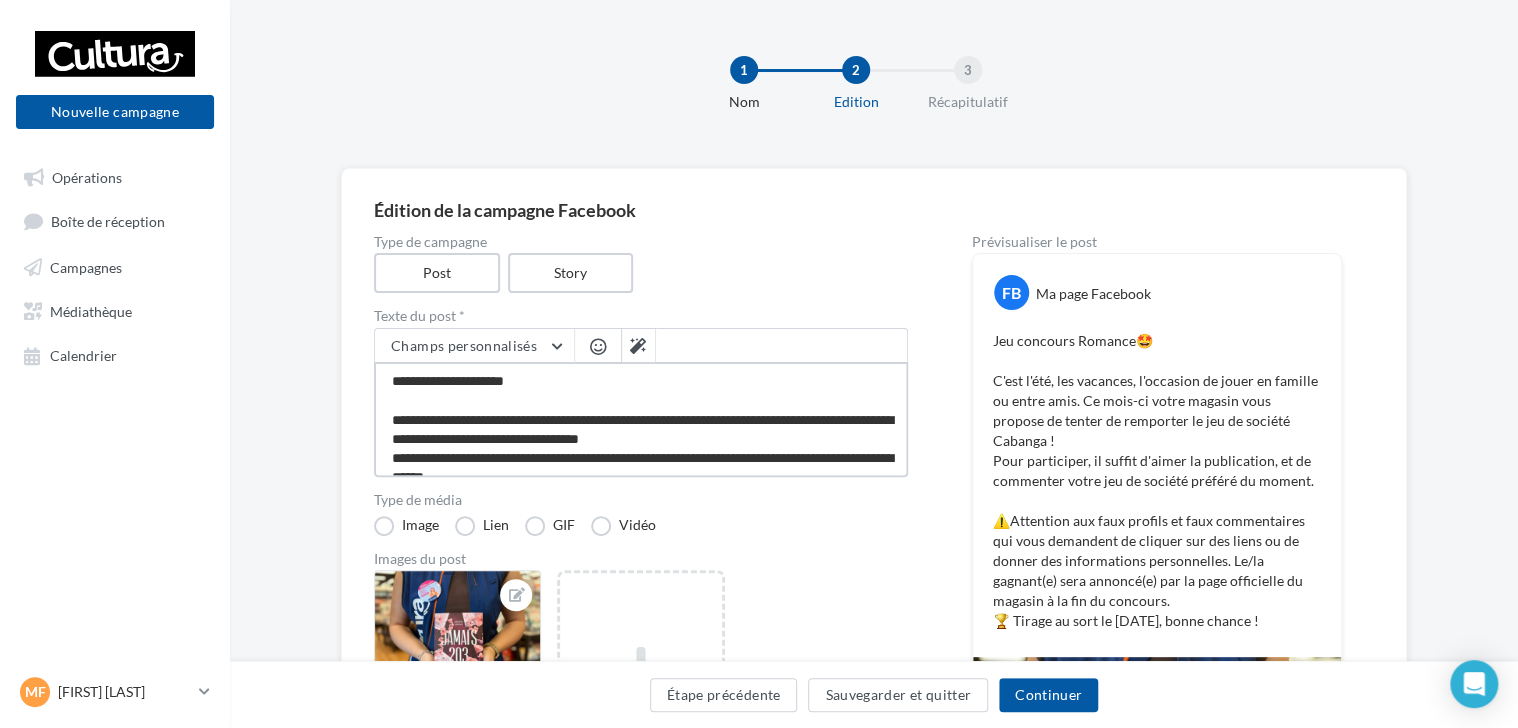 type on "**********" 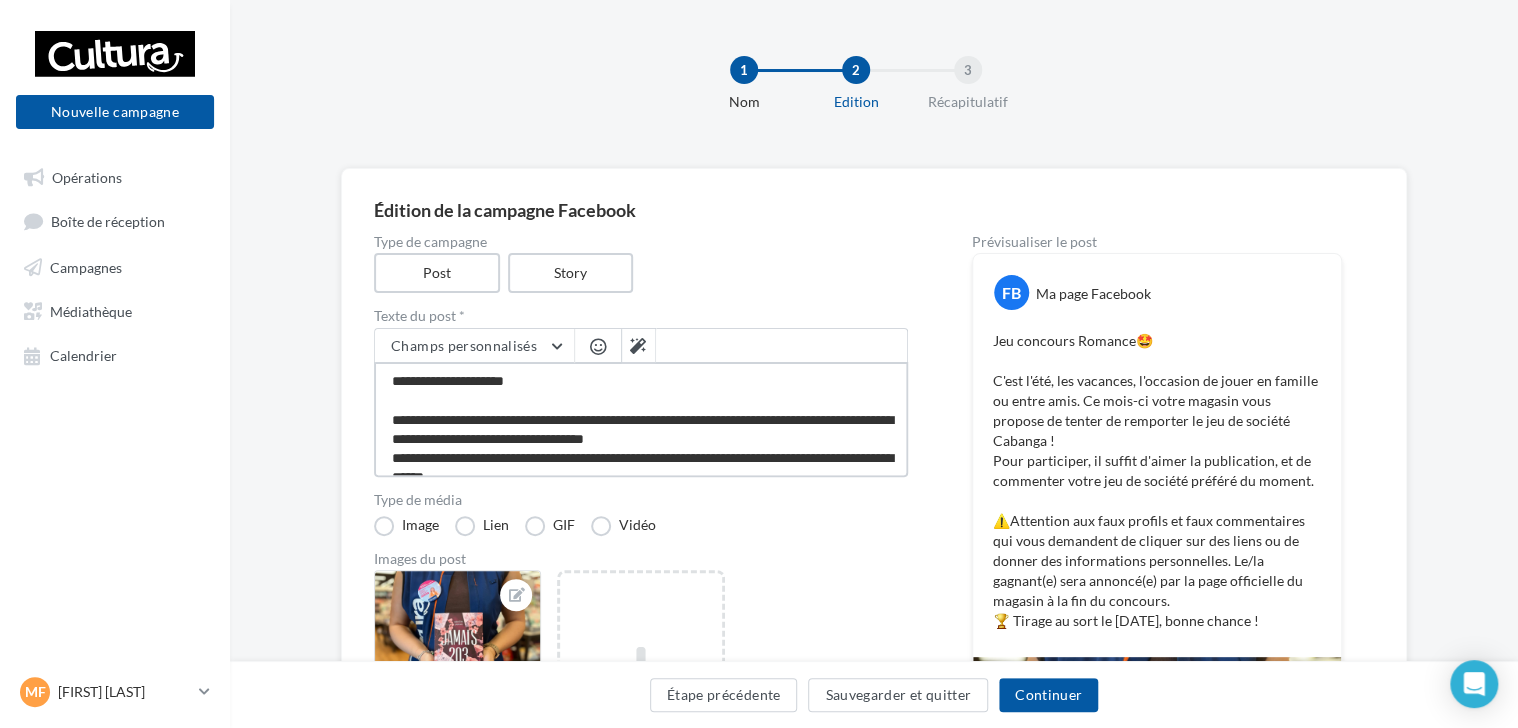 type on "**********" 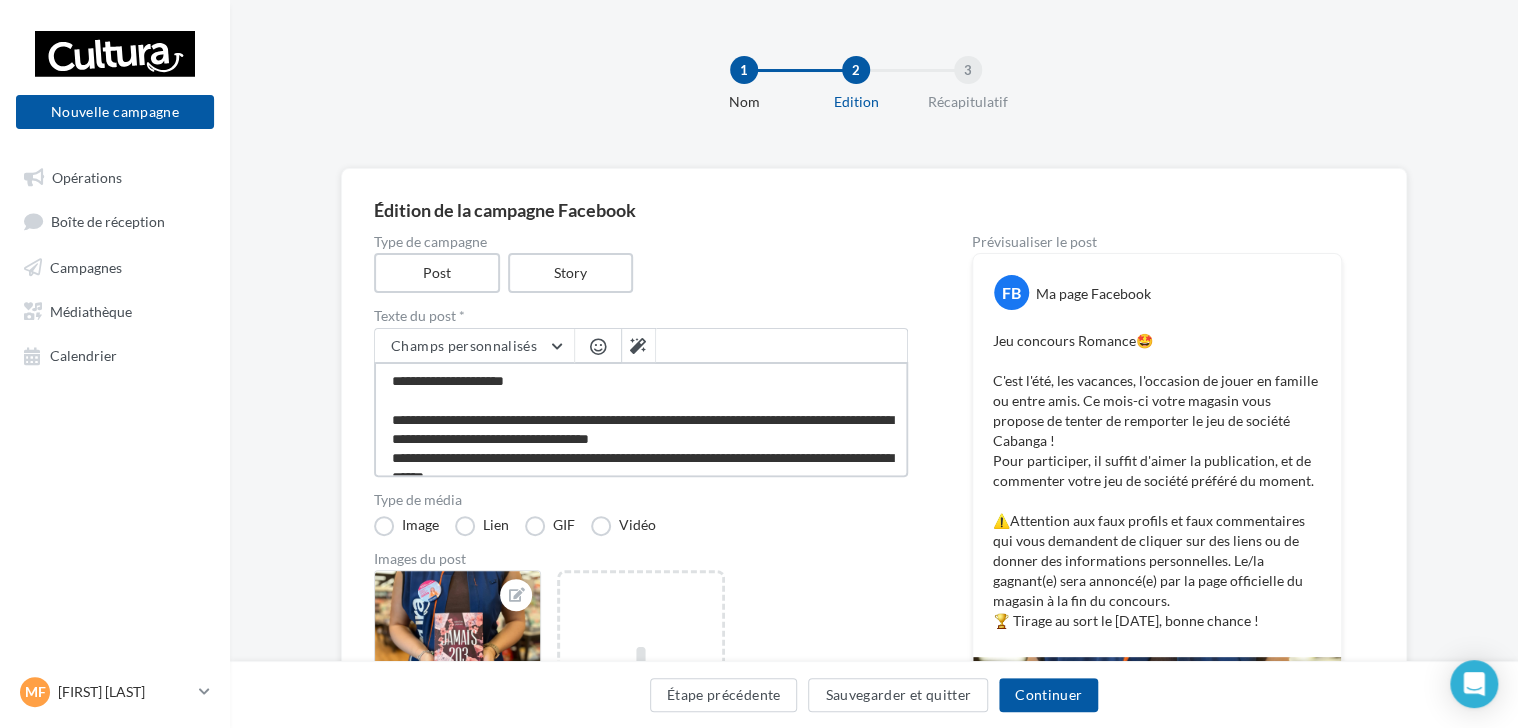 type on "**********" 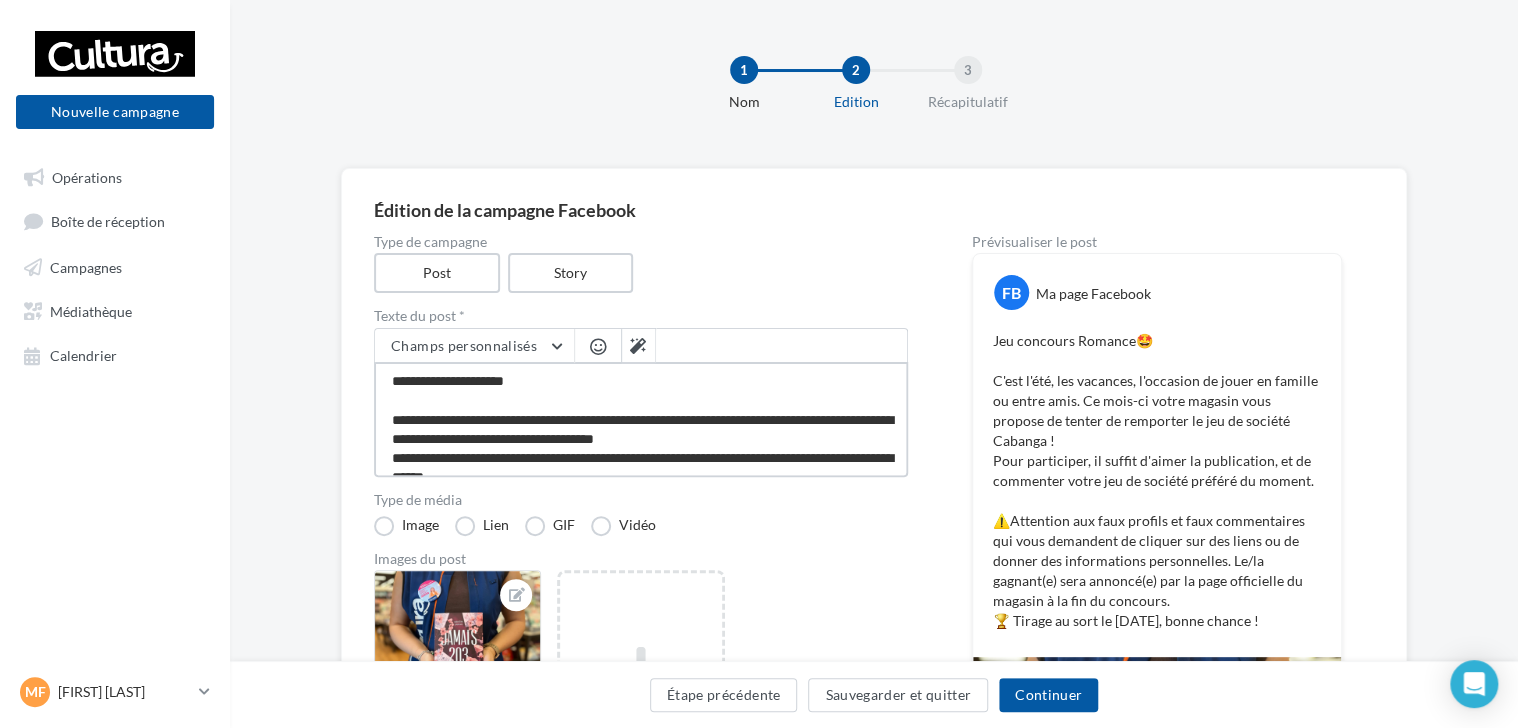 type on "**********" 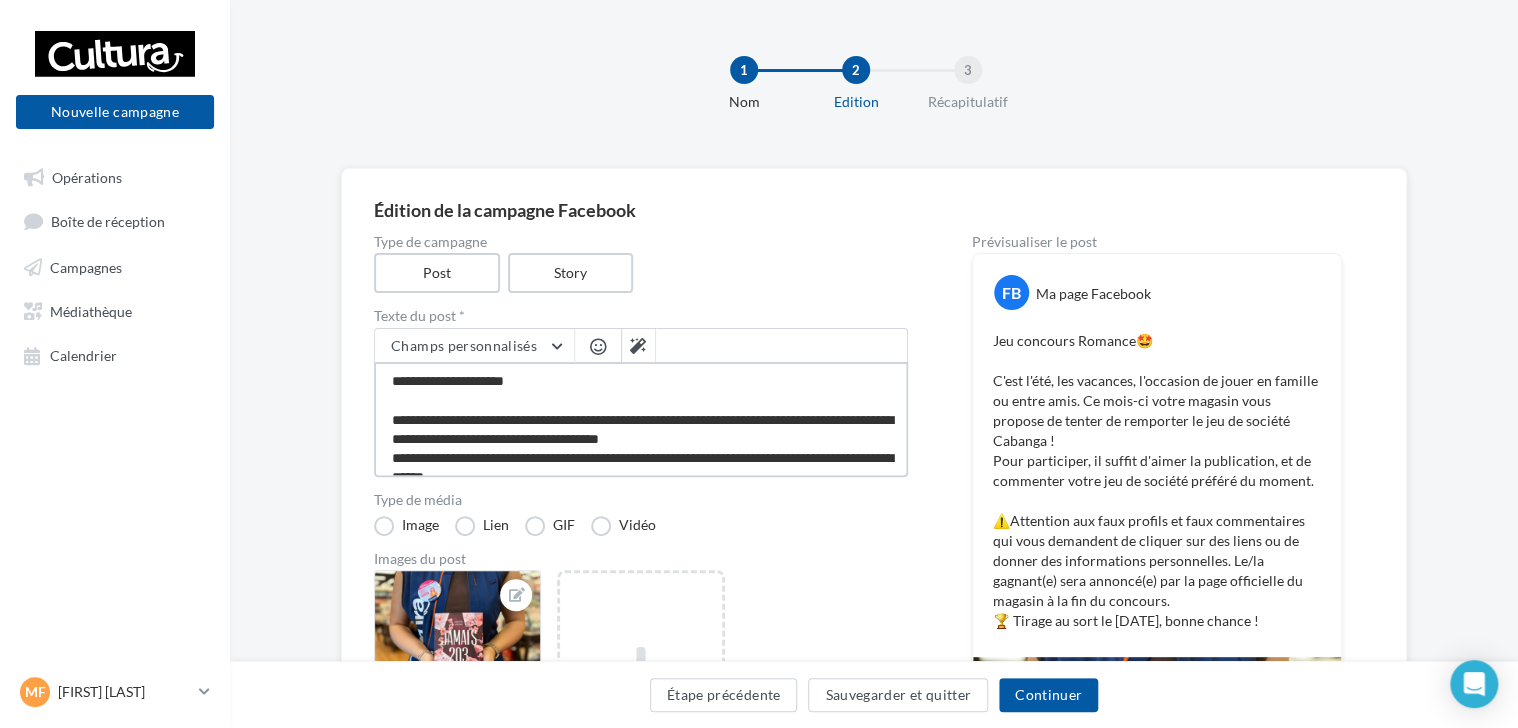 type on "**********" 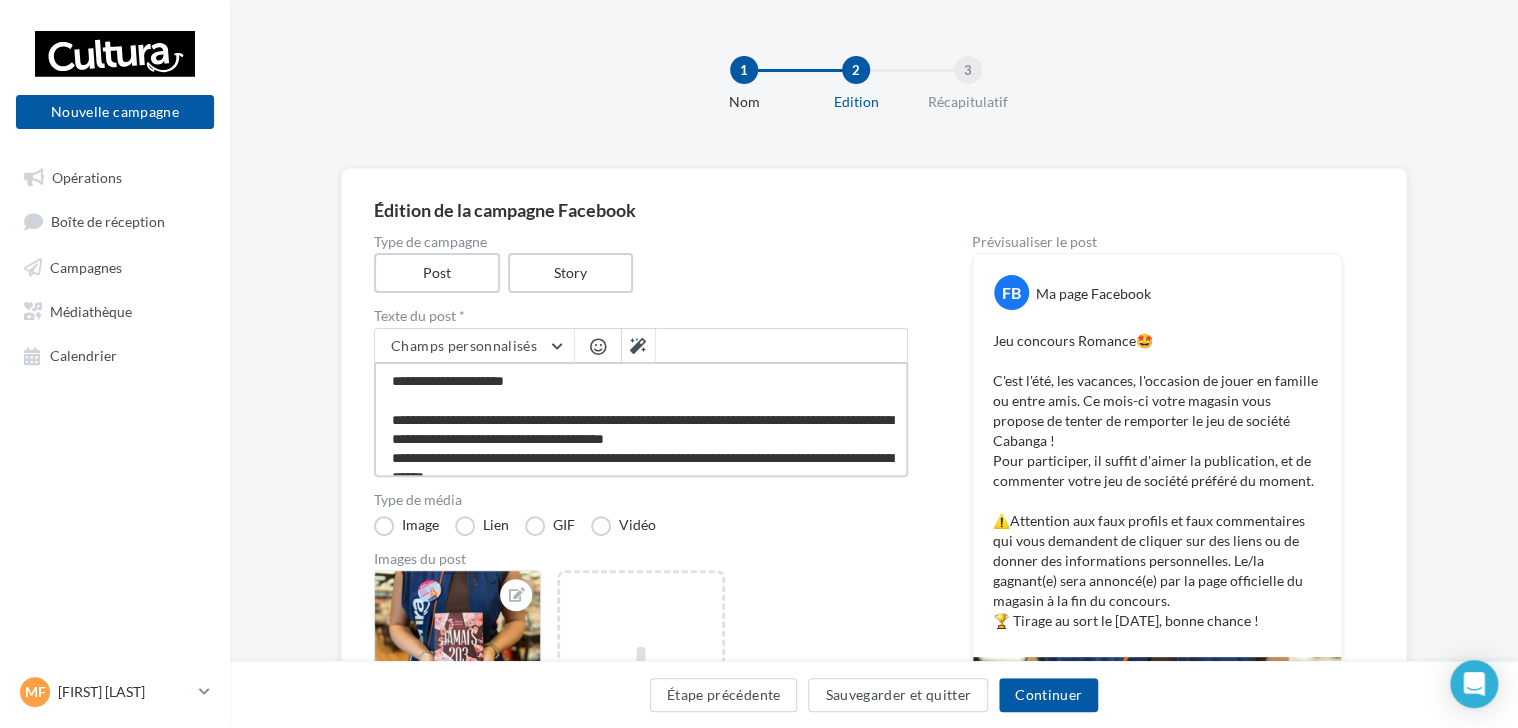 type on "**********" 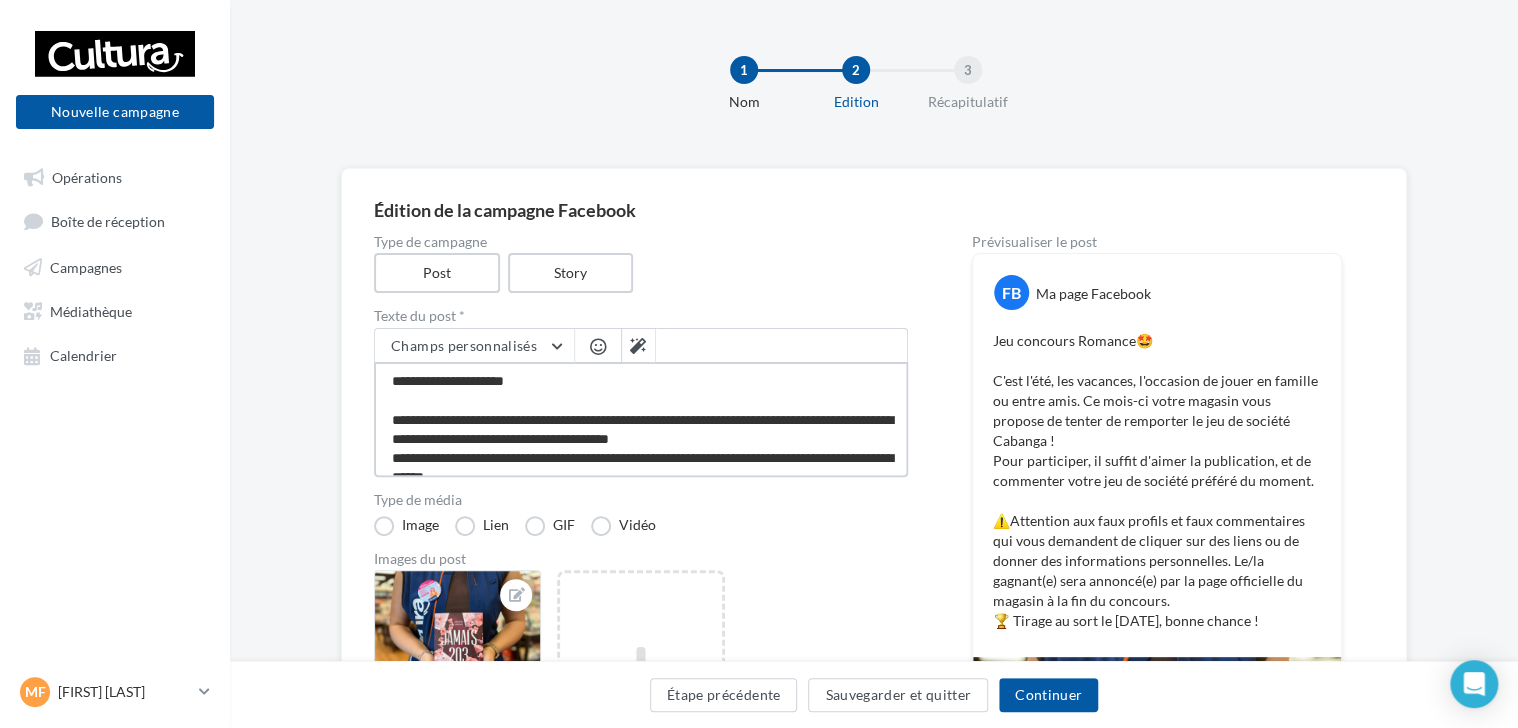type on "**********" 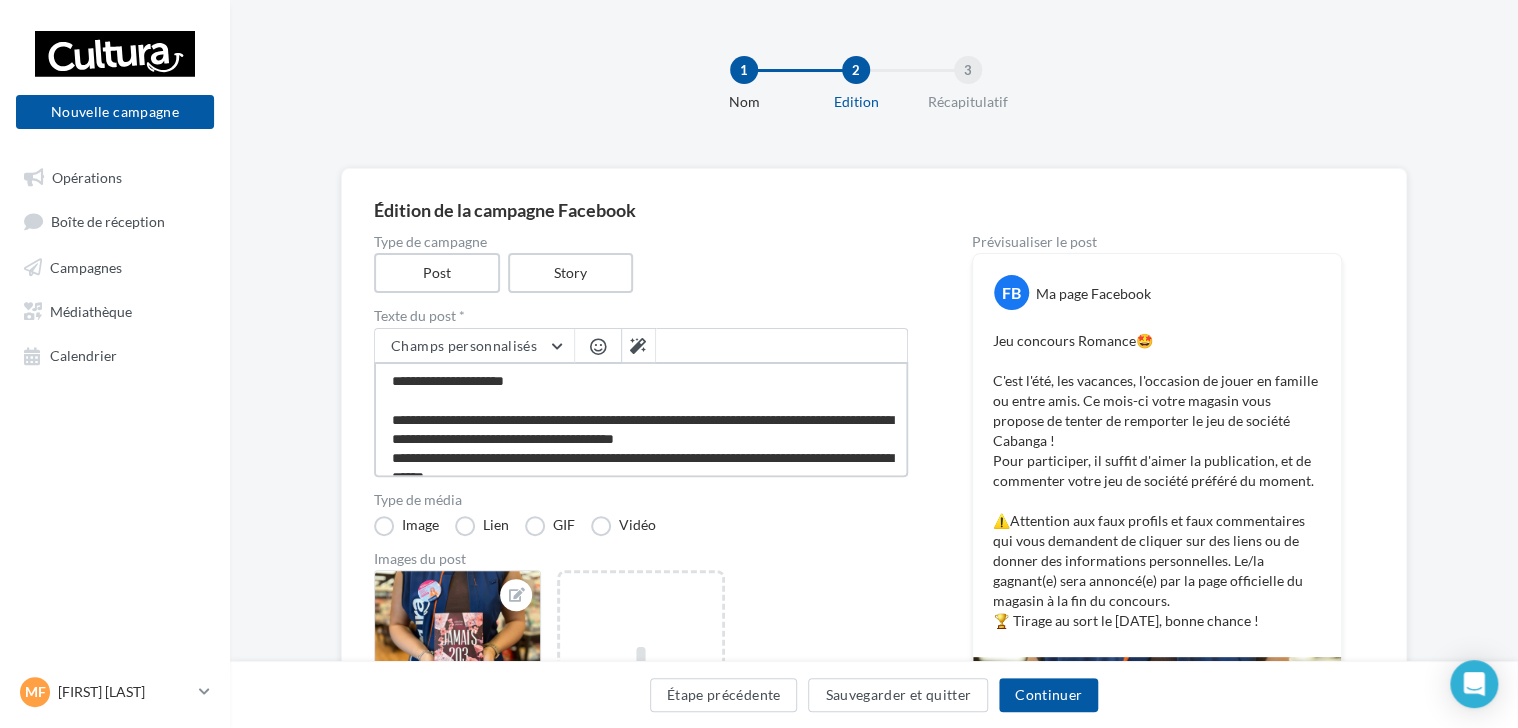 type on "**********" 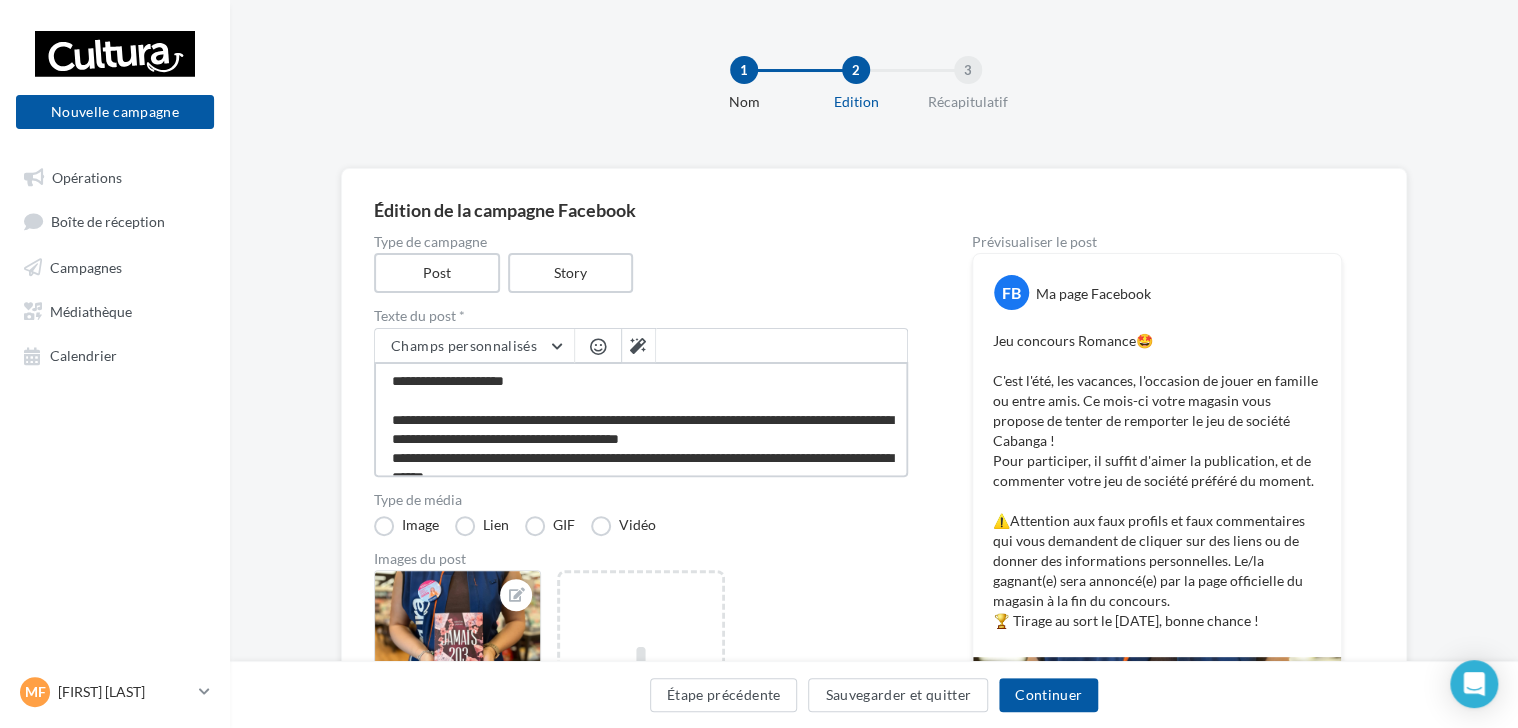 type on "**********" 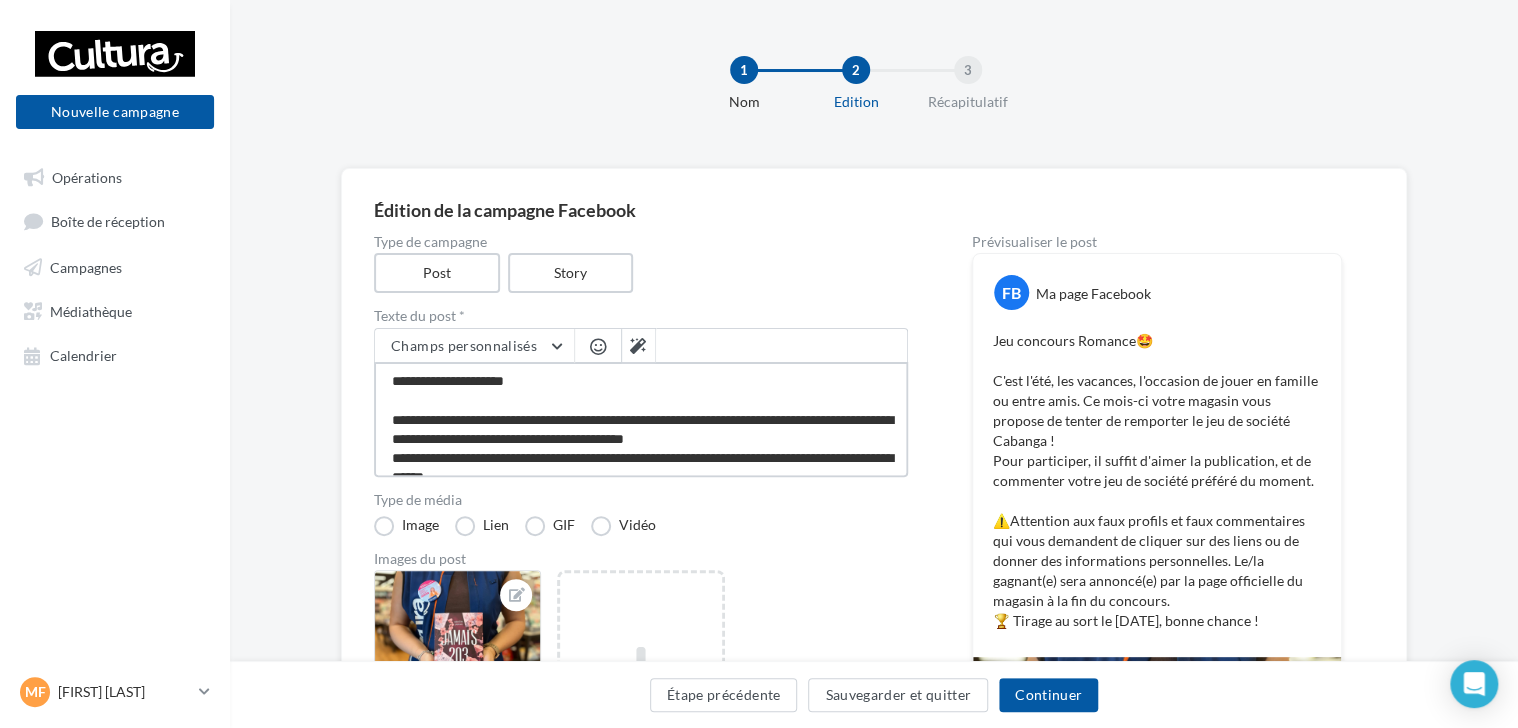 type on "**********" 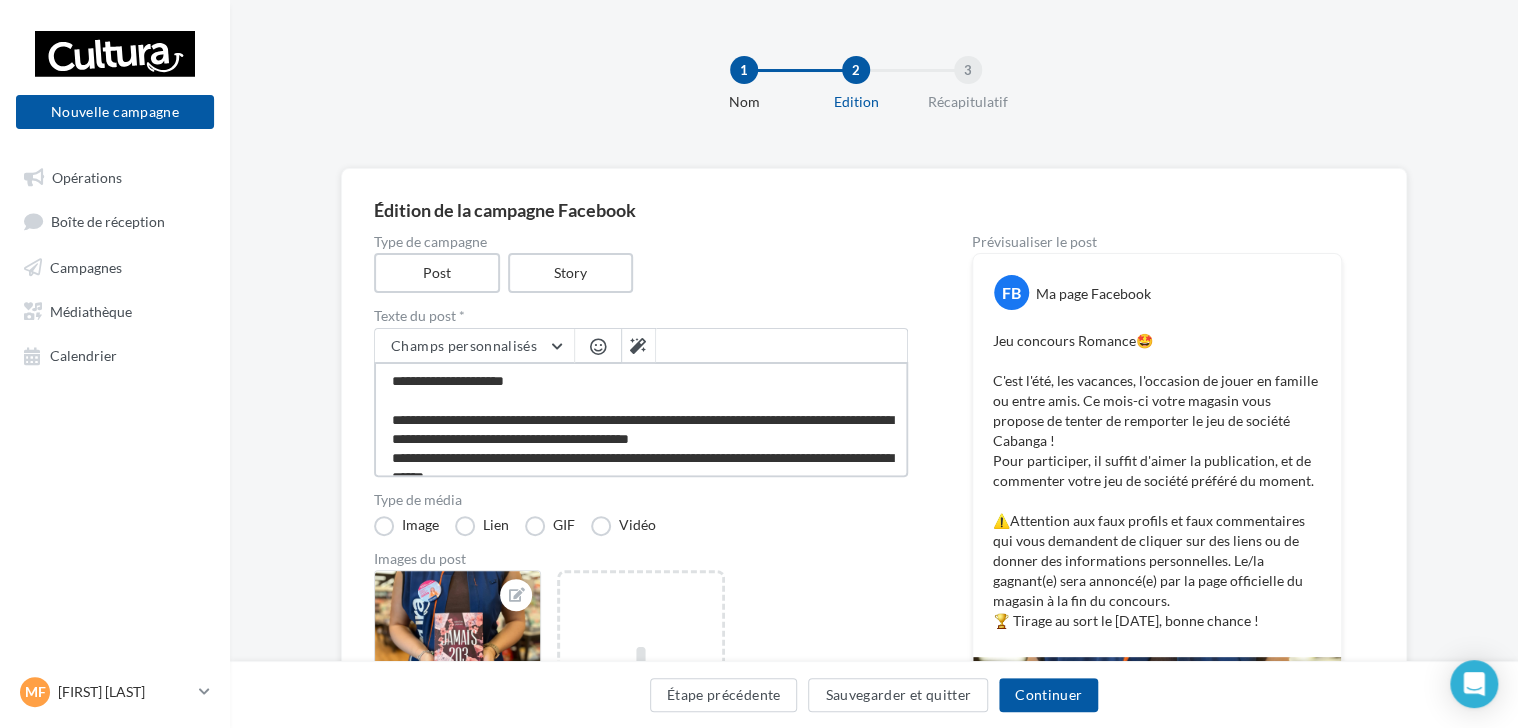 type on "**********" 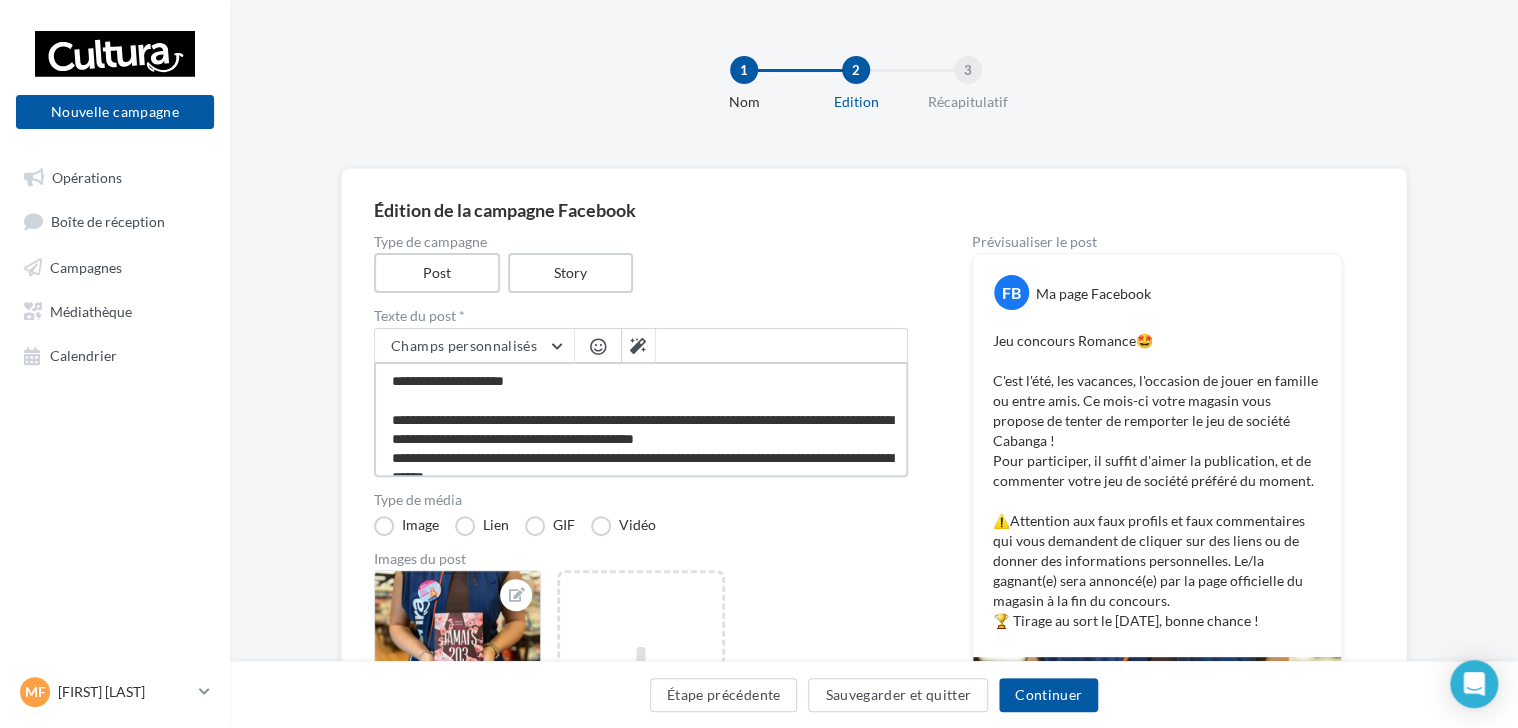 type on "**********" 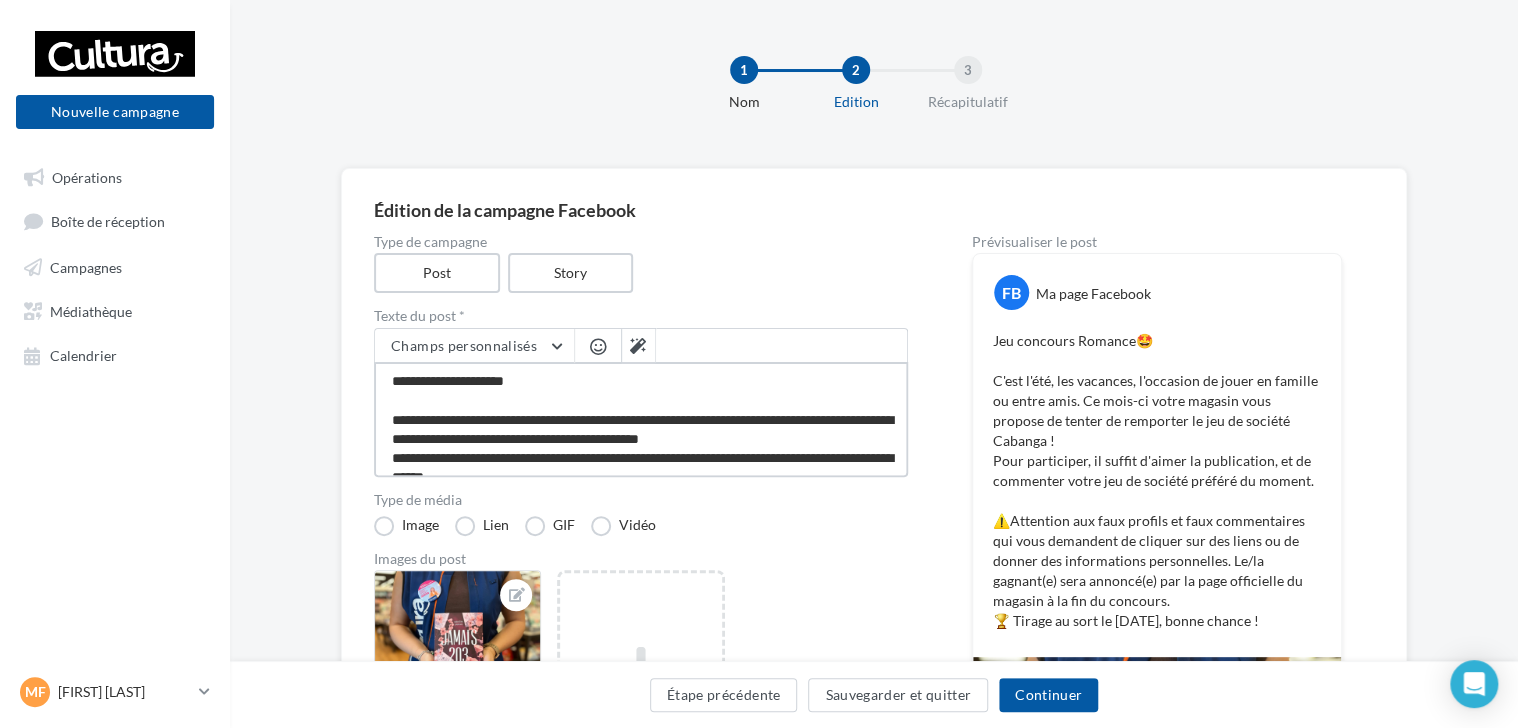 type on "**********" 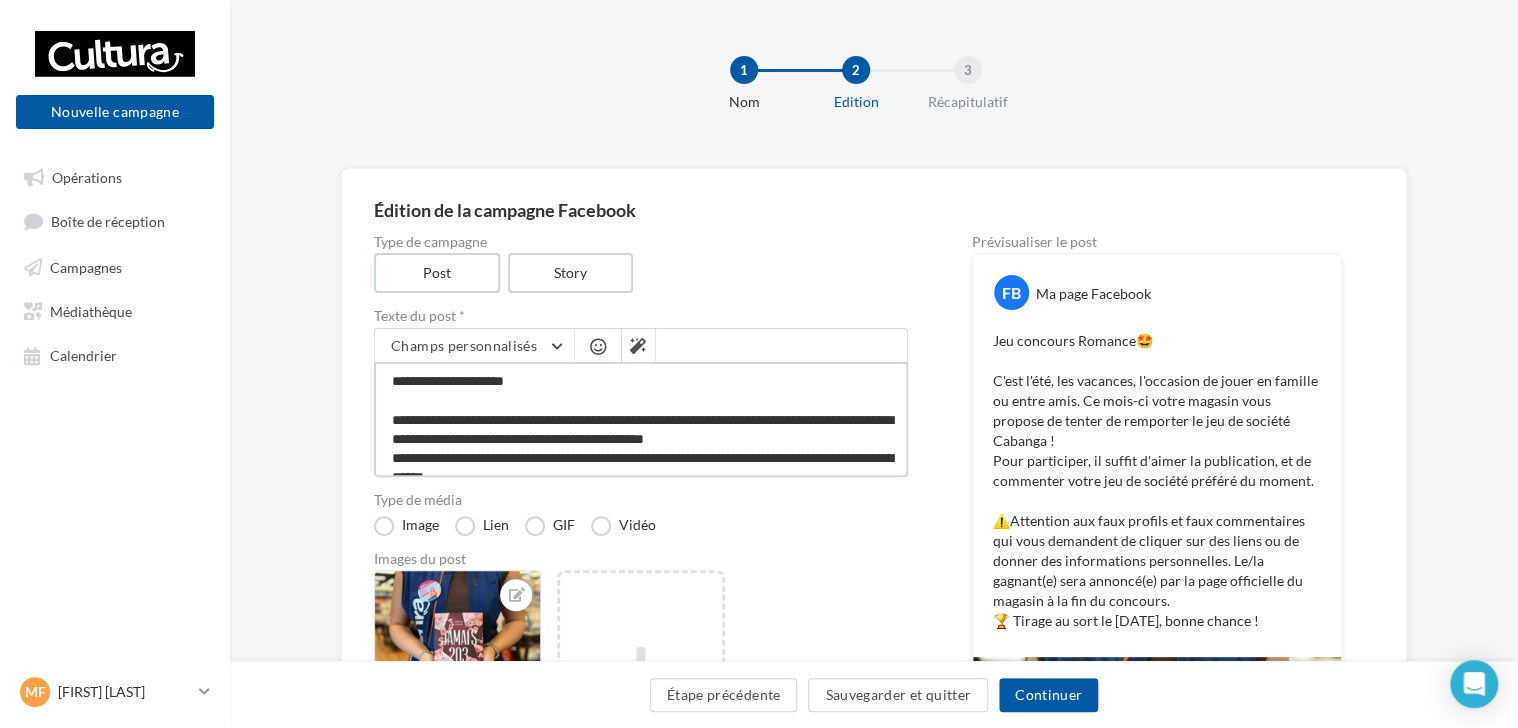 type on "**********" 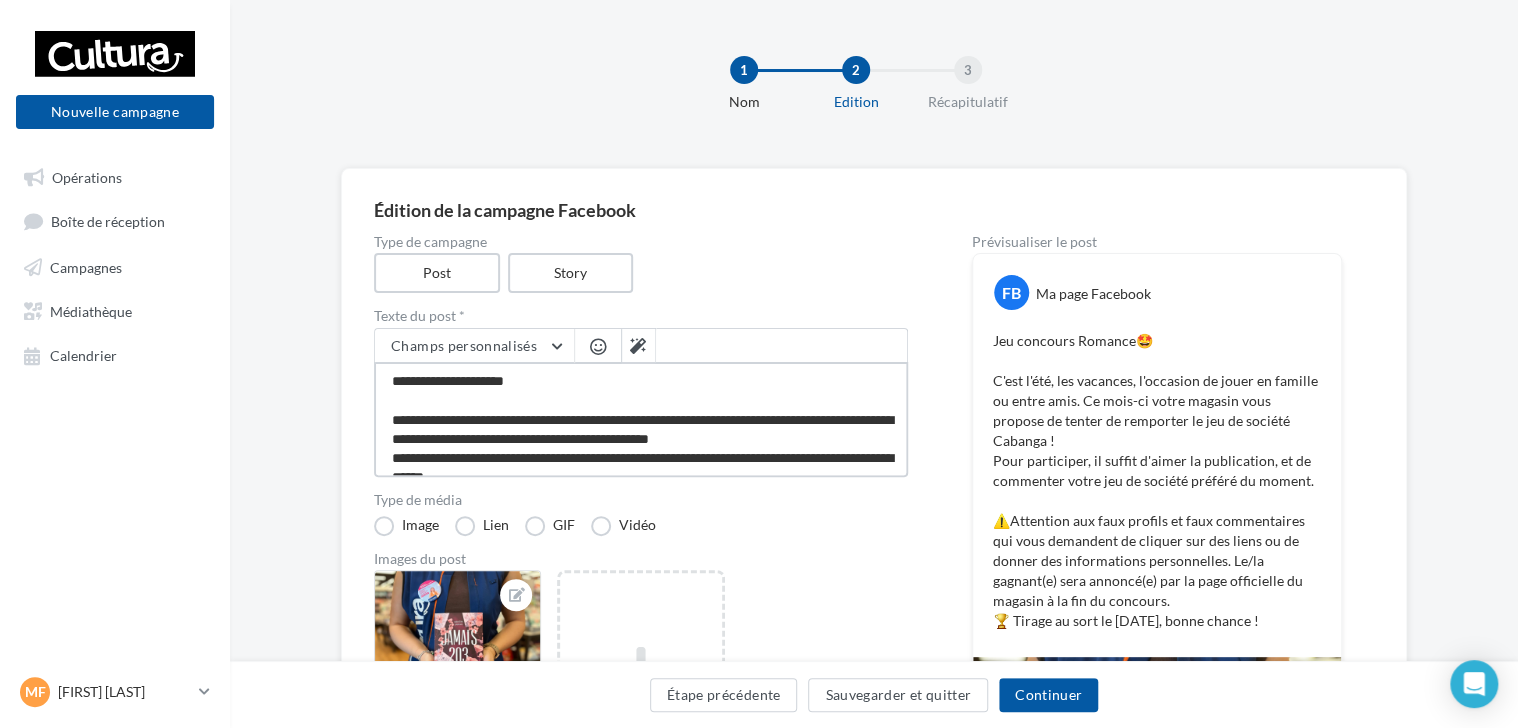 type on "**********" 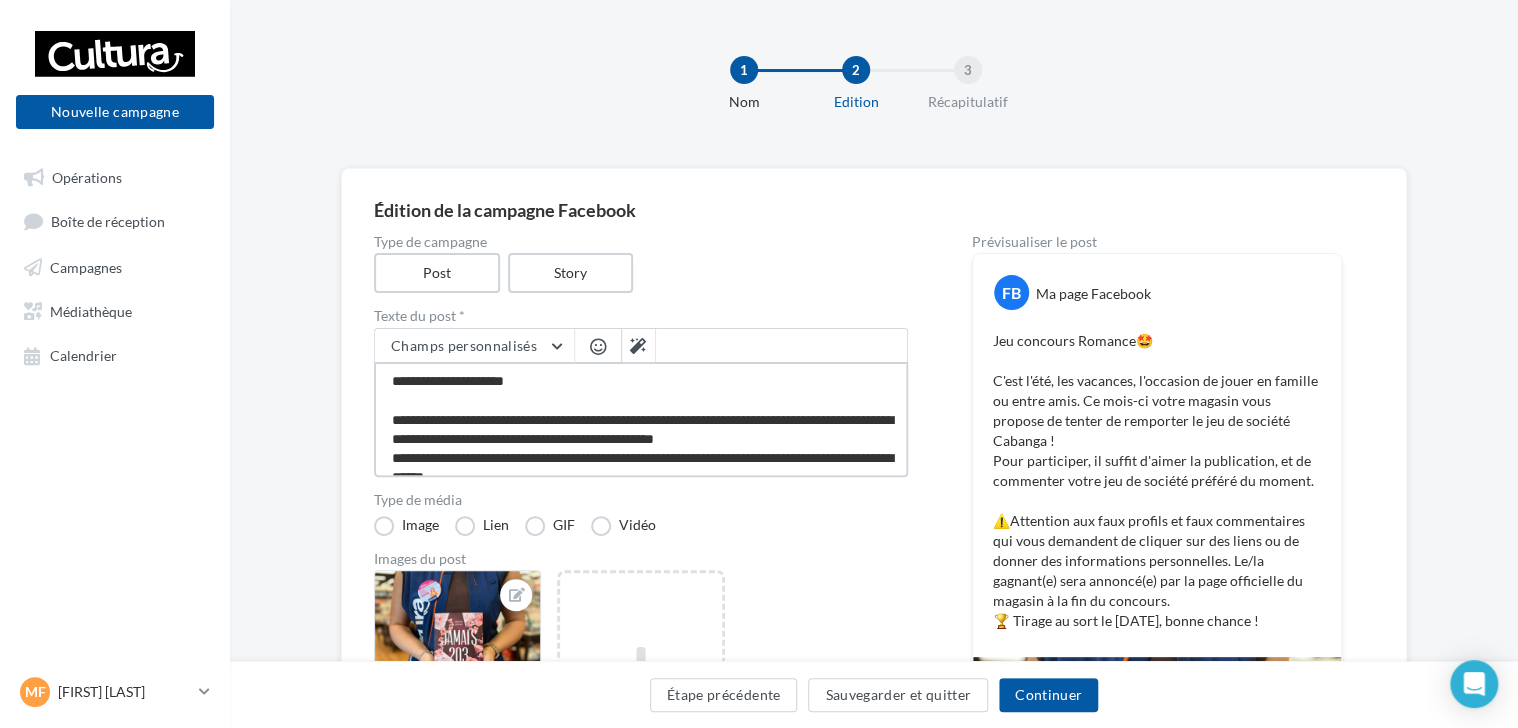 type on "**********" 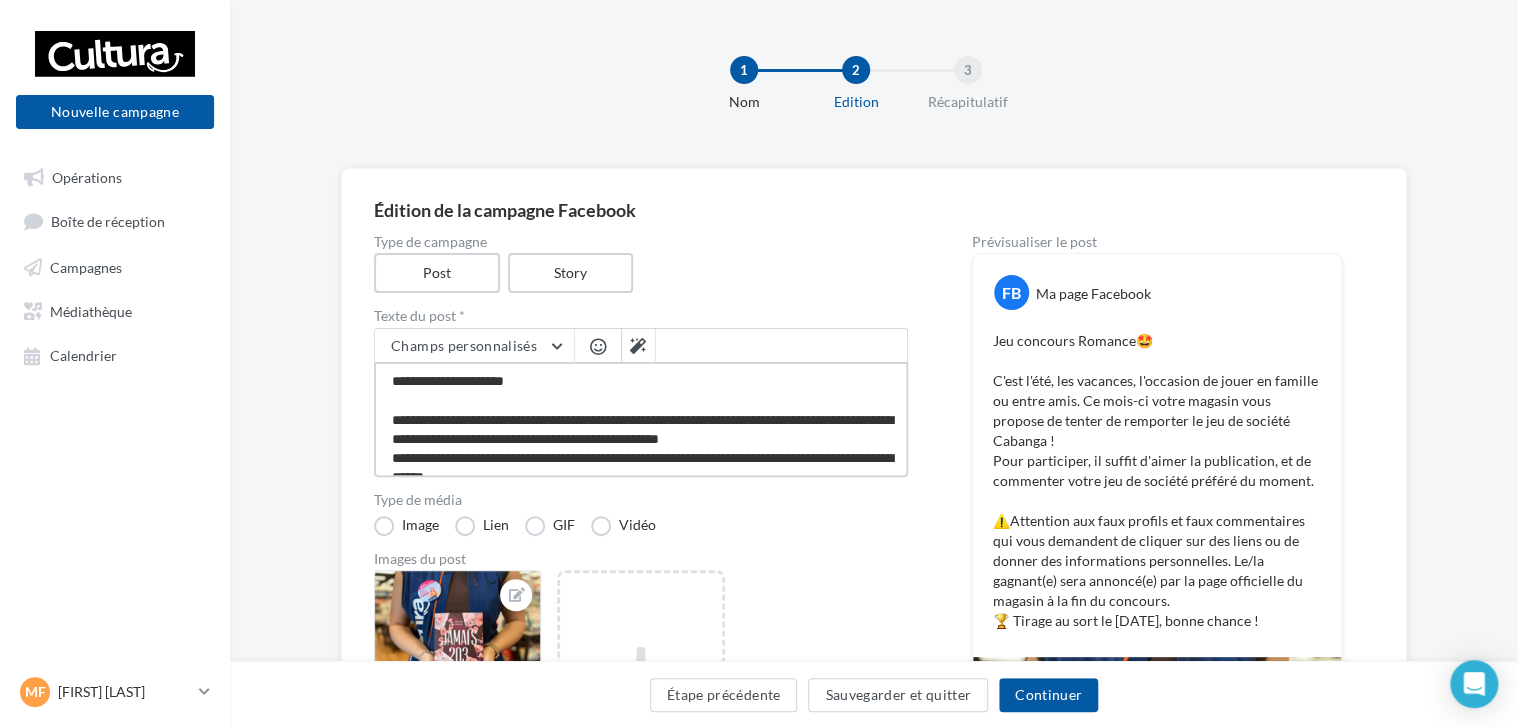type on "**********" 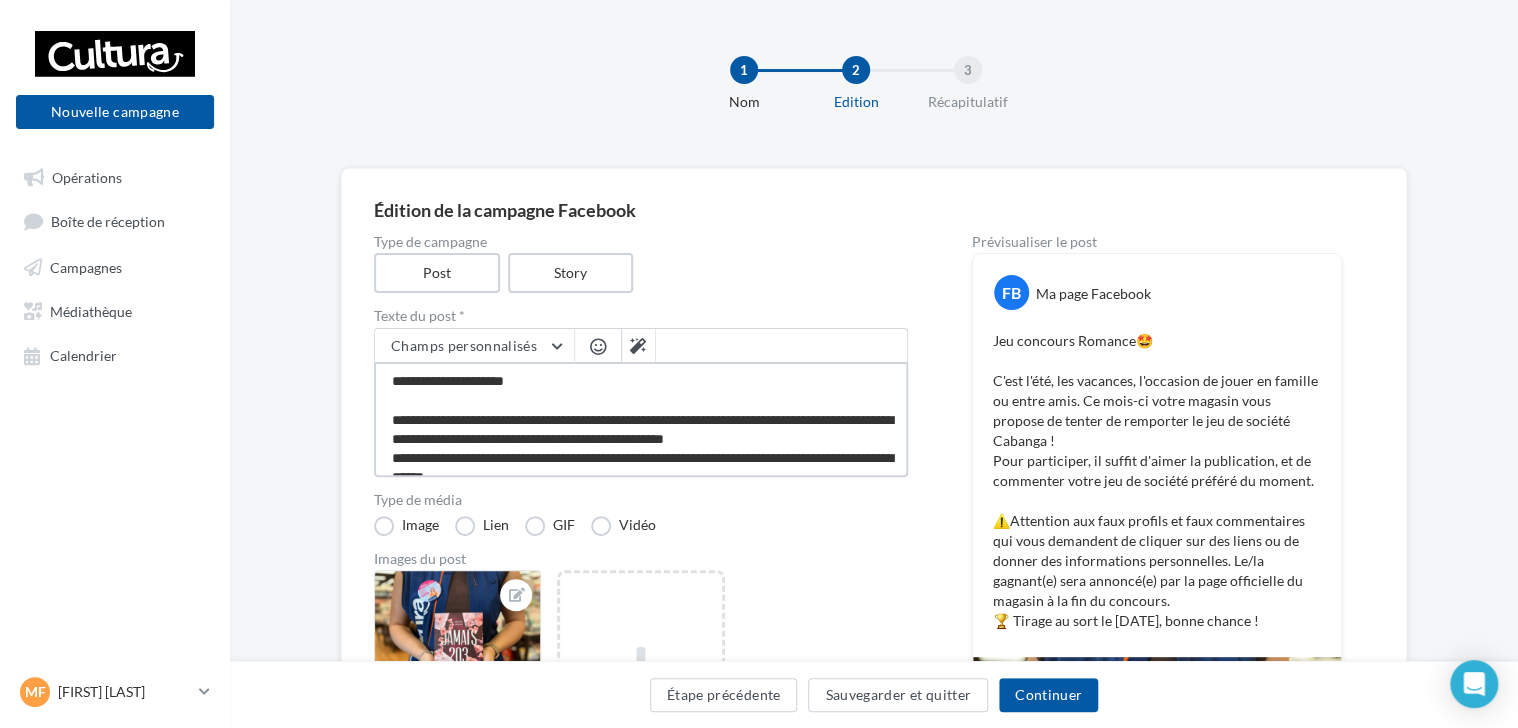 type on "**********" 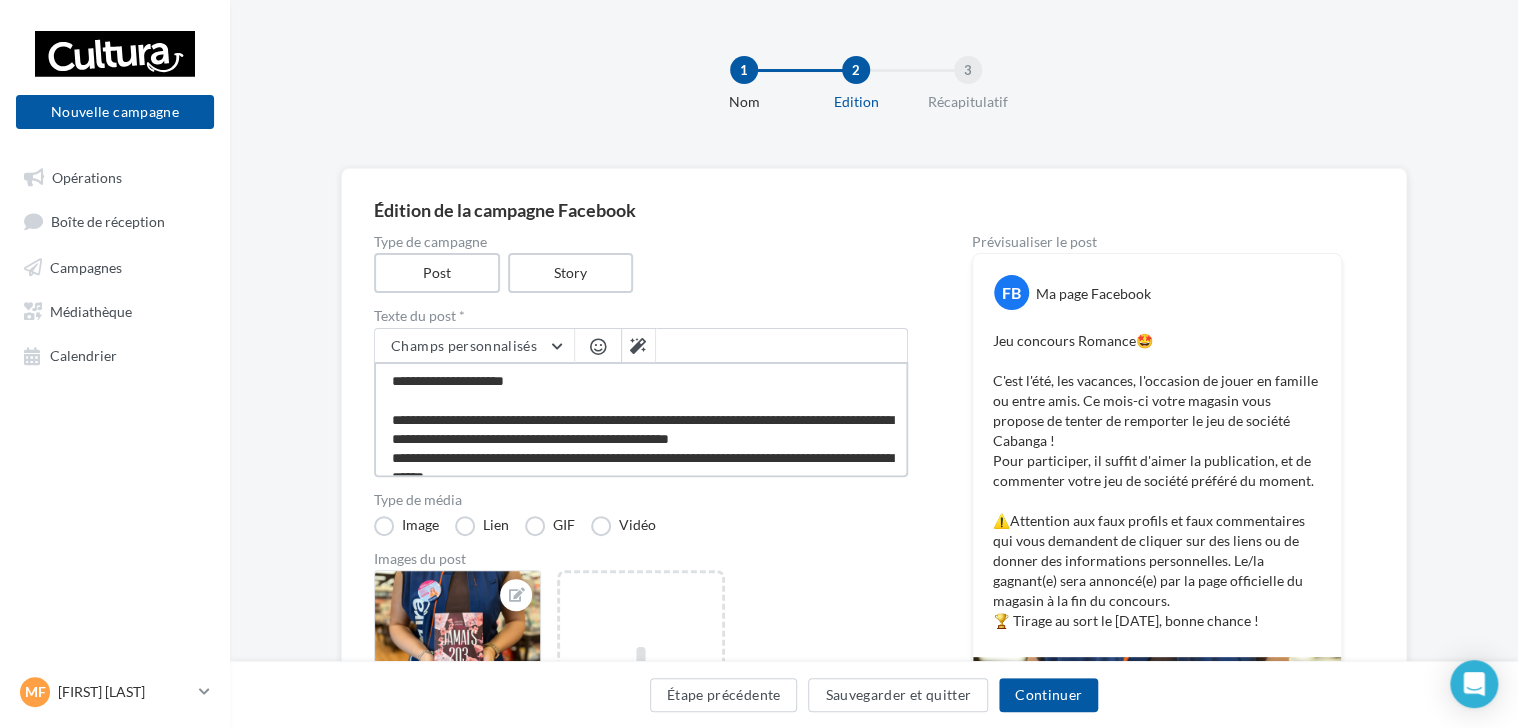 type on "**********" 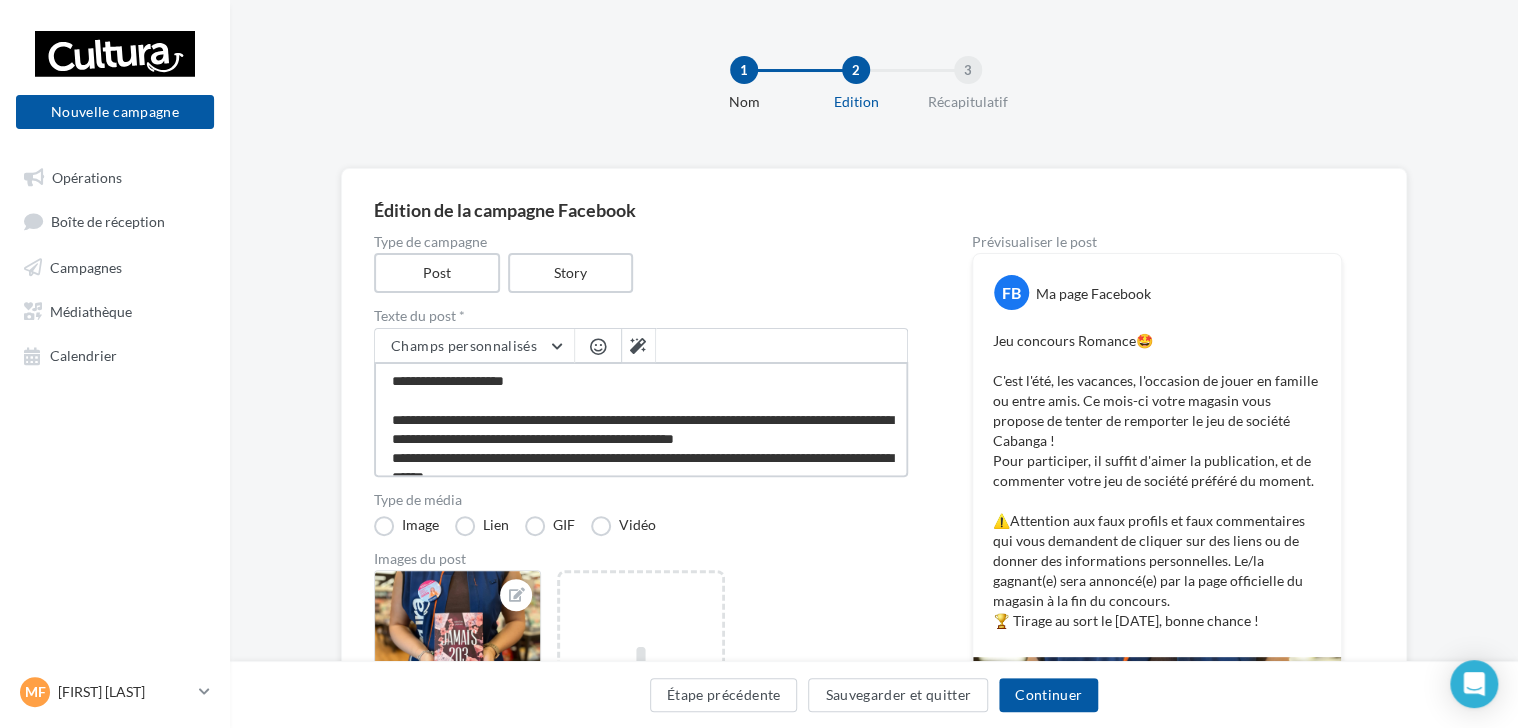 type on "**********" 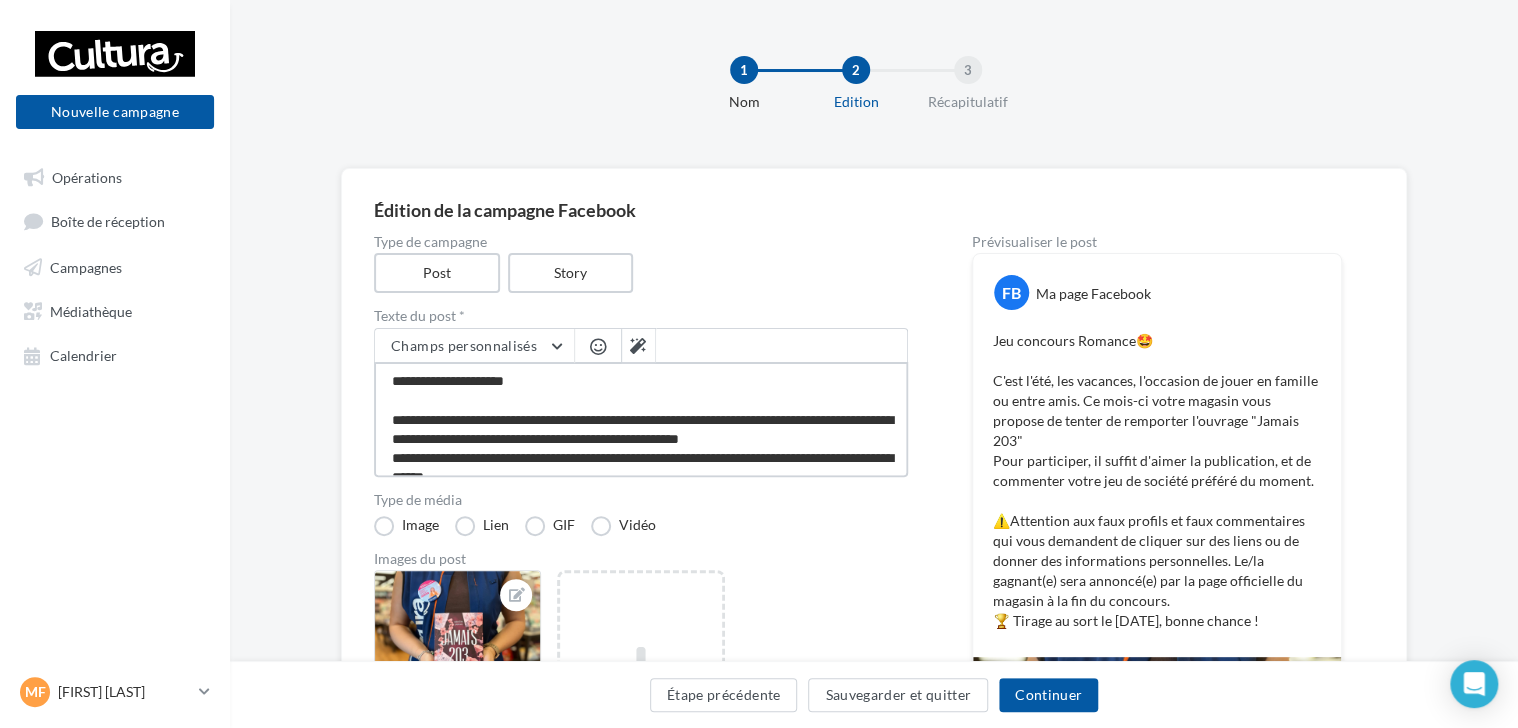 type on "**********" 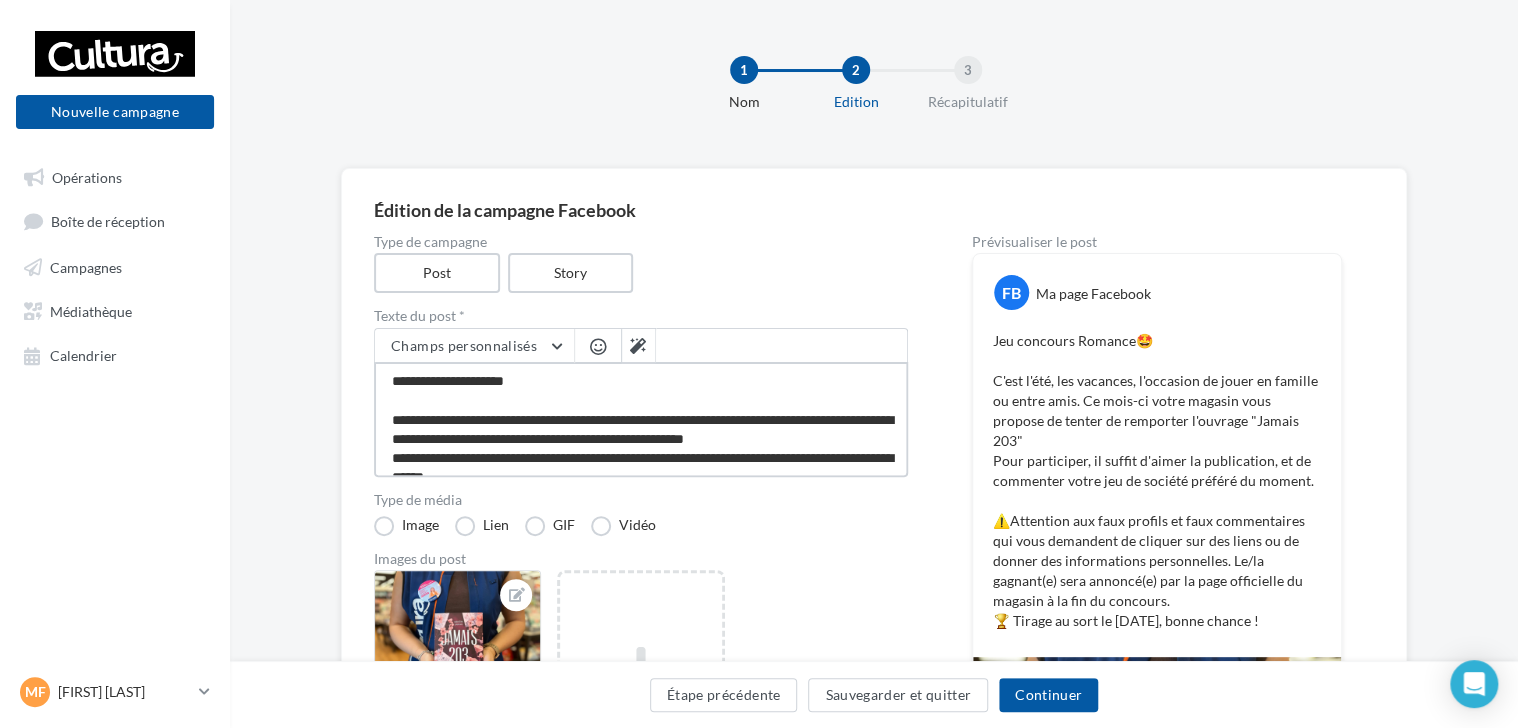 type on "**********" 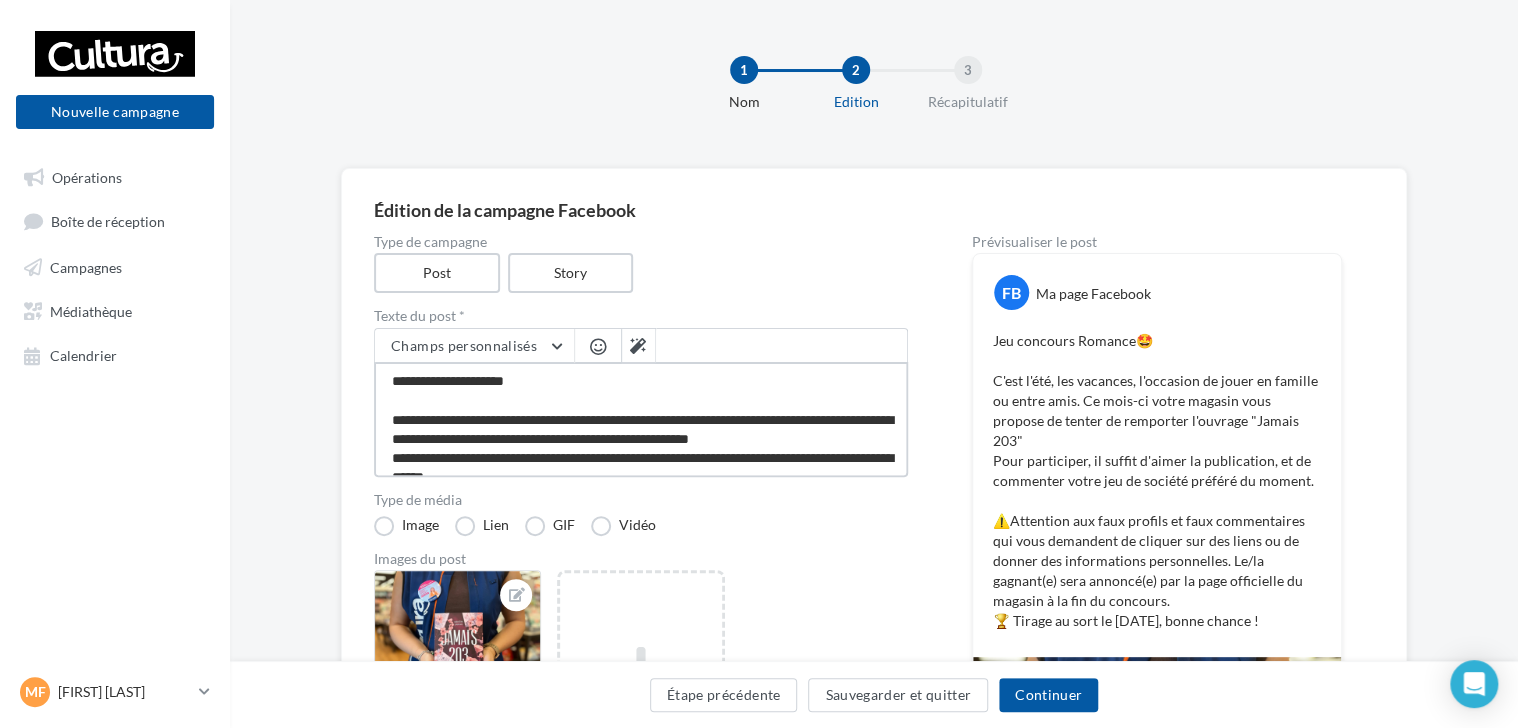 type on "**********" 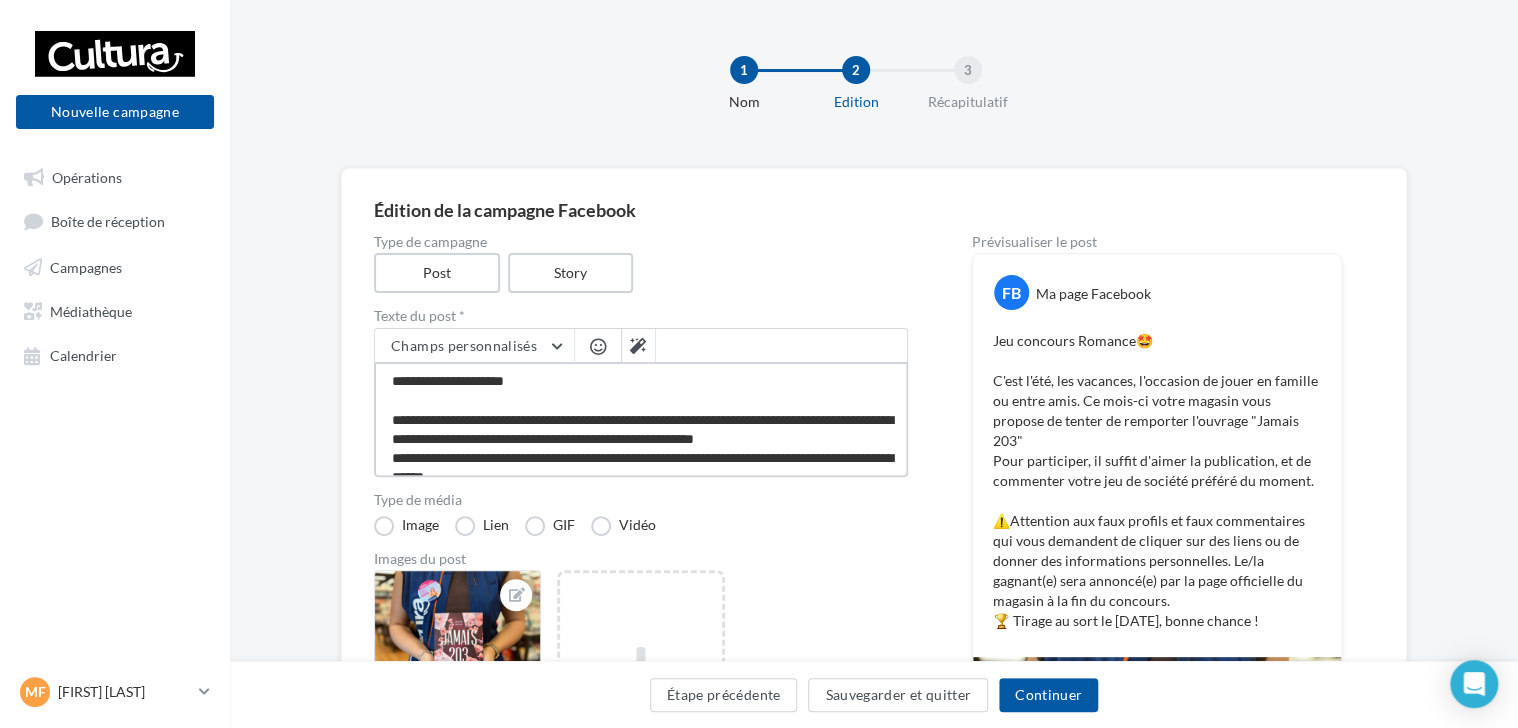 type on "**********" 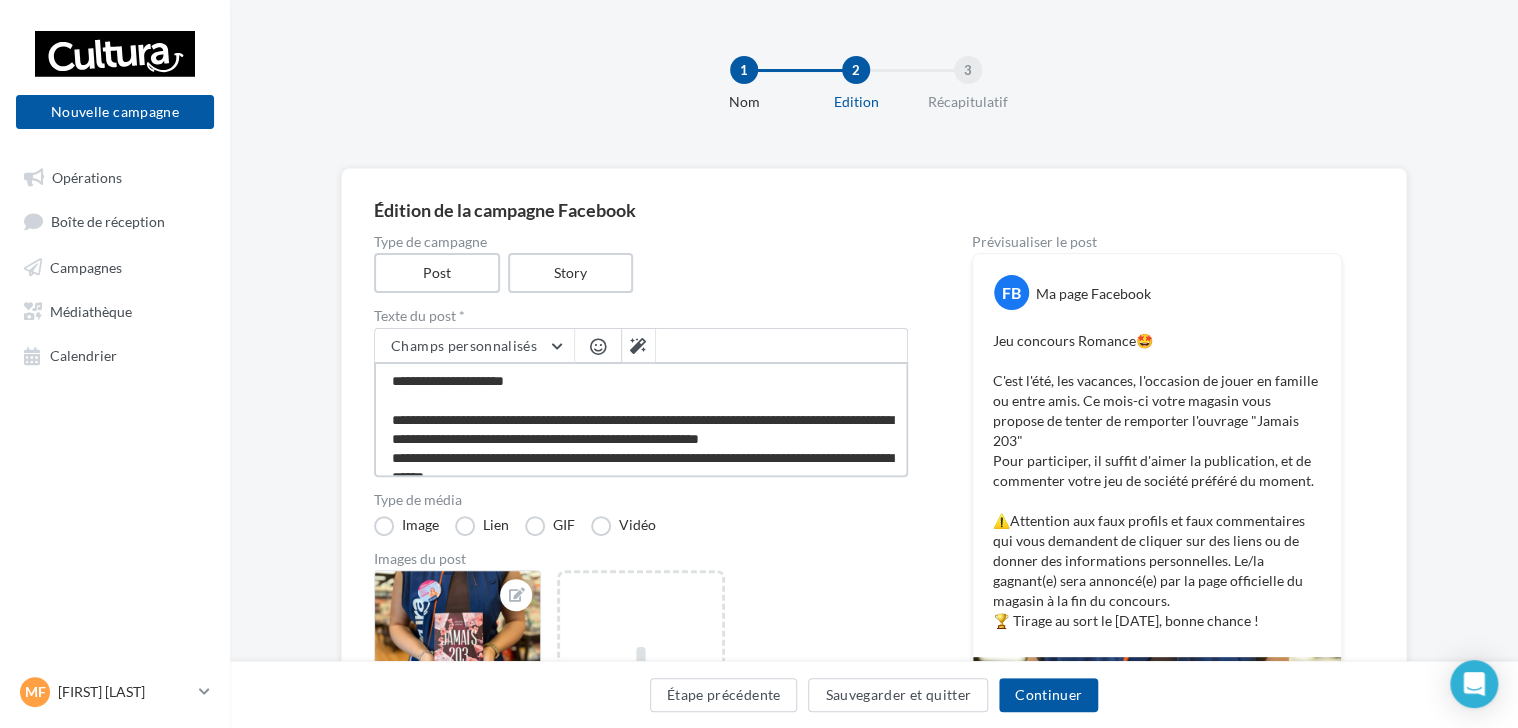 type on "**********" 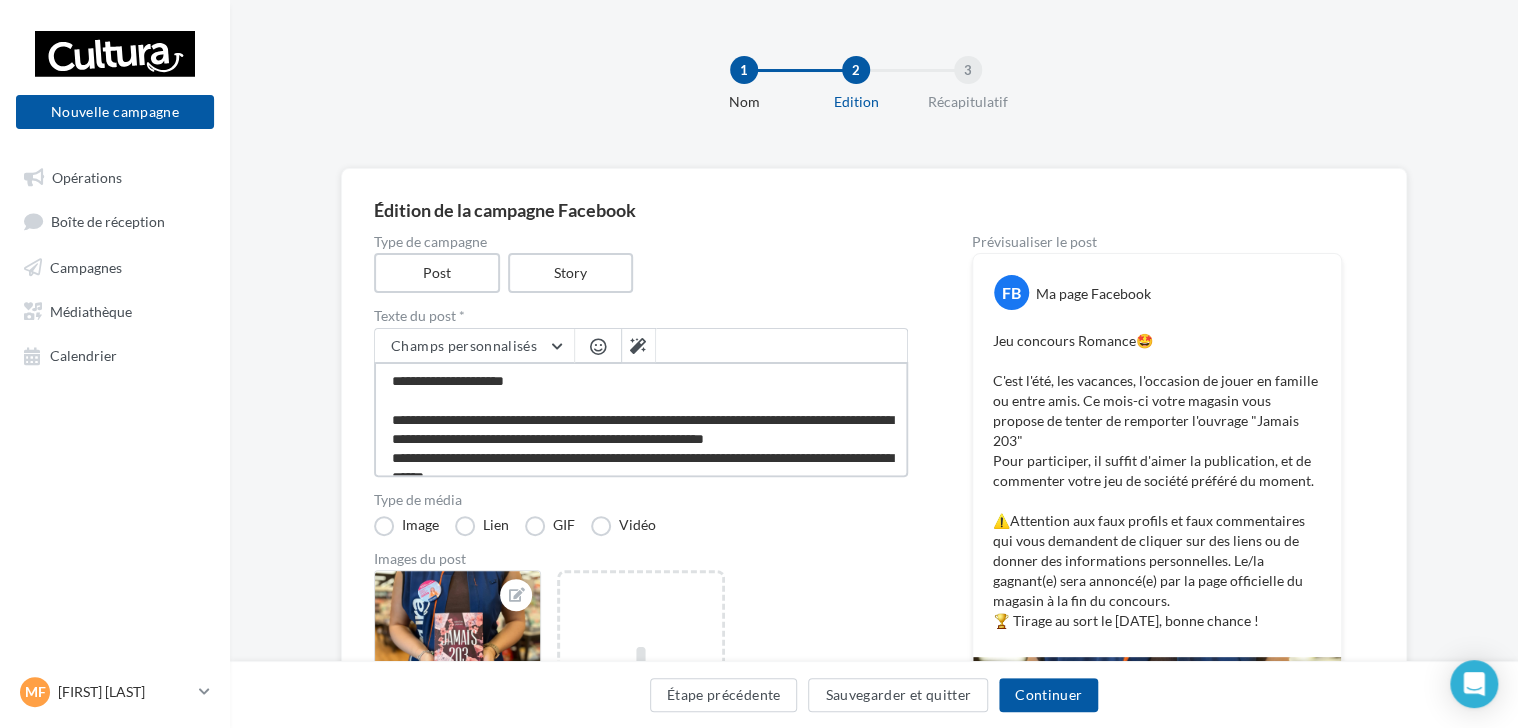 type on "**********" 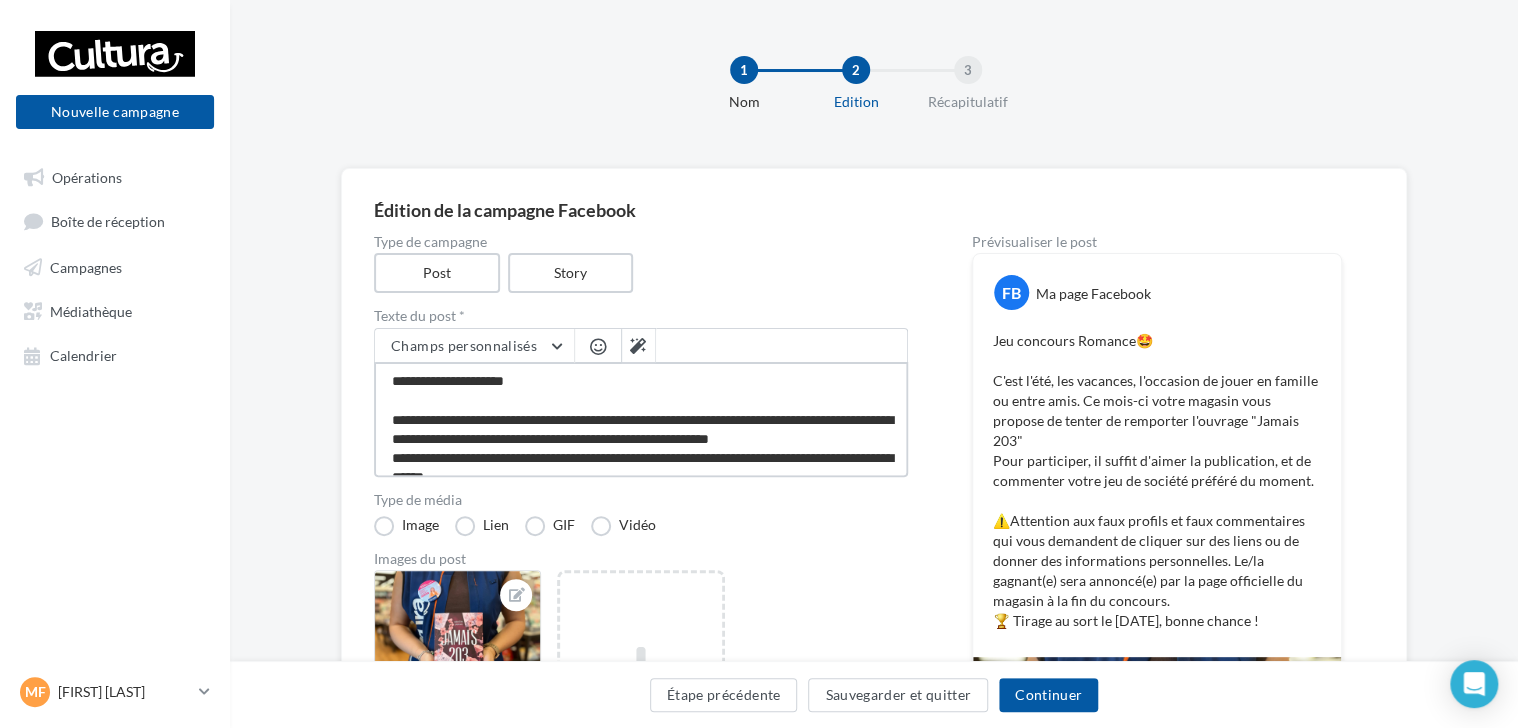 type on "**********" 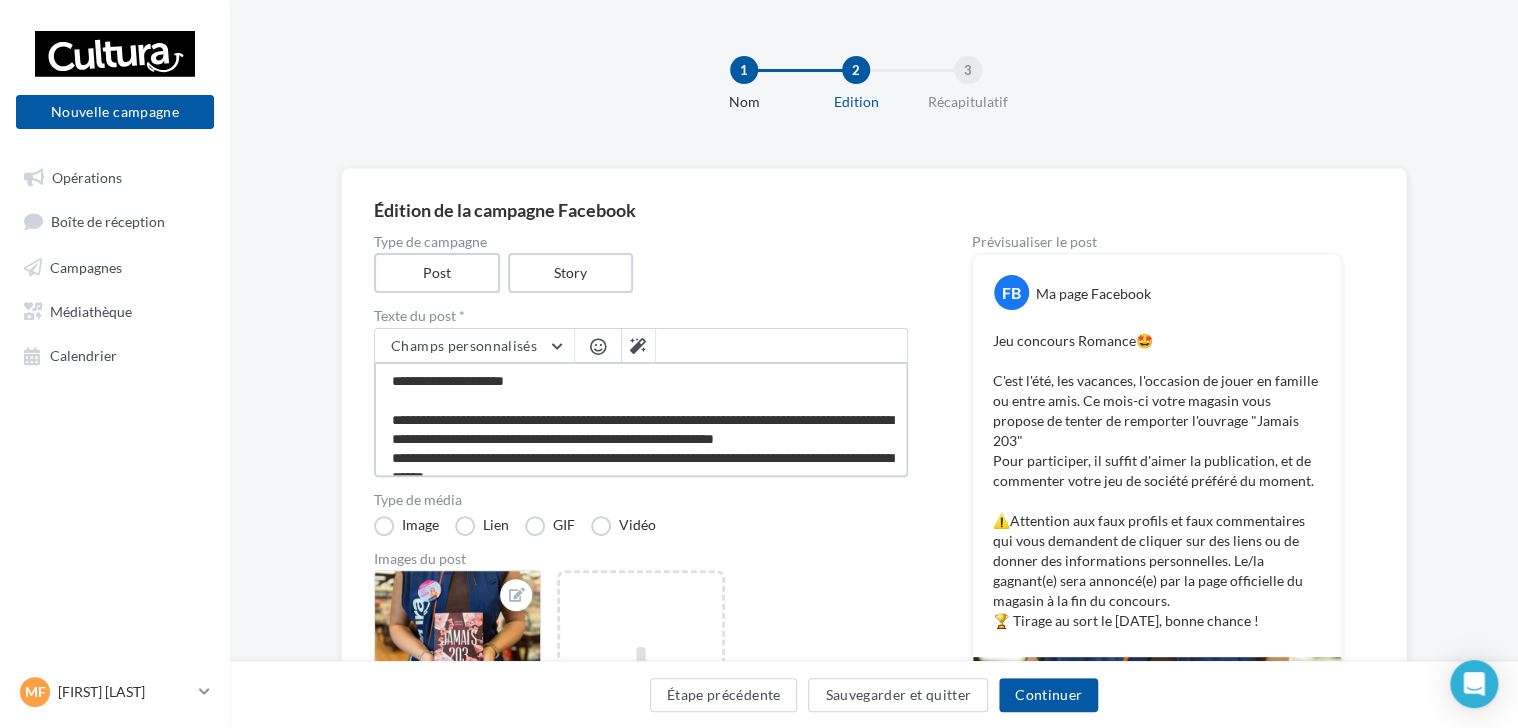 type on "**********" 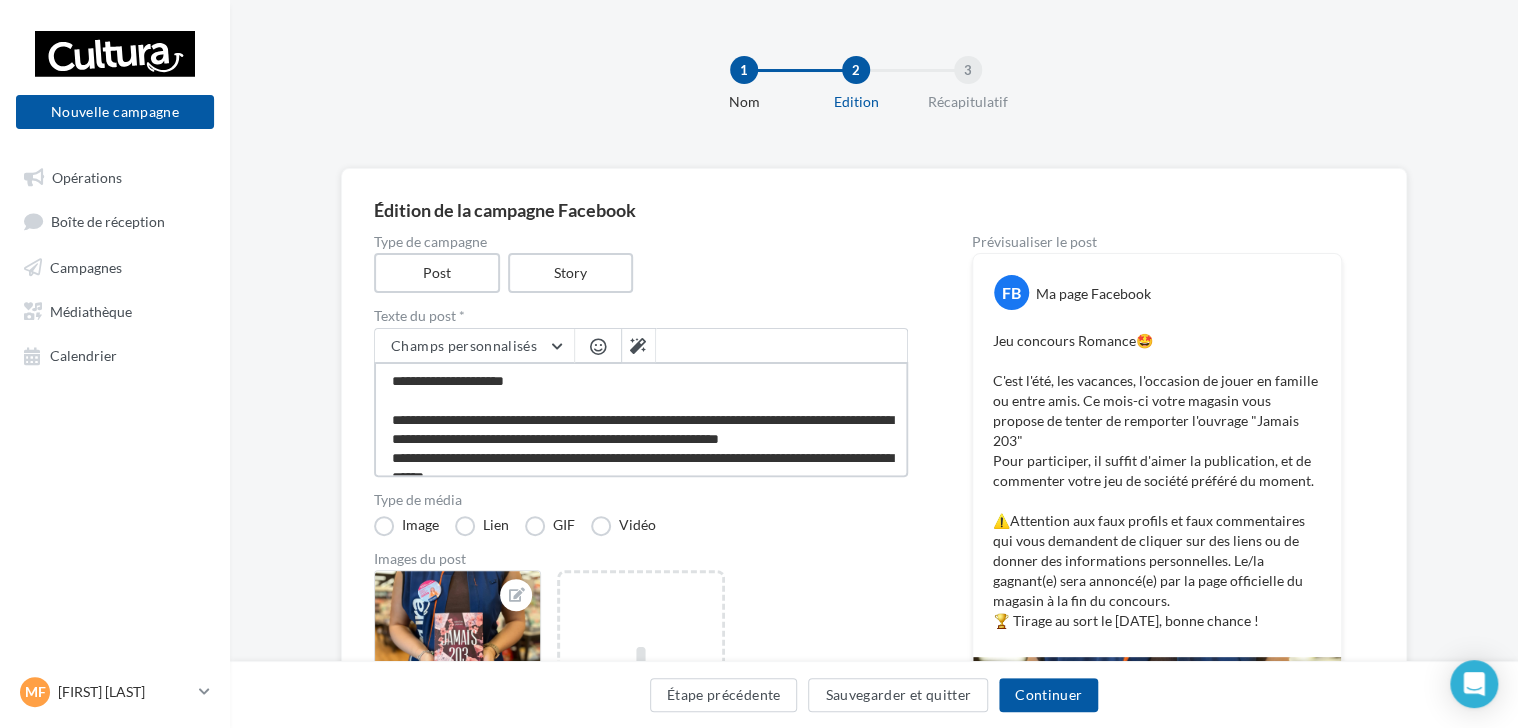 type on "**********" 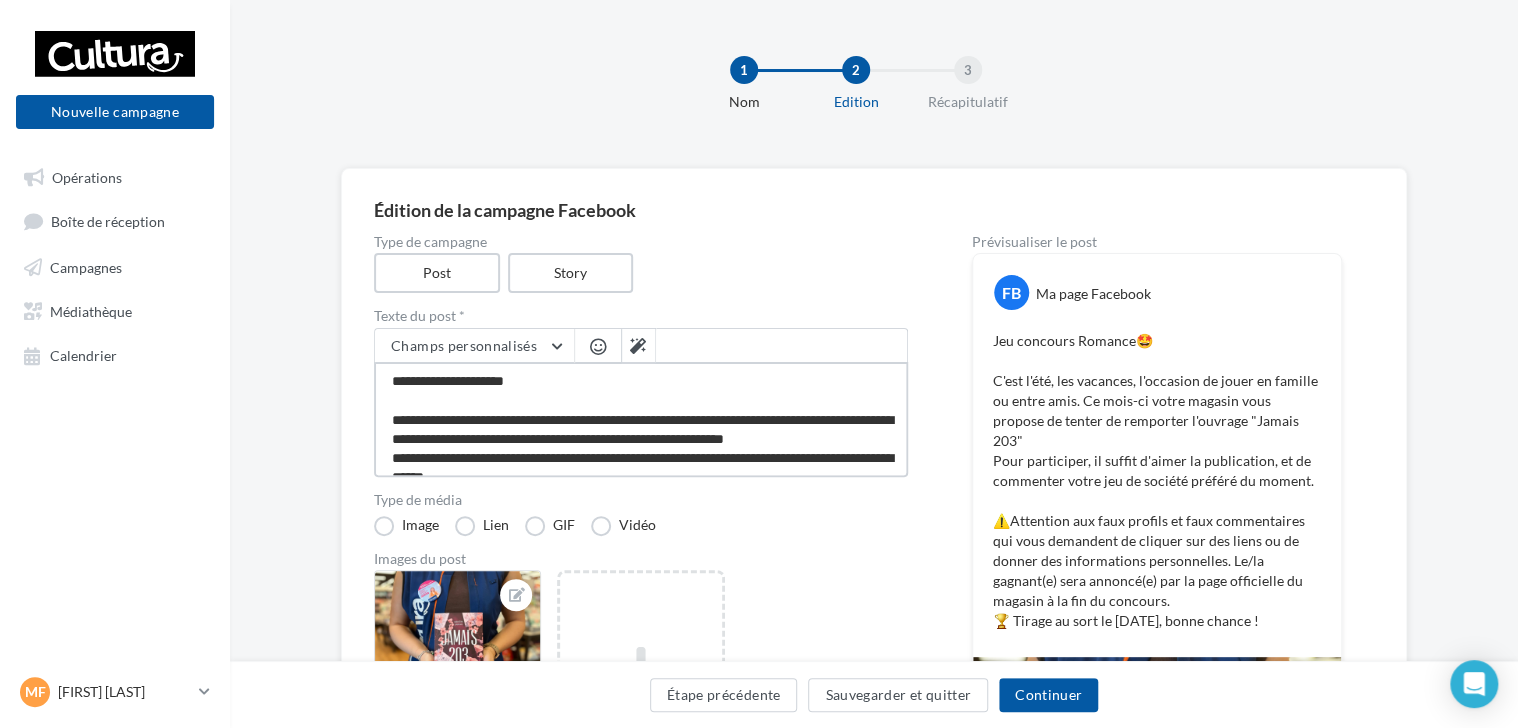 type on "**********" 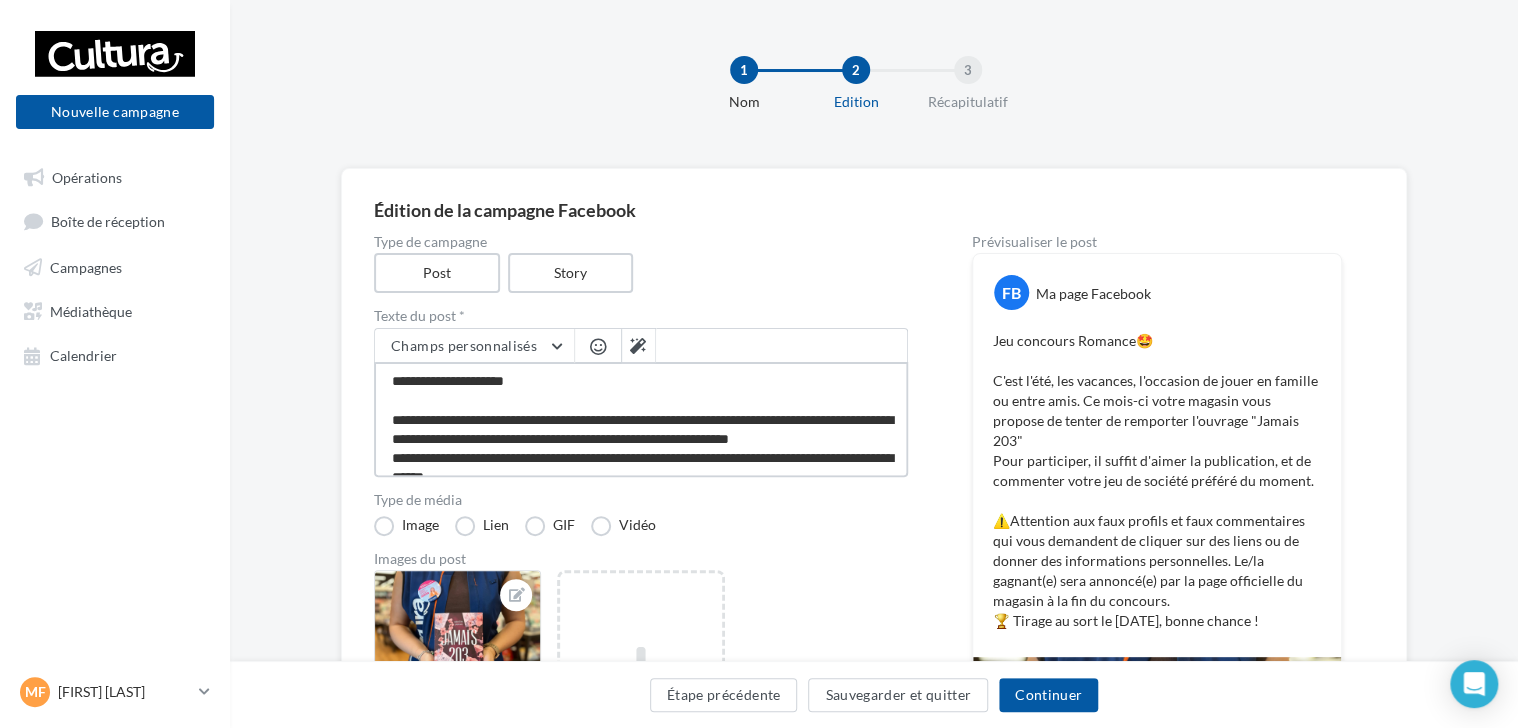 type on "**********" 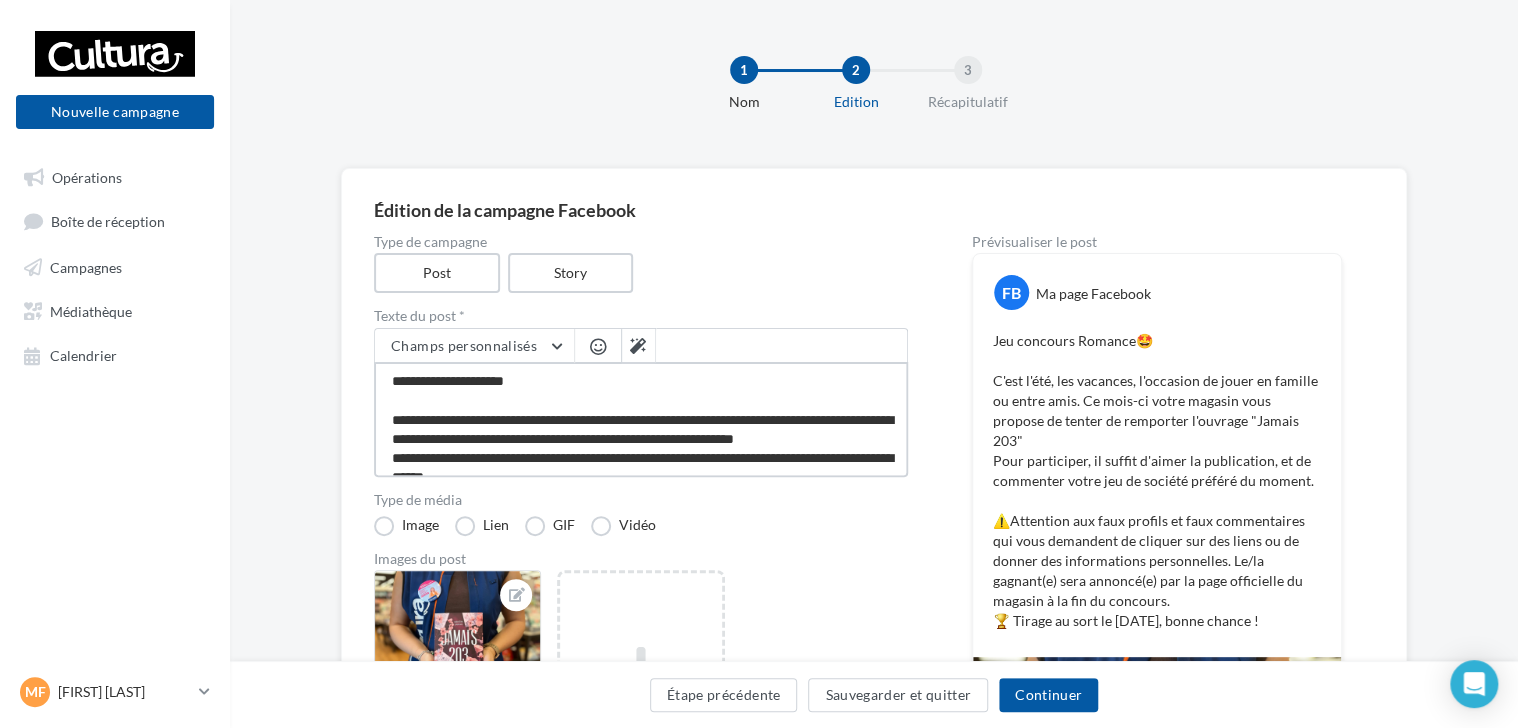 type on "**********" 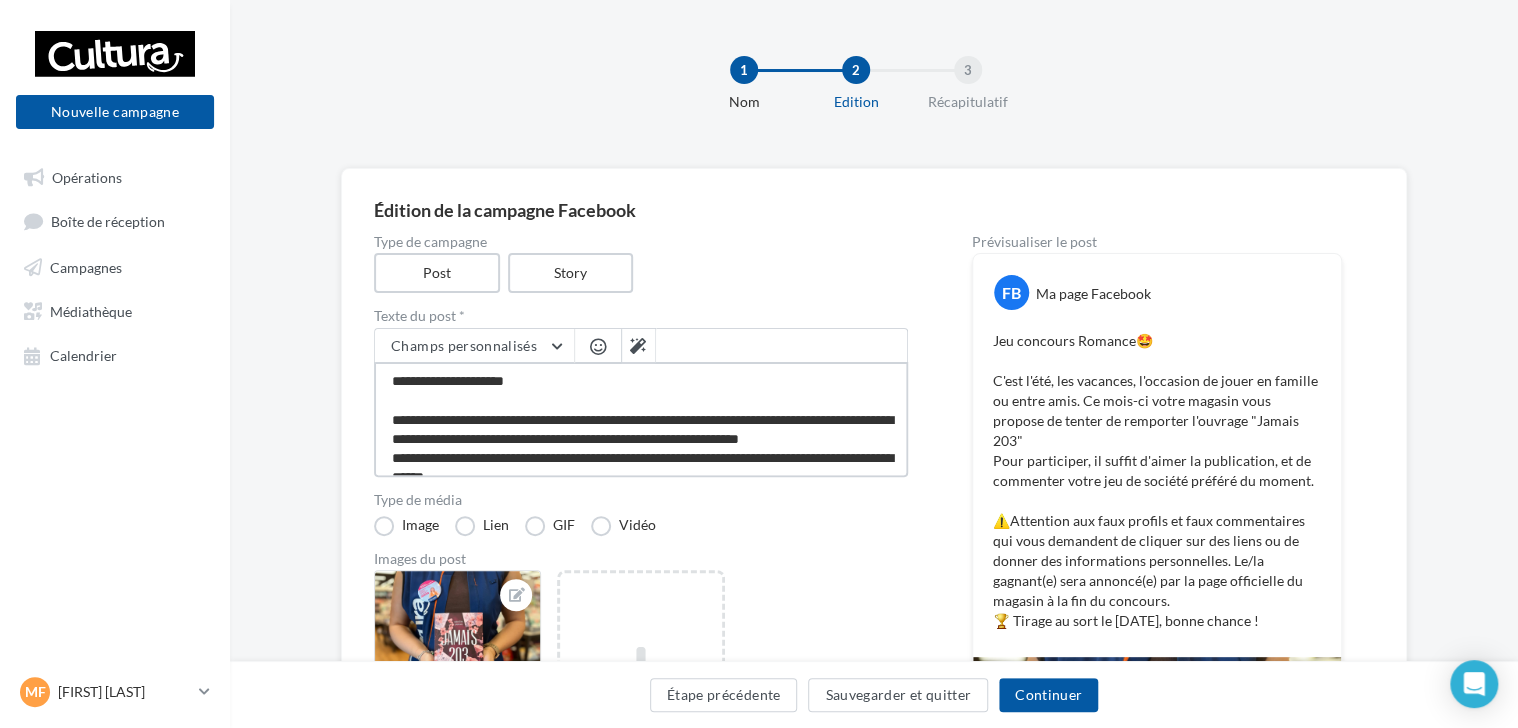 type on "**********" 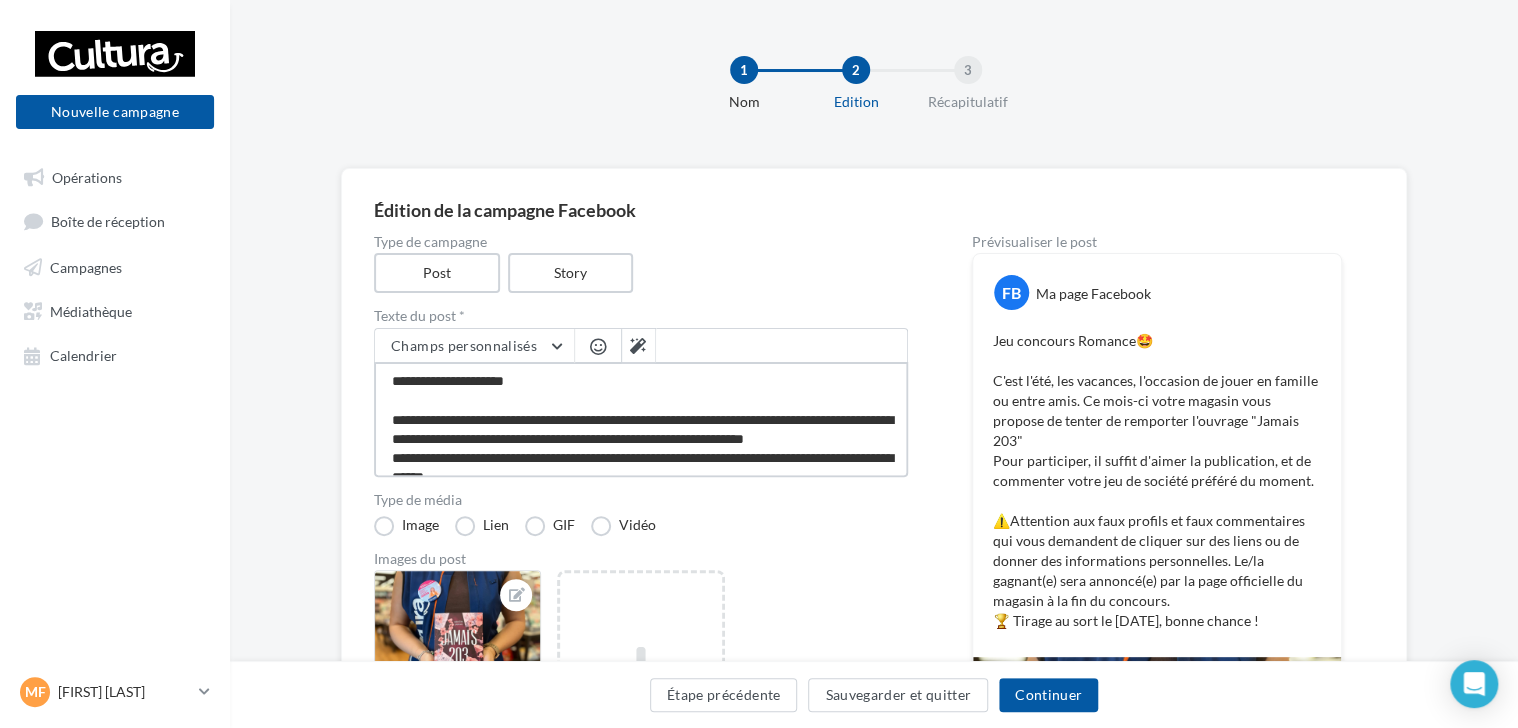 type on "**********" 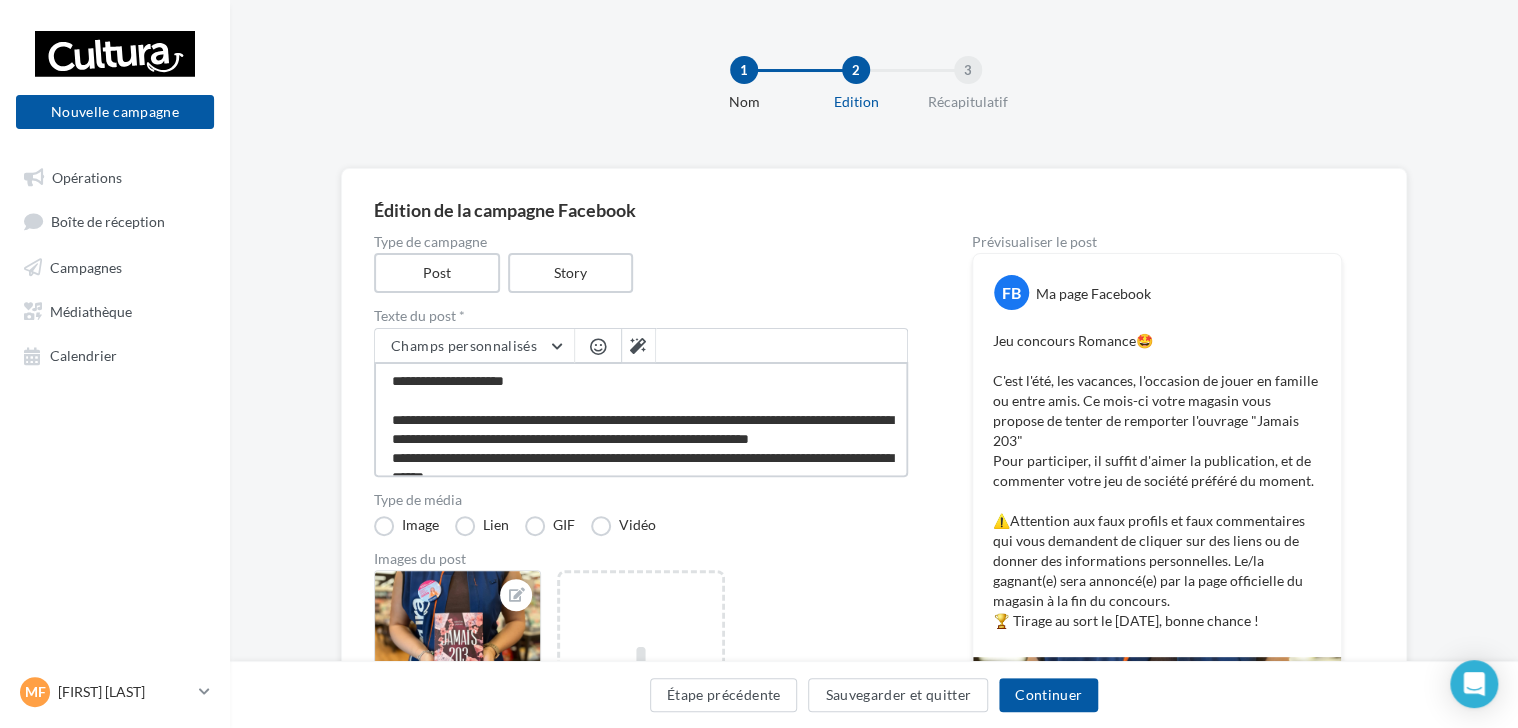 type on "**********" 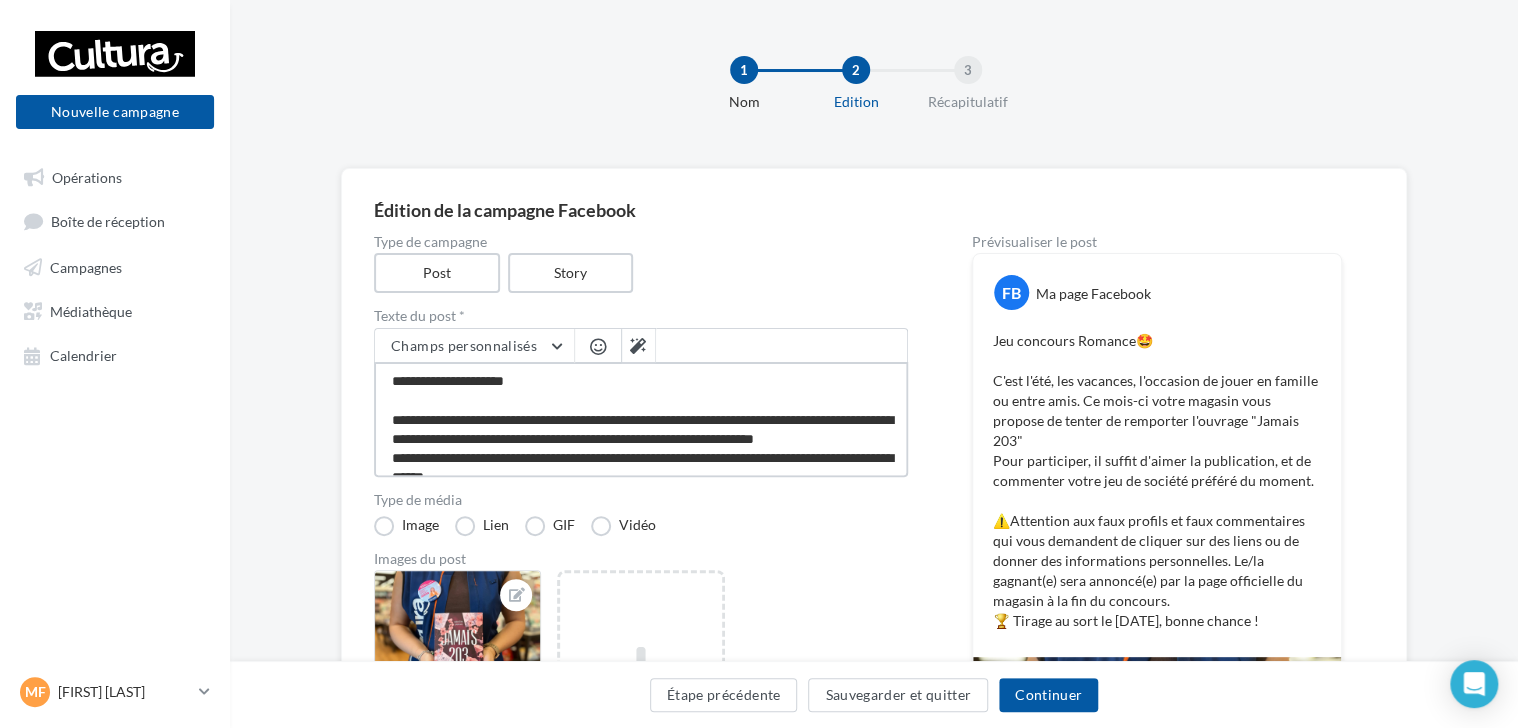 type on "**********" 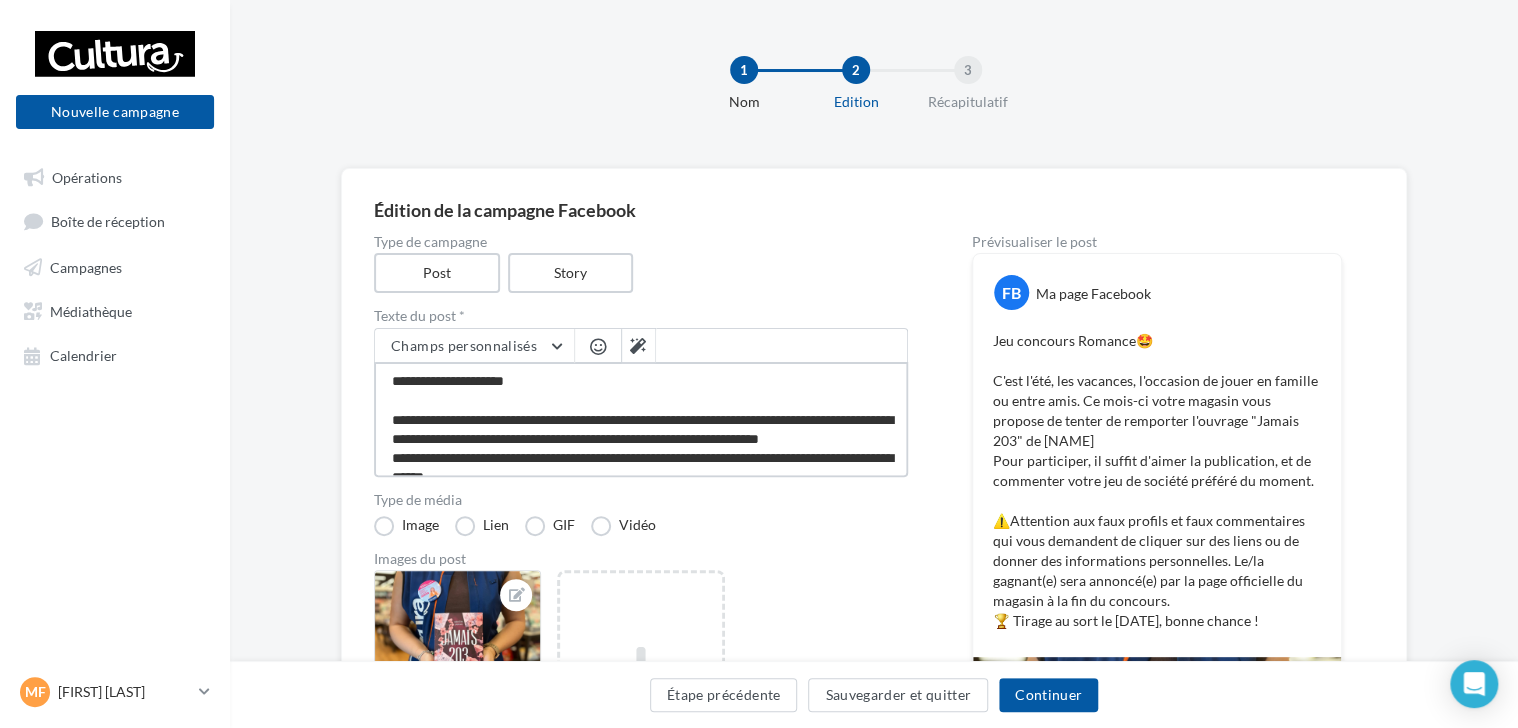 scroll, scrollTop: 0, scrollLeft: 0, axis: both 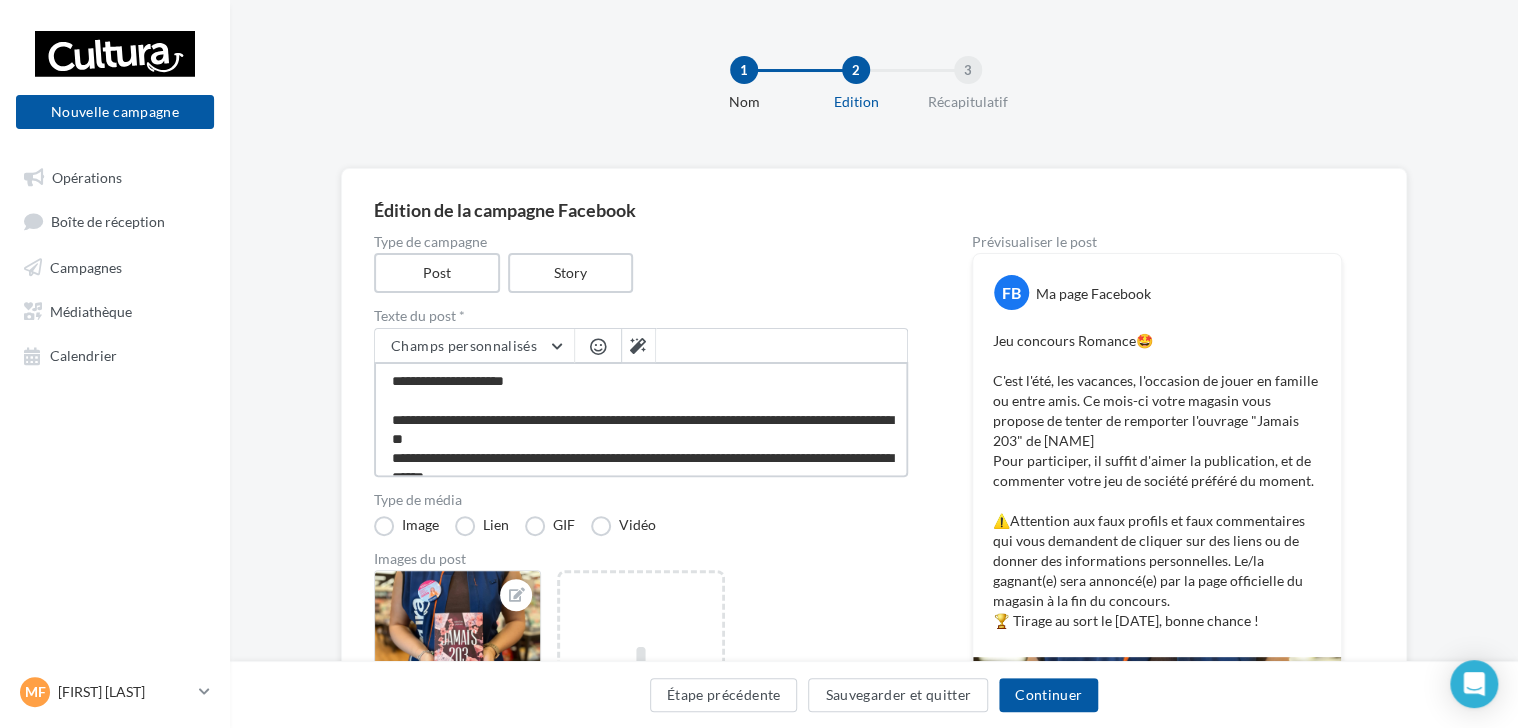 type on "**********" 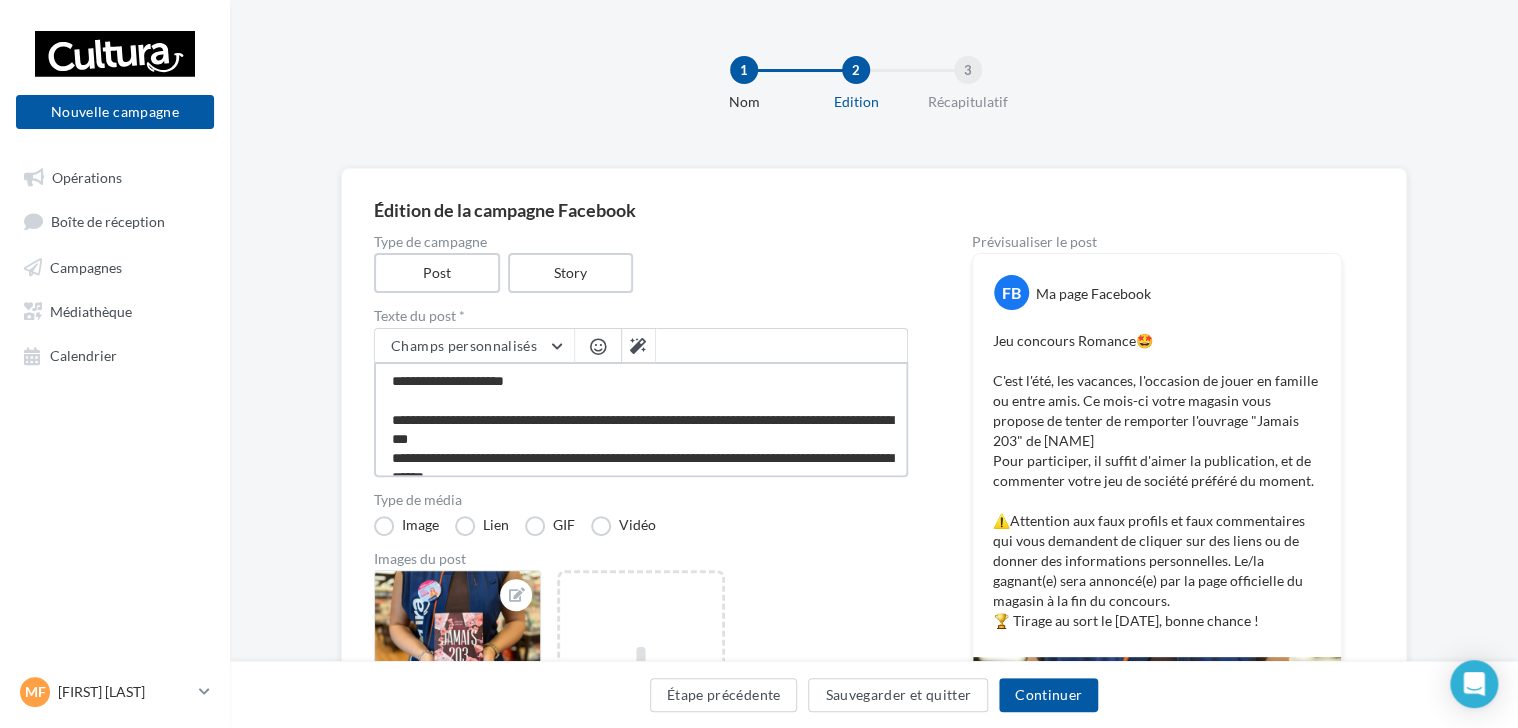 type on "**********" 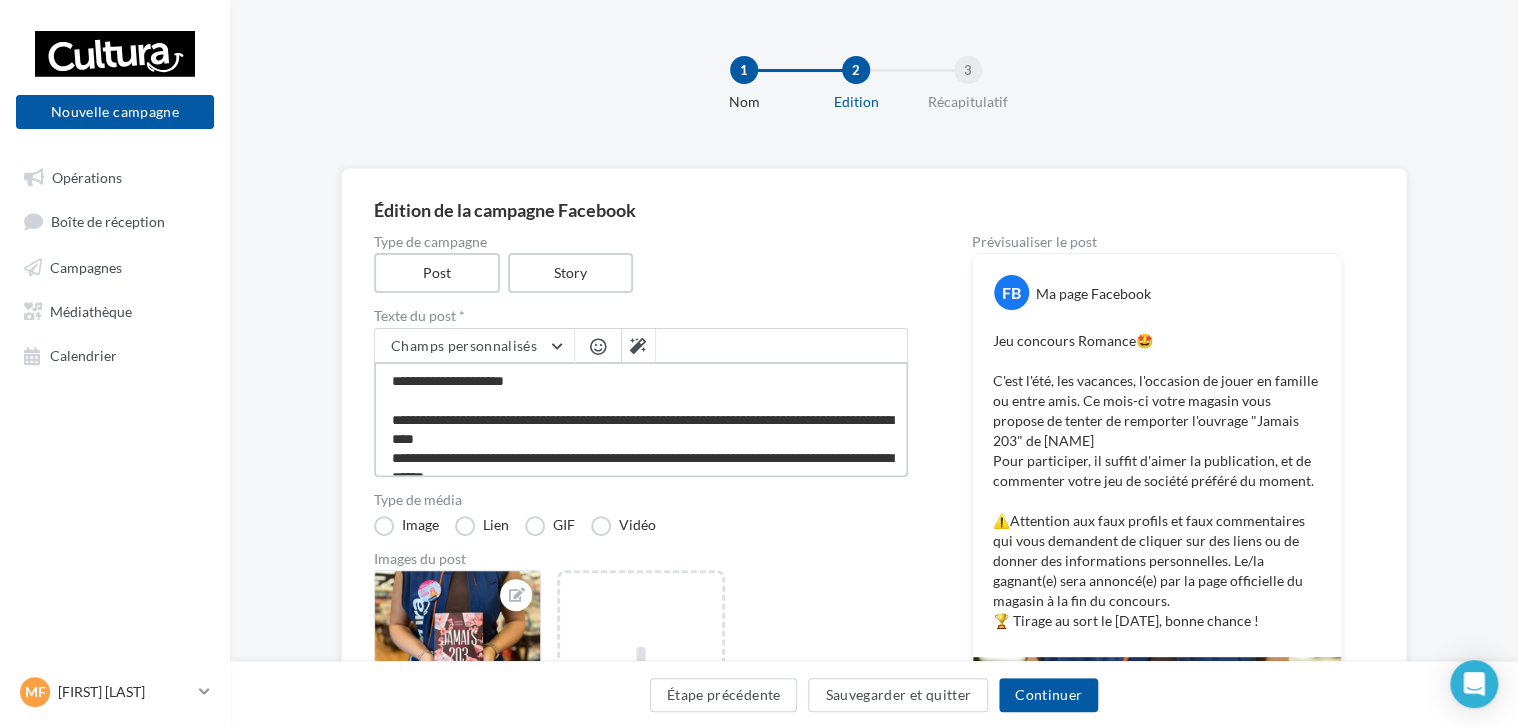 type on "**********" 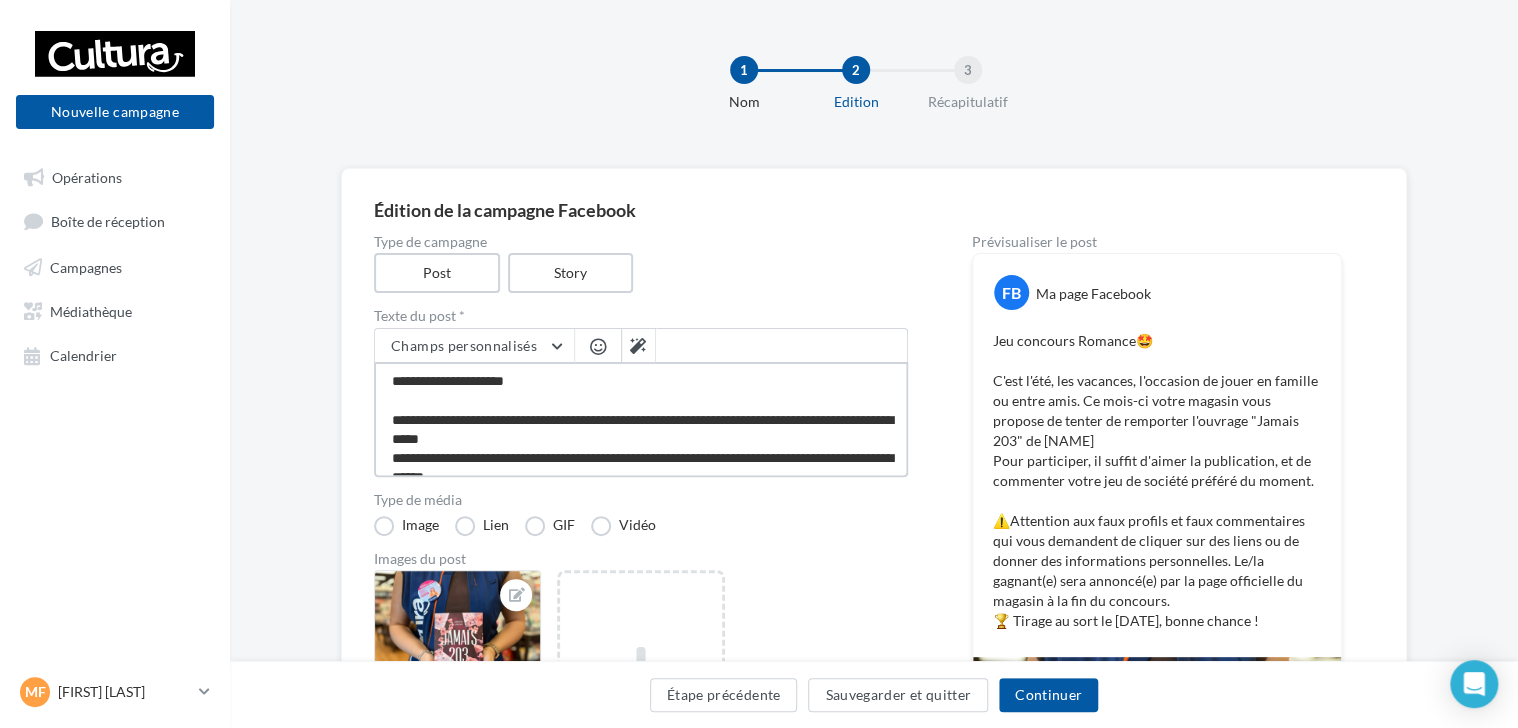 type on "**********" 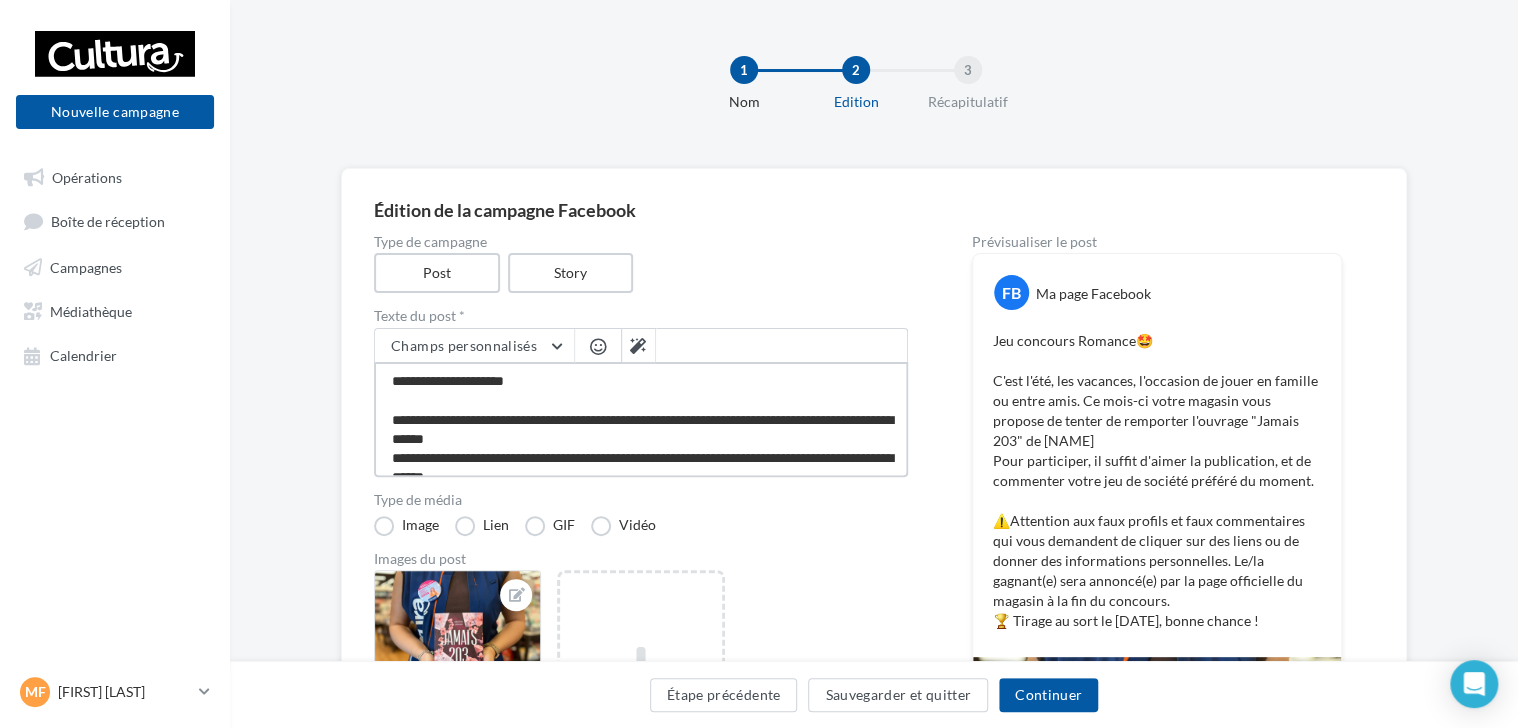 type on "**********" 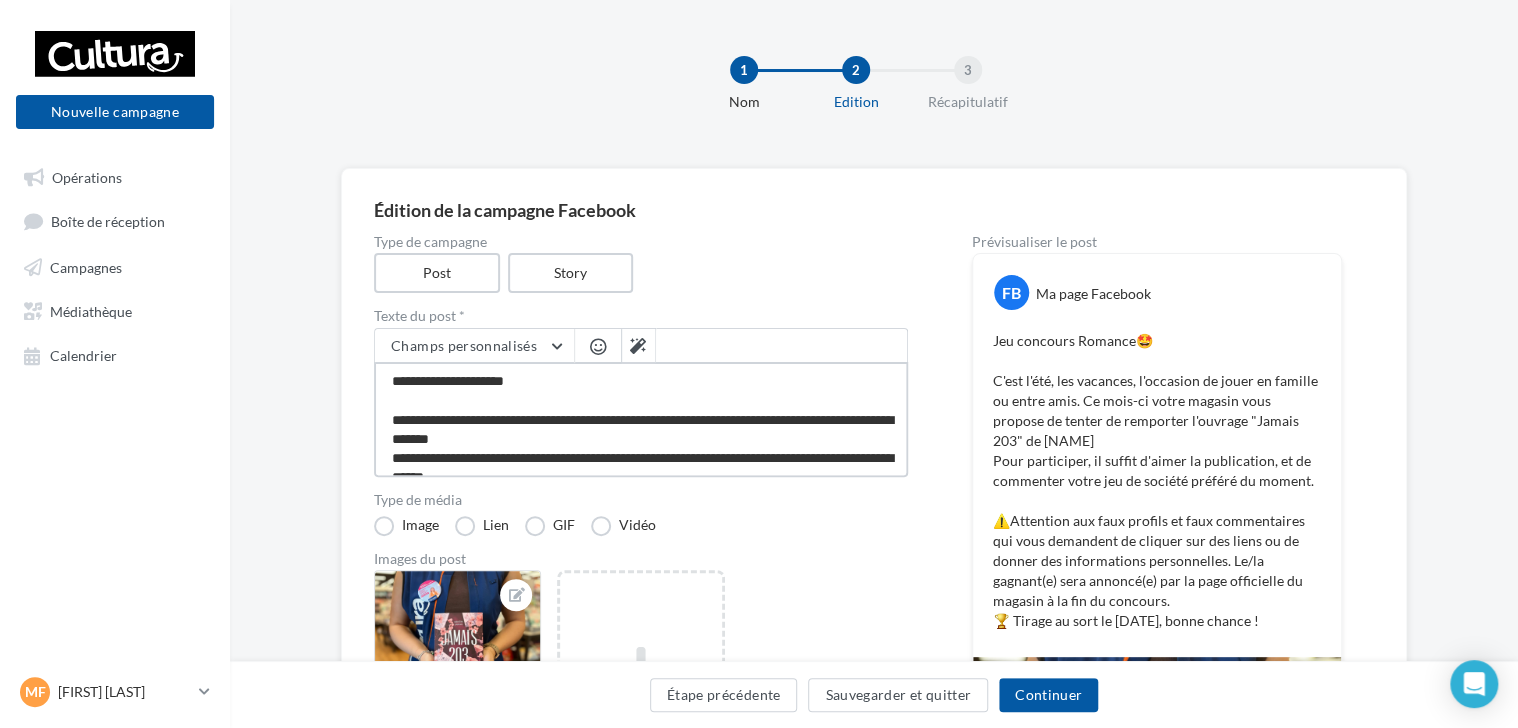type on "**********" 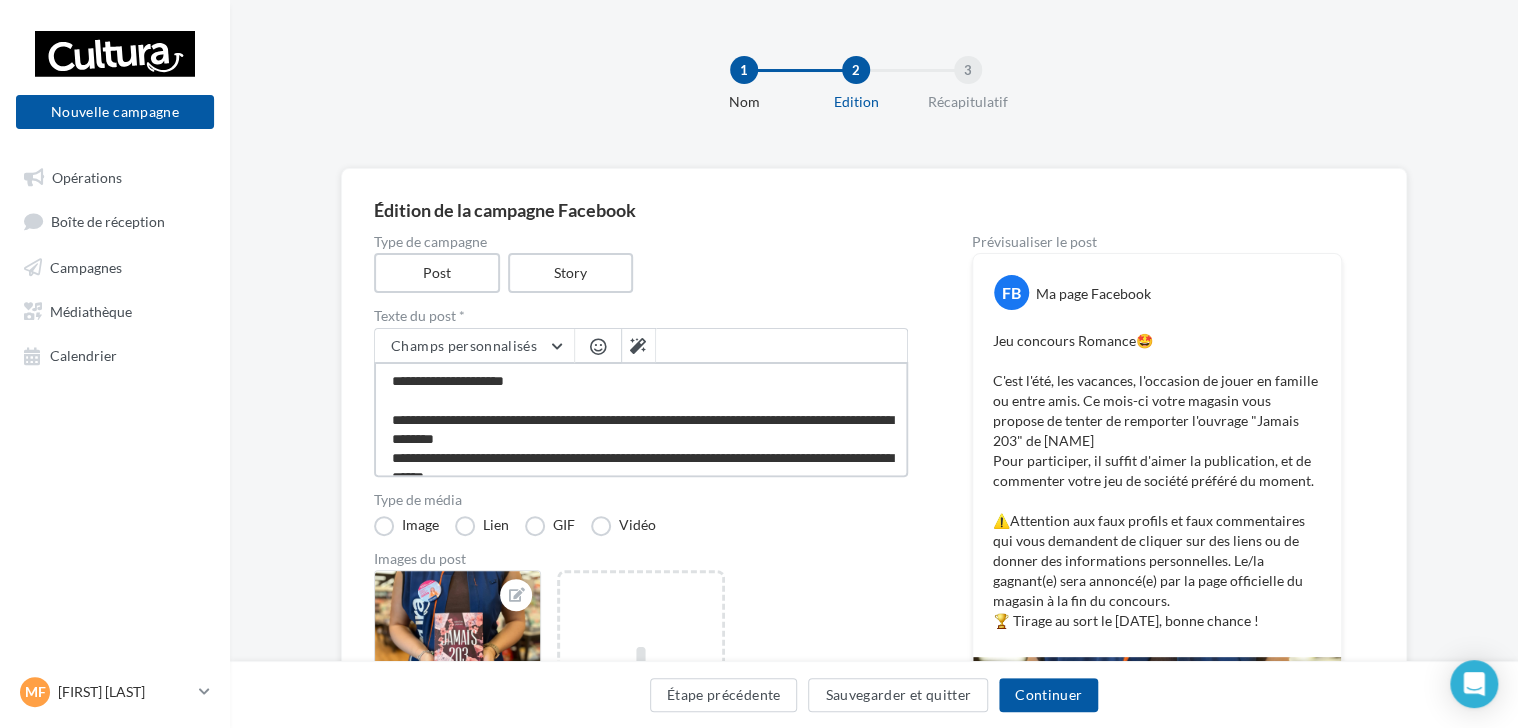 type on "**********" 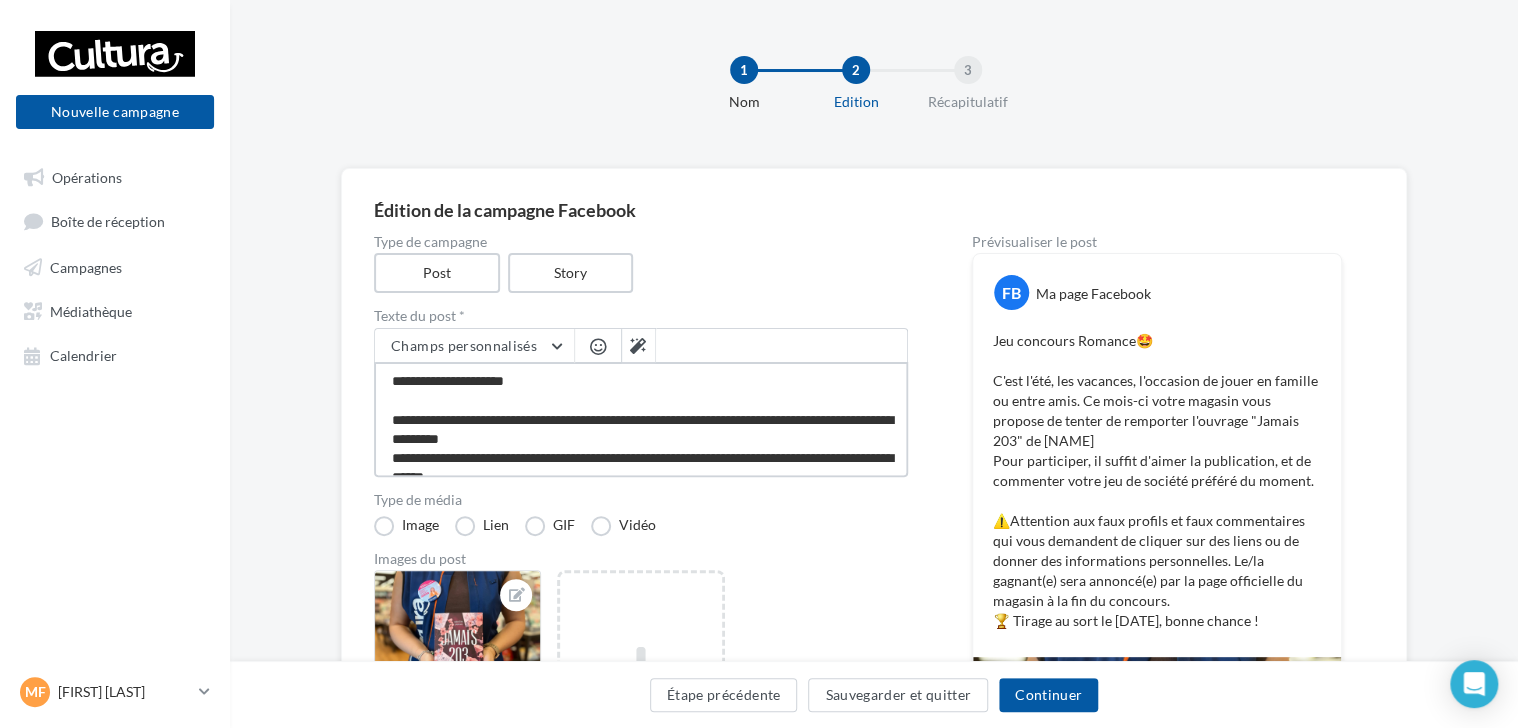 type on "**********" 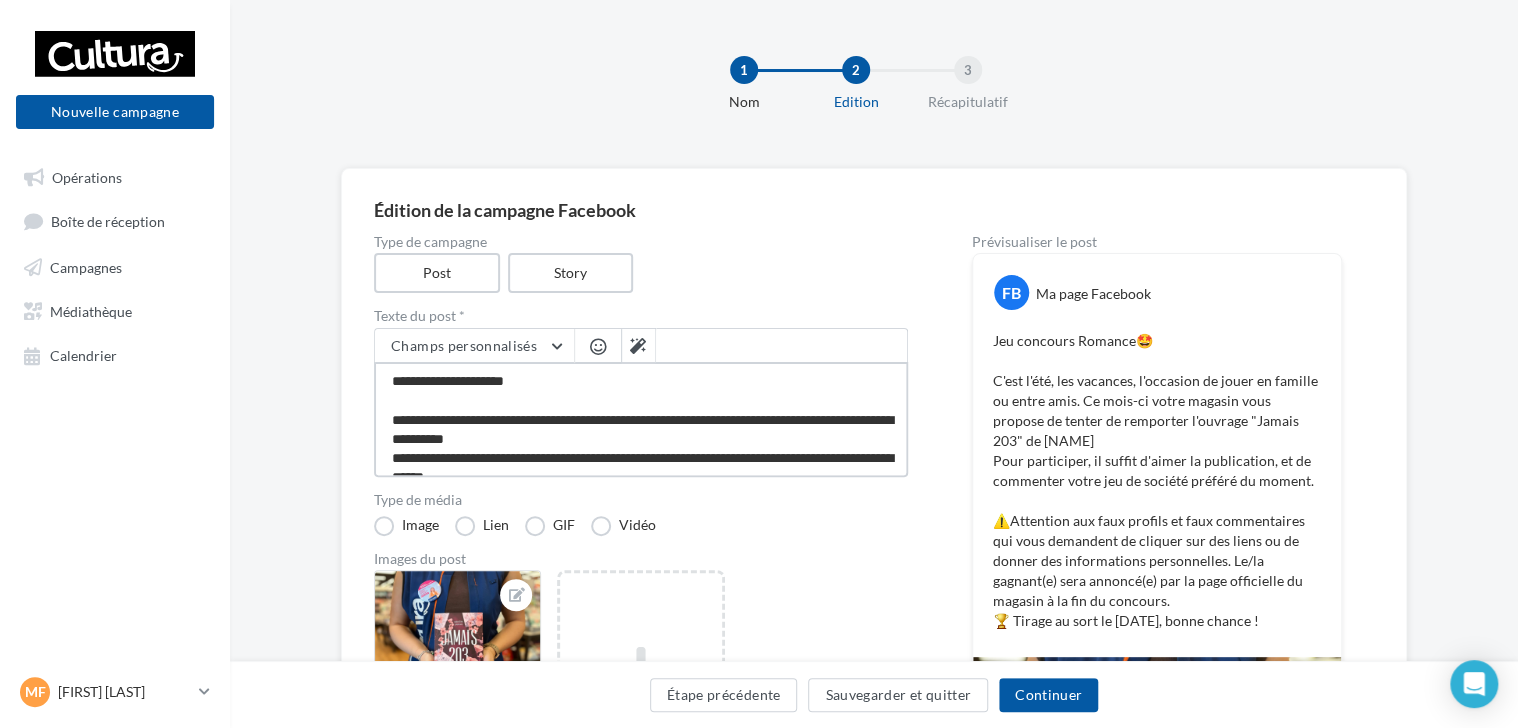 type on "**********" 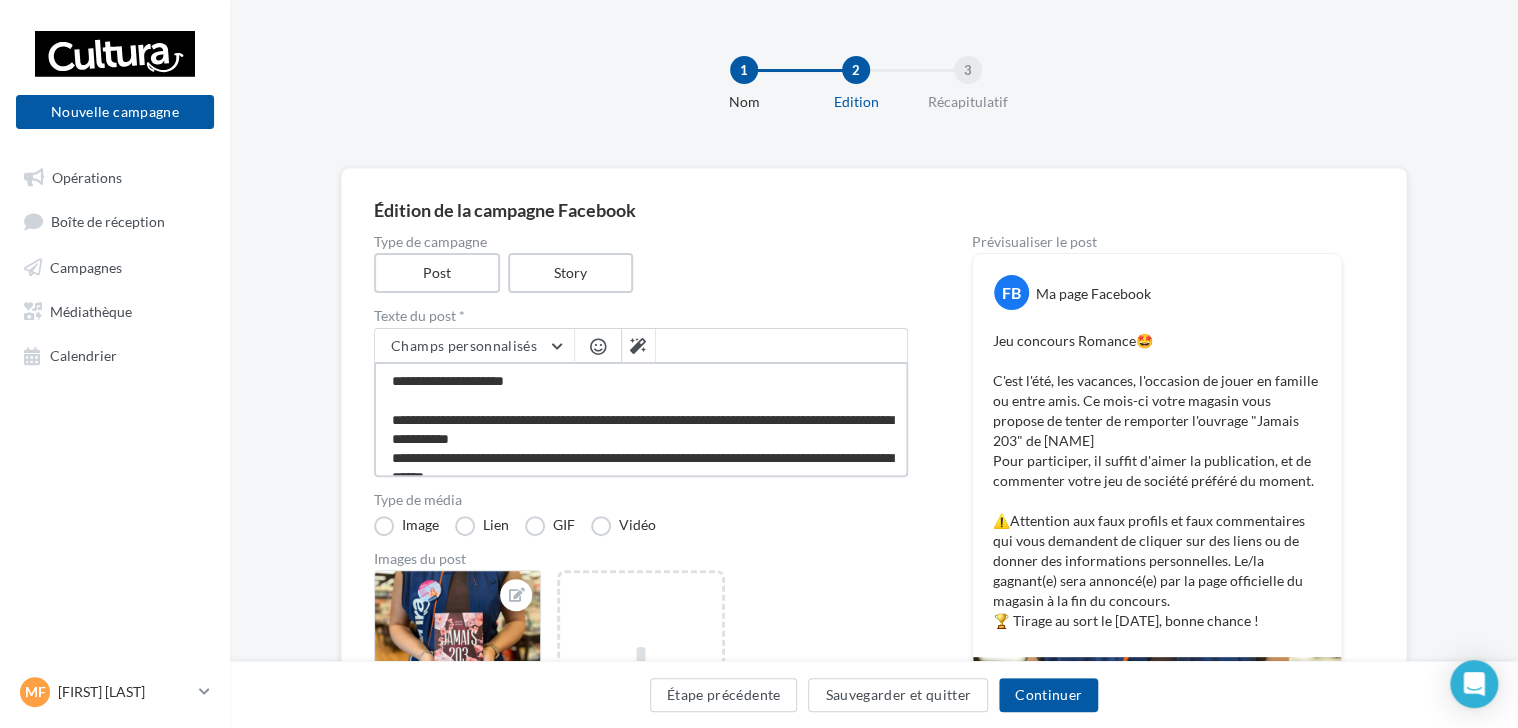 type on "**********" 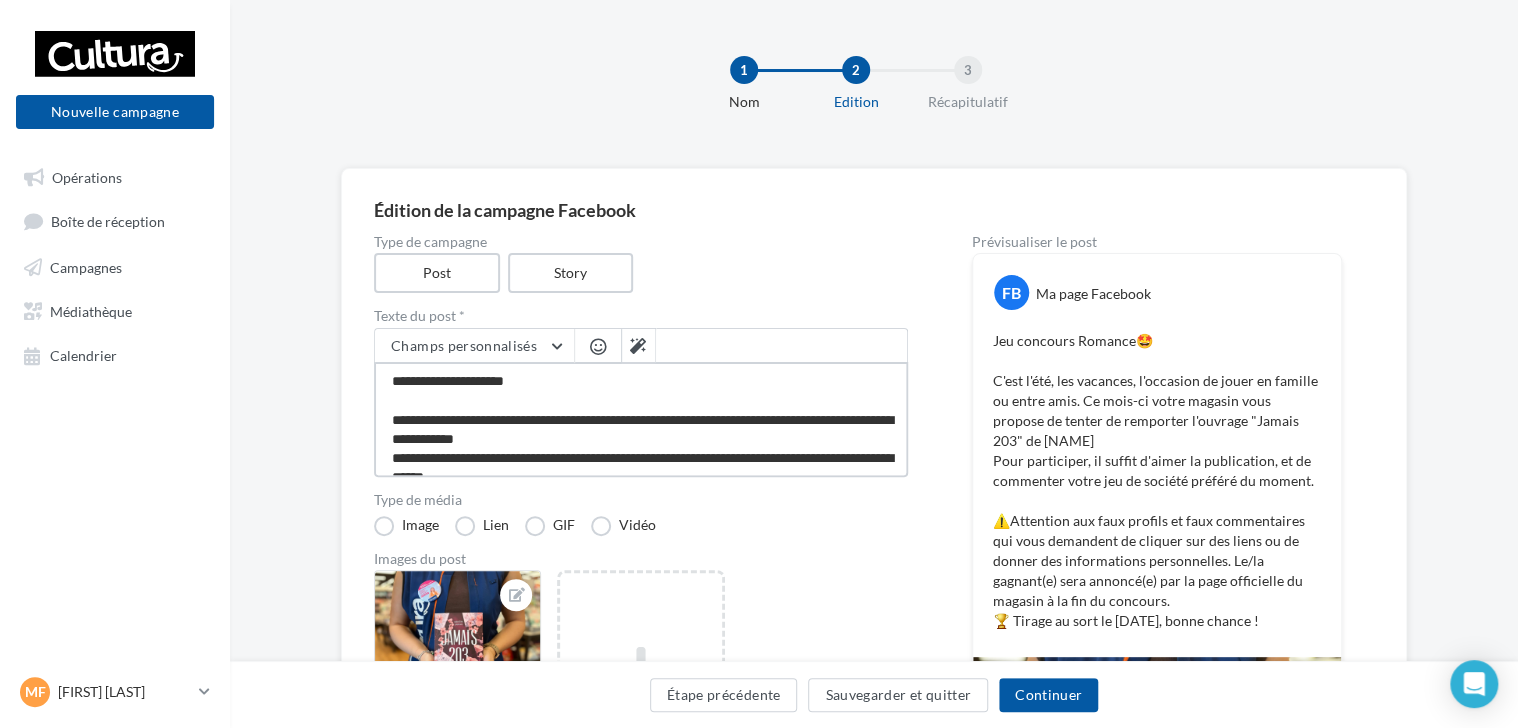 type on "**********" 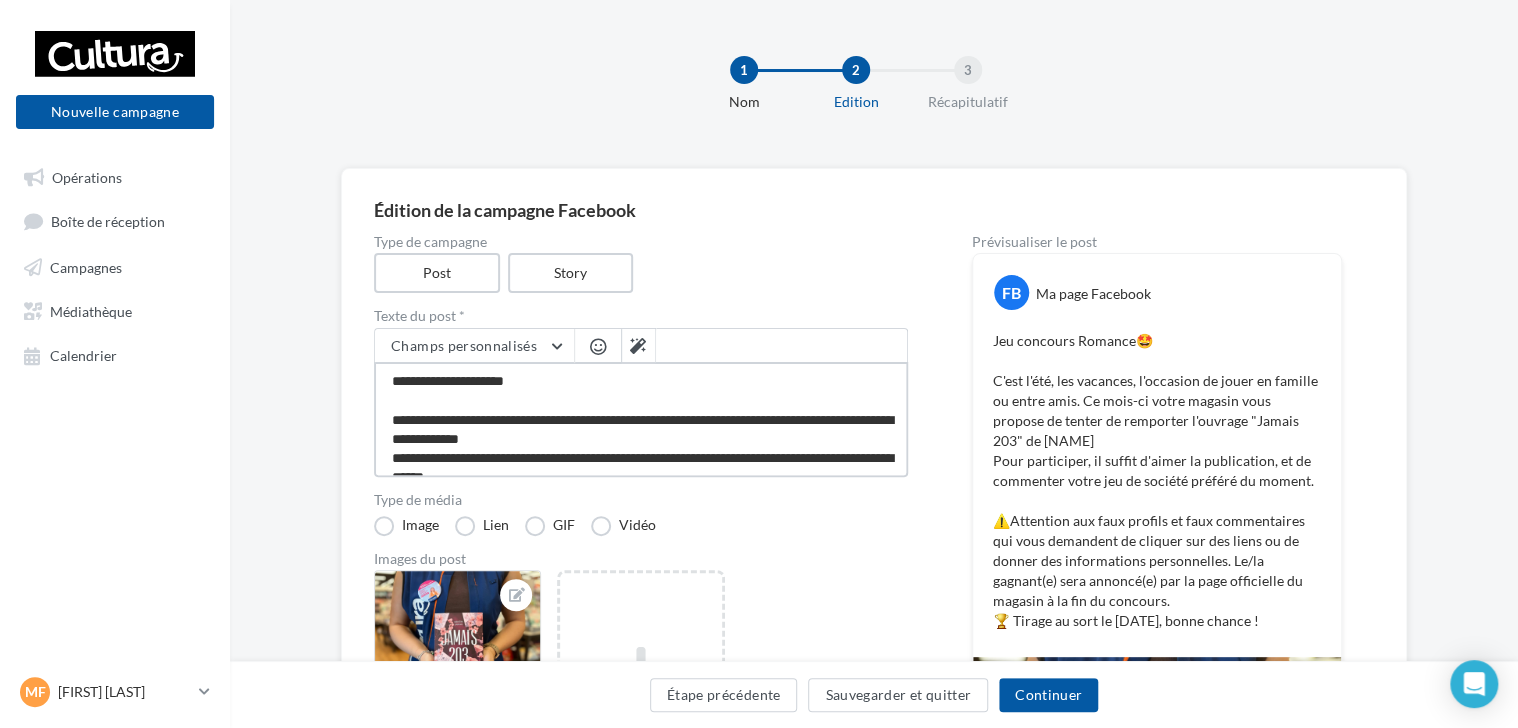 type on "**********" 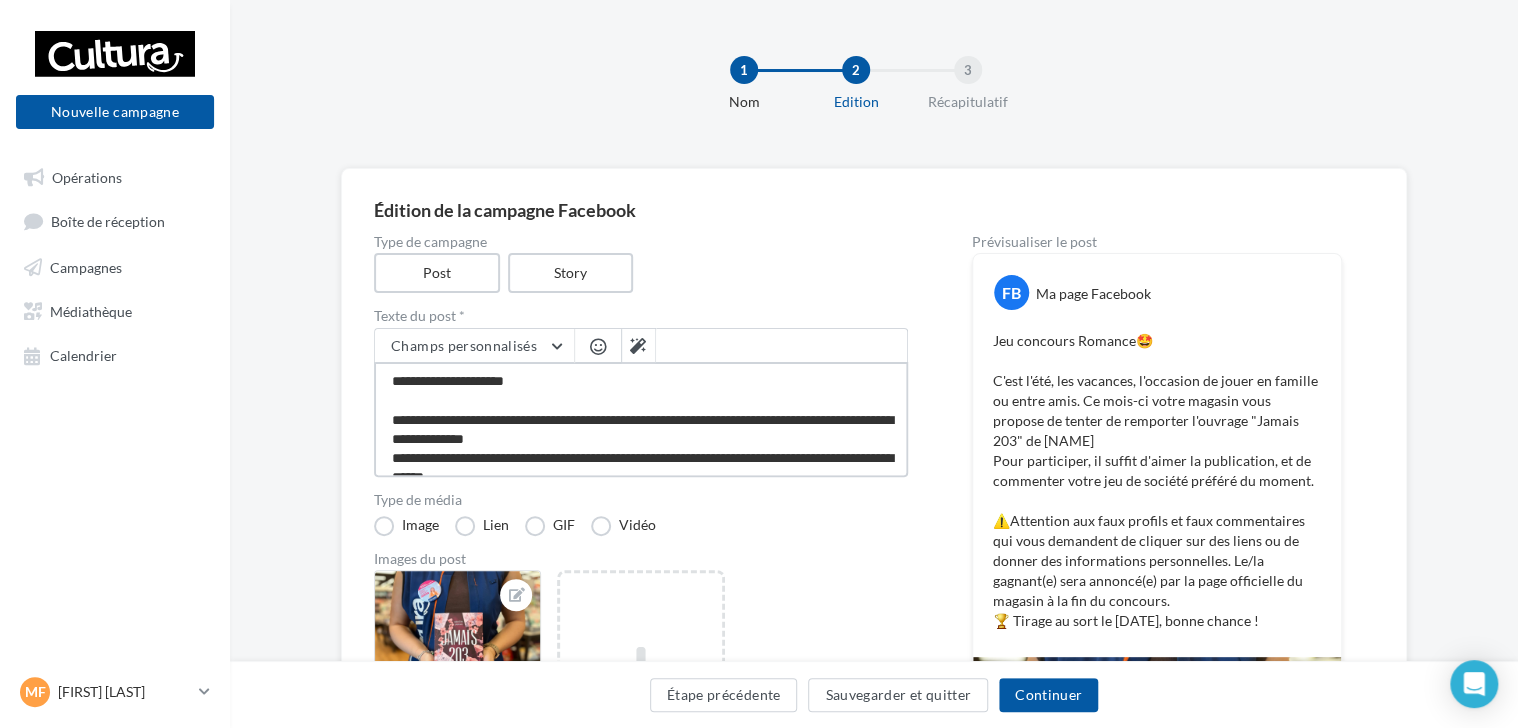type on "**********" 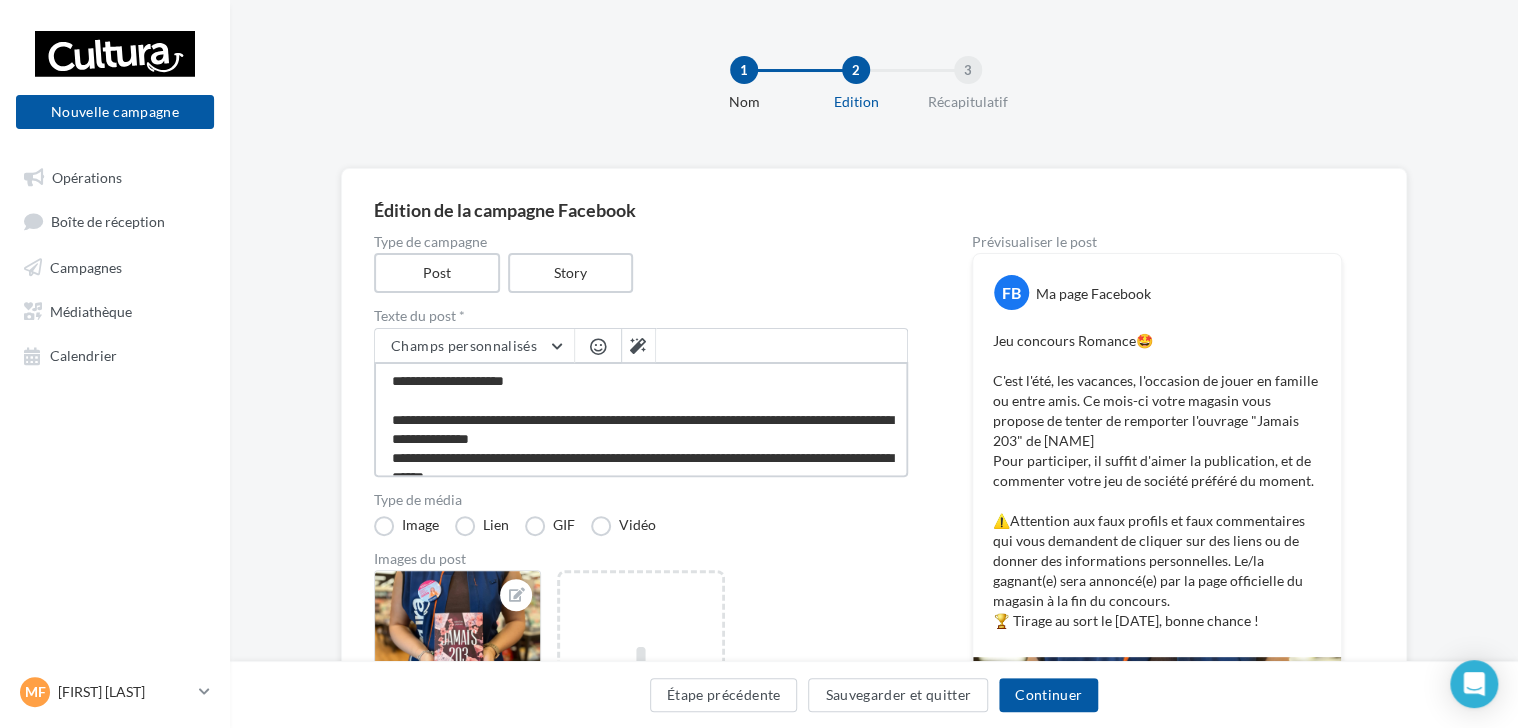type on "**********" 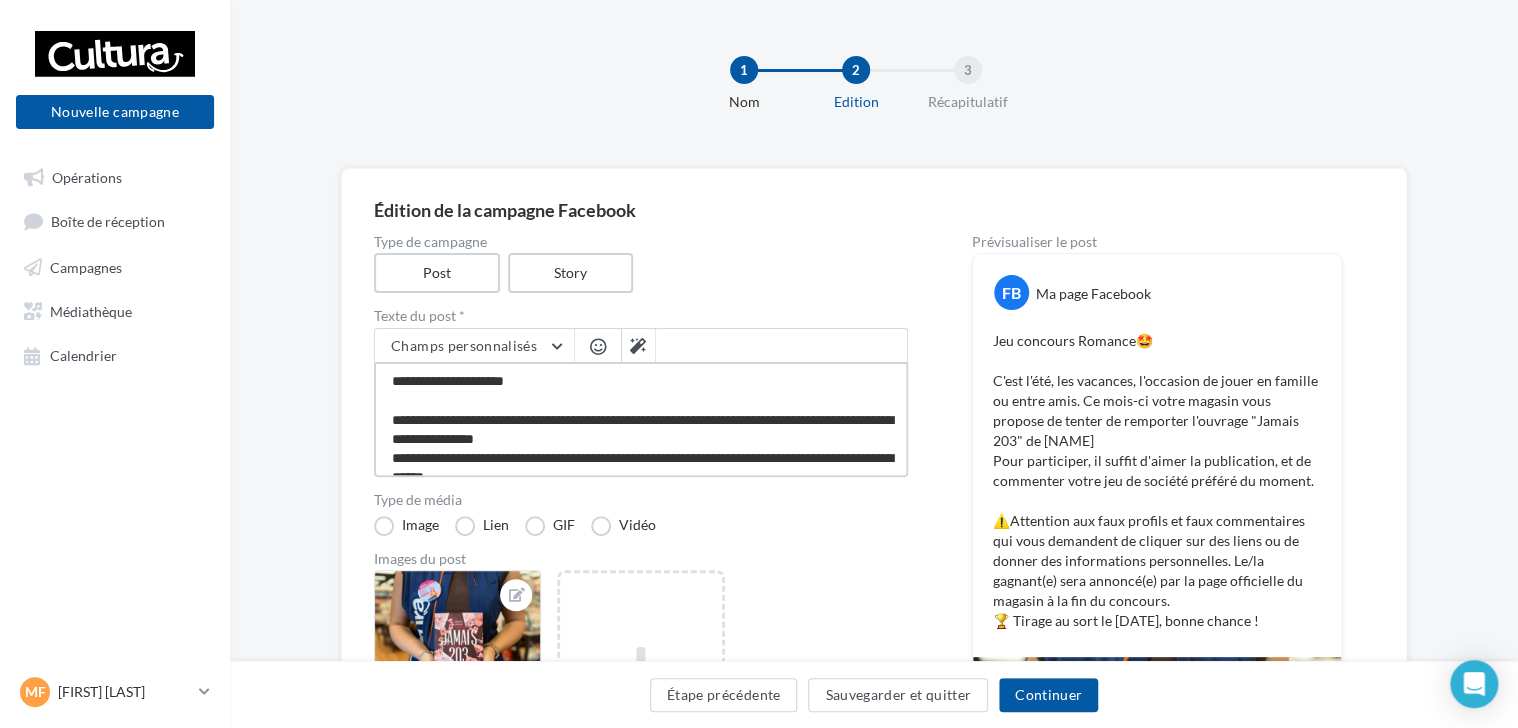 type on "**********" 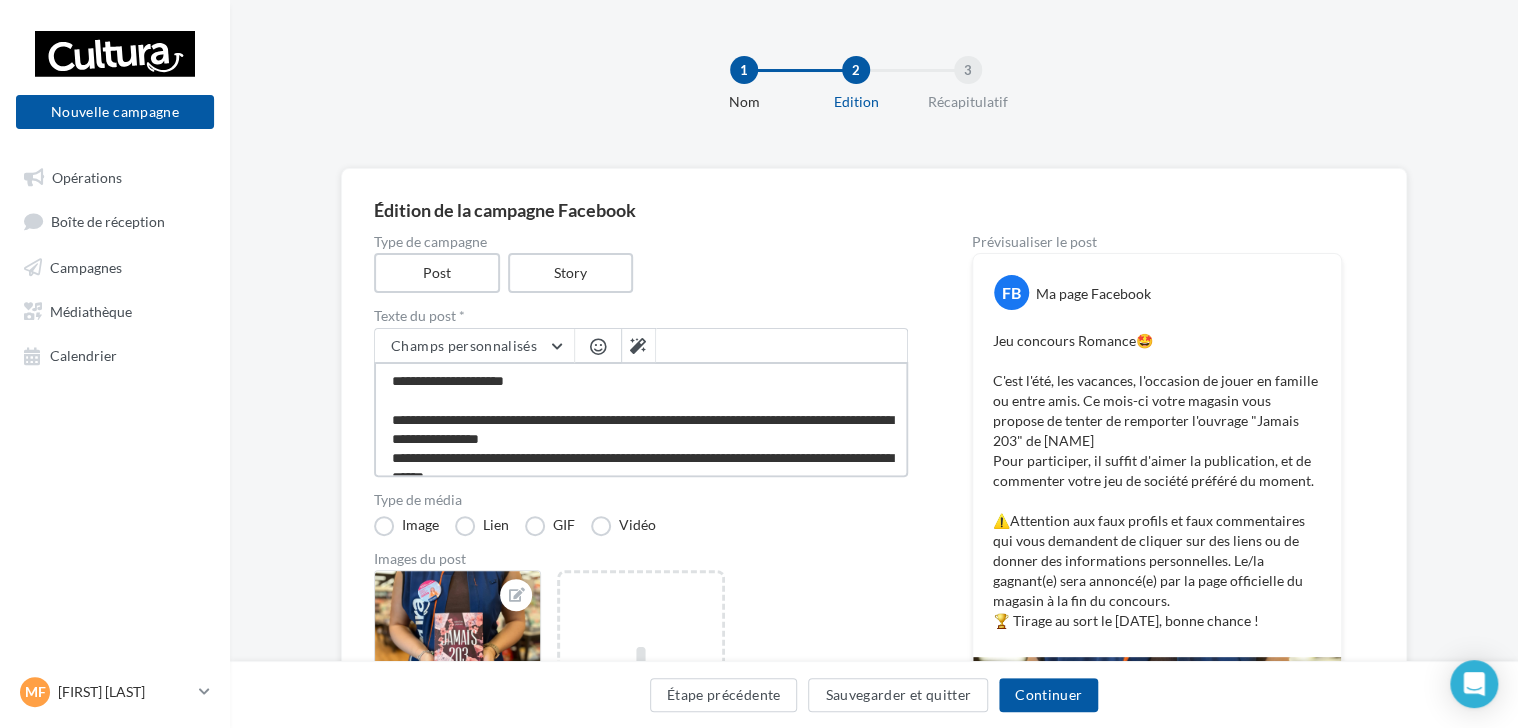 type on "**********" 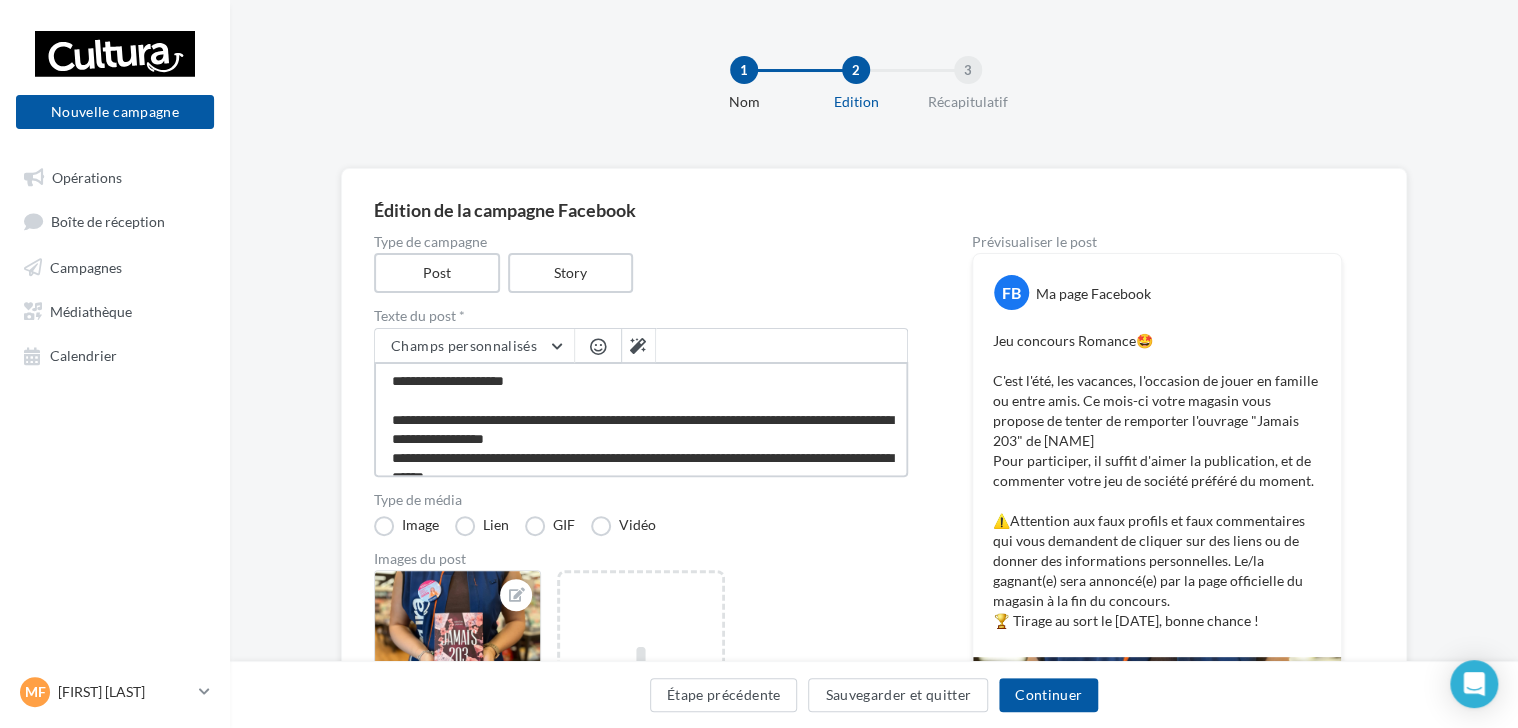type on "**********" 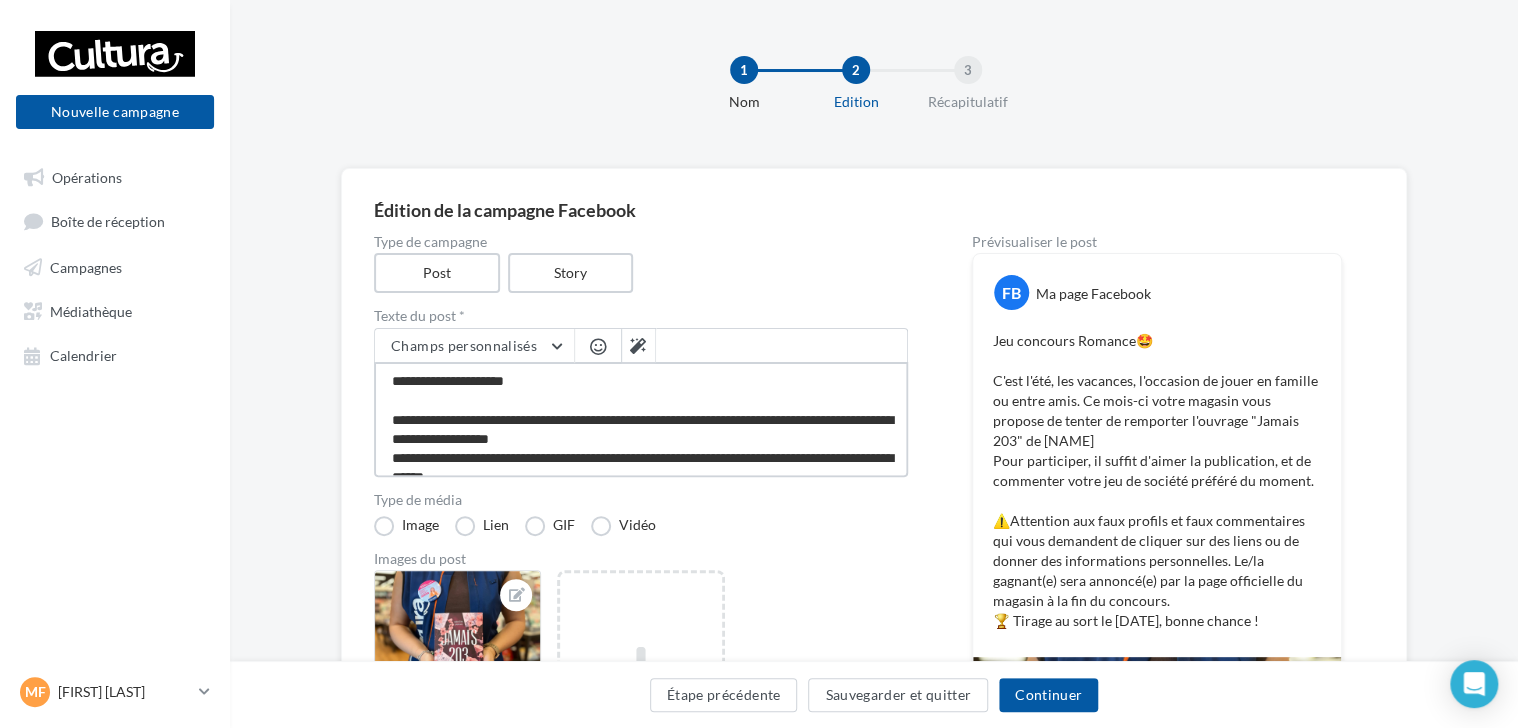 type on "**********" 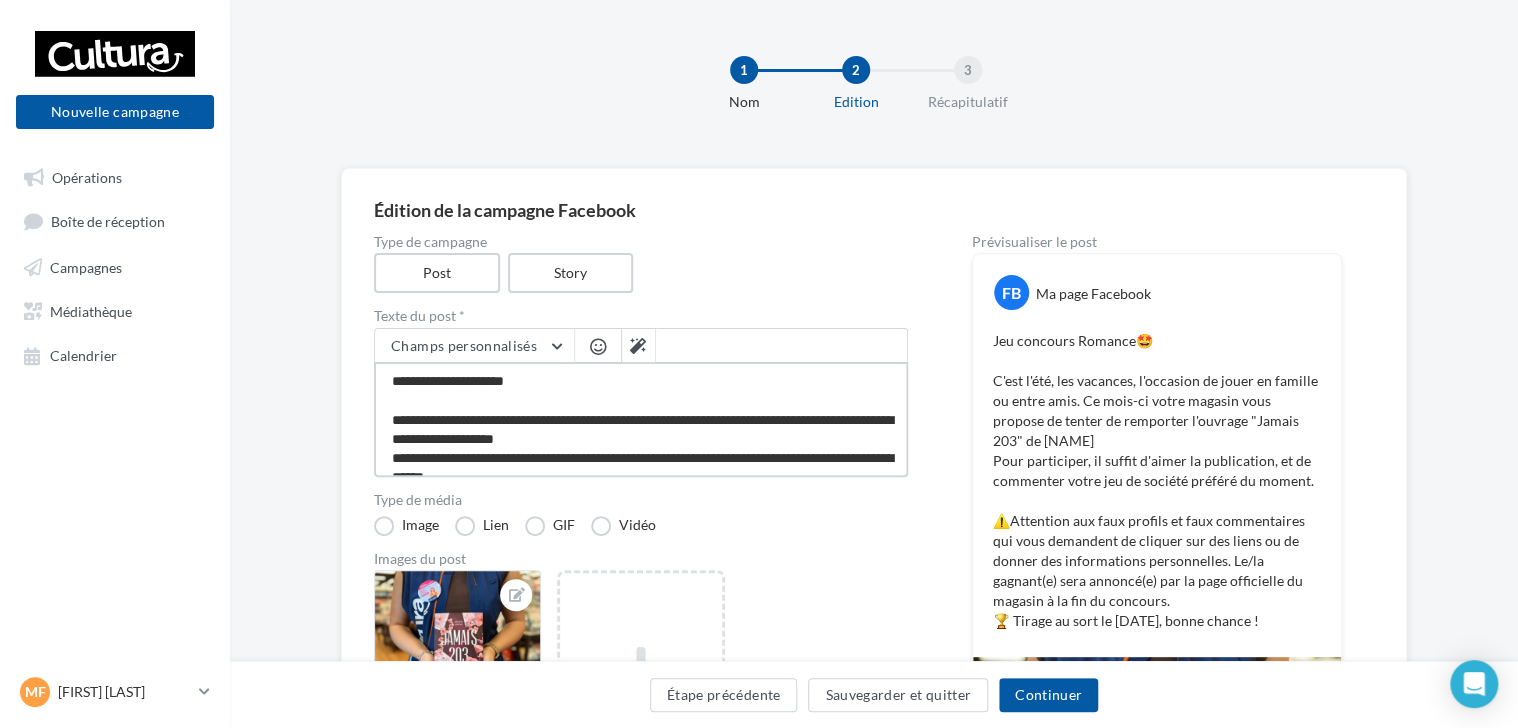 type on "**********" 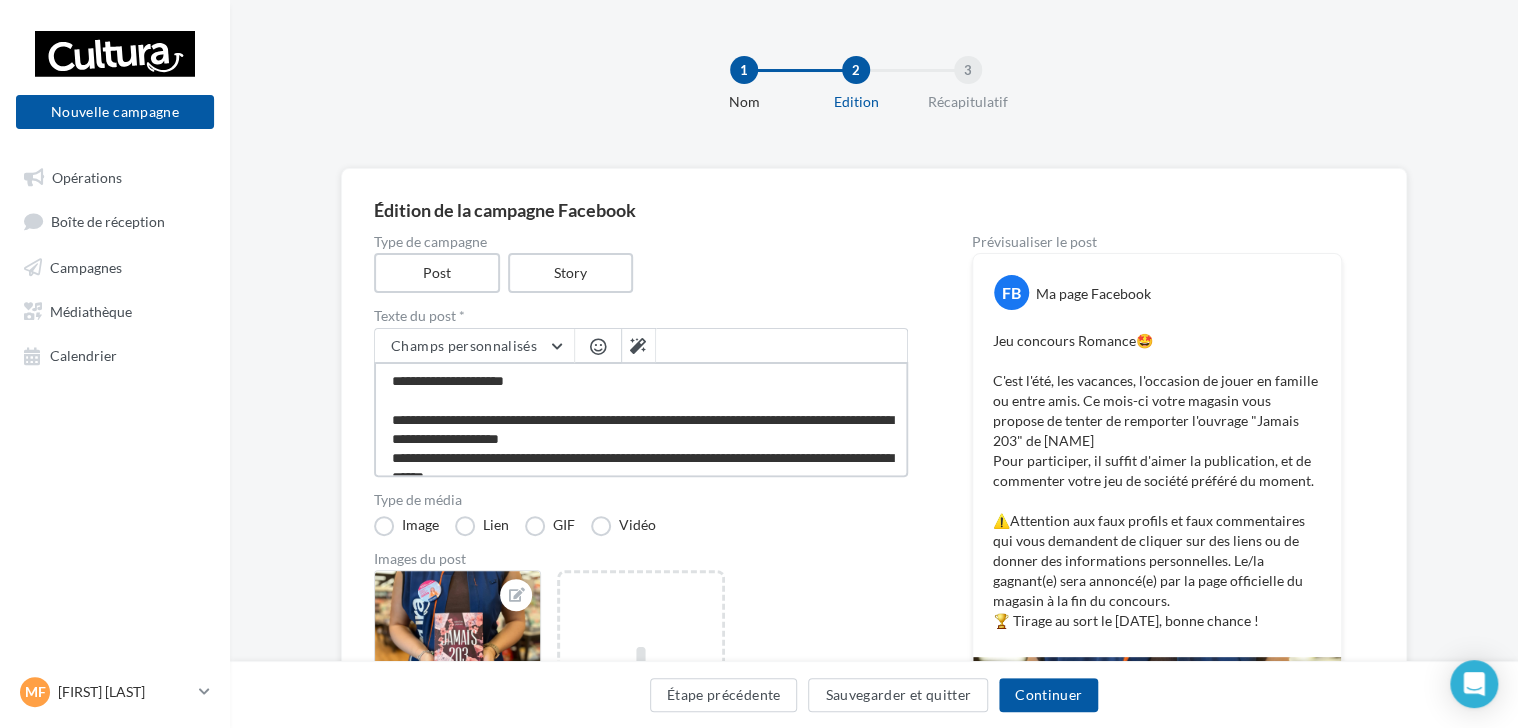 type on "**********" 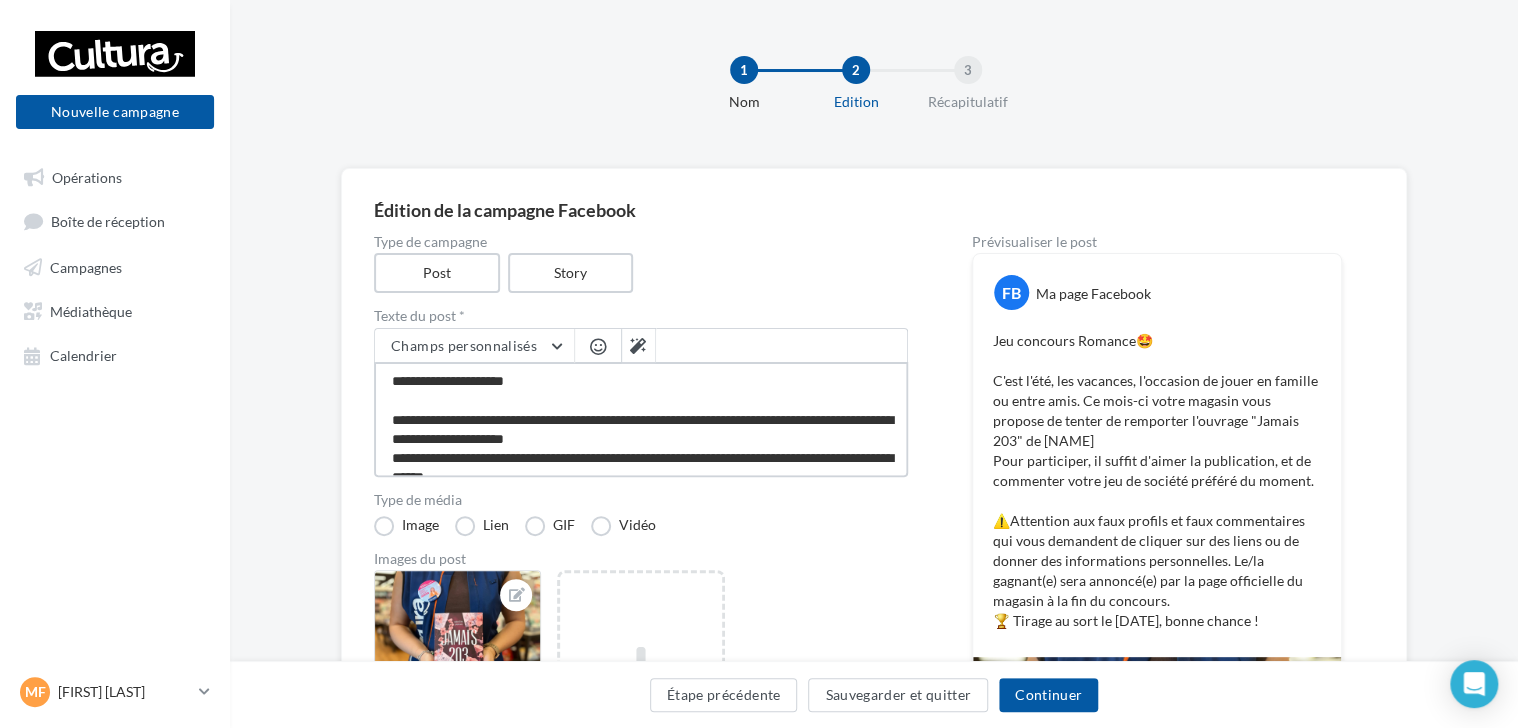 type on "**********" 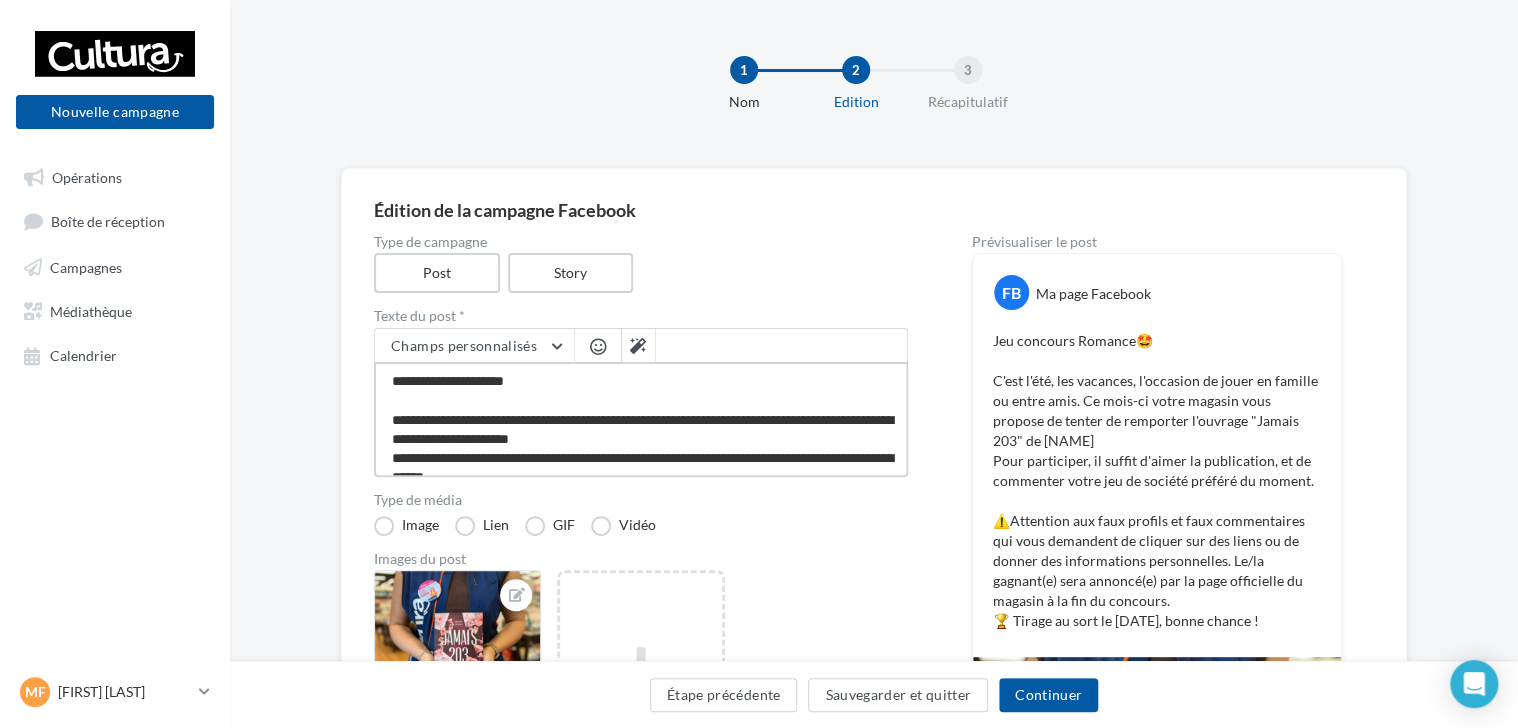 type on "**********" 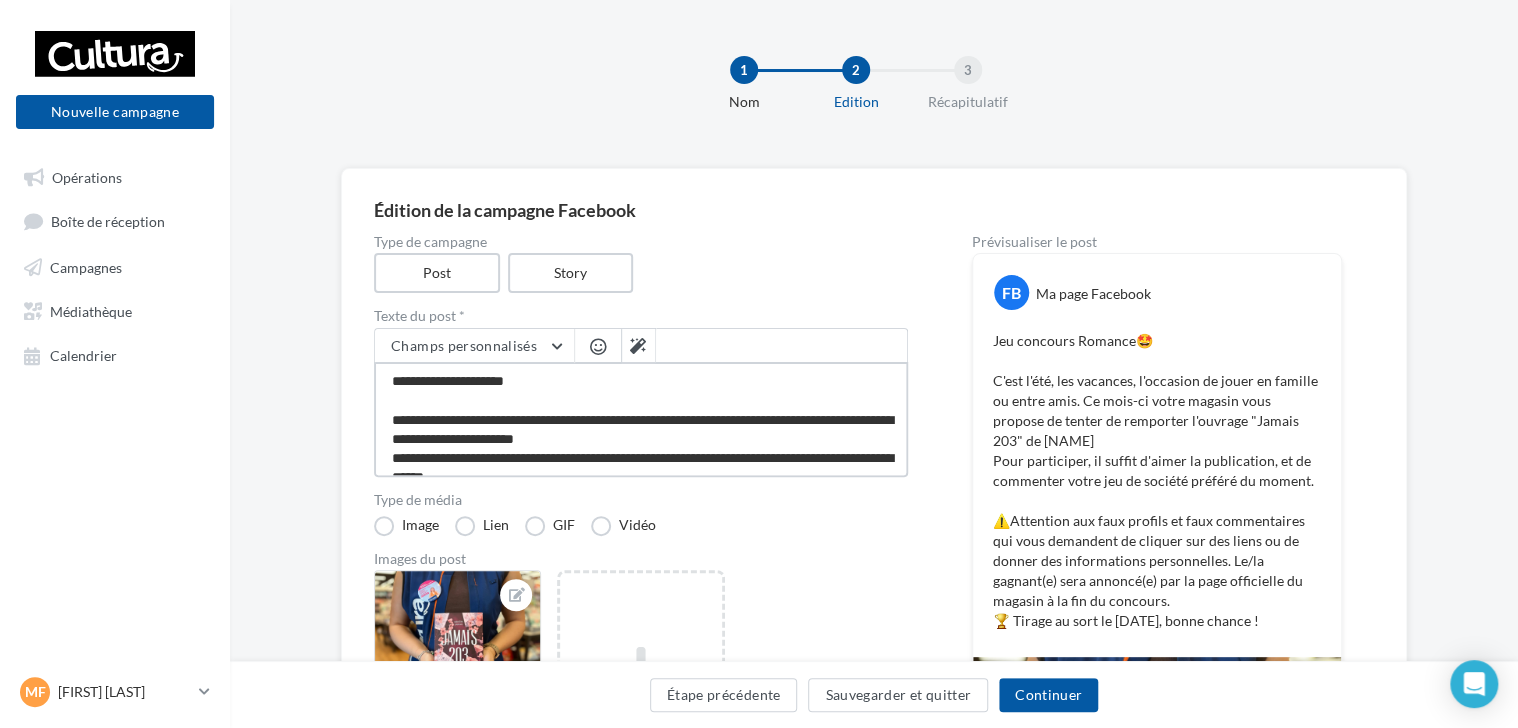 type on "**********" 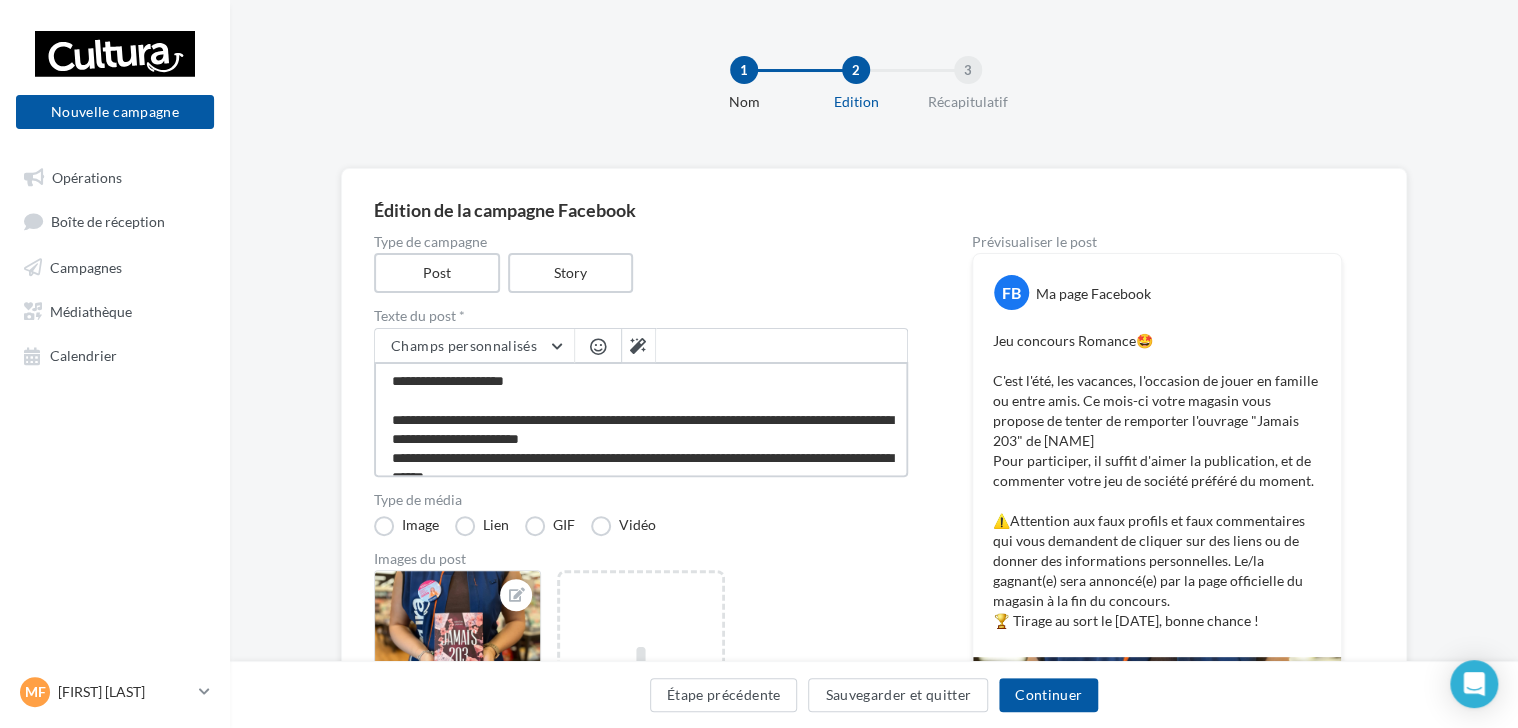 type on "**********" 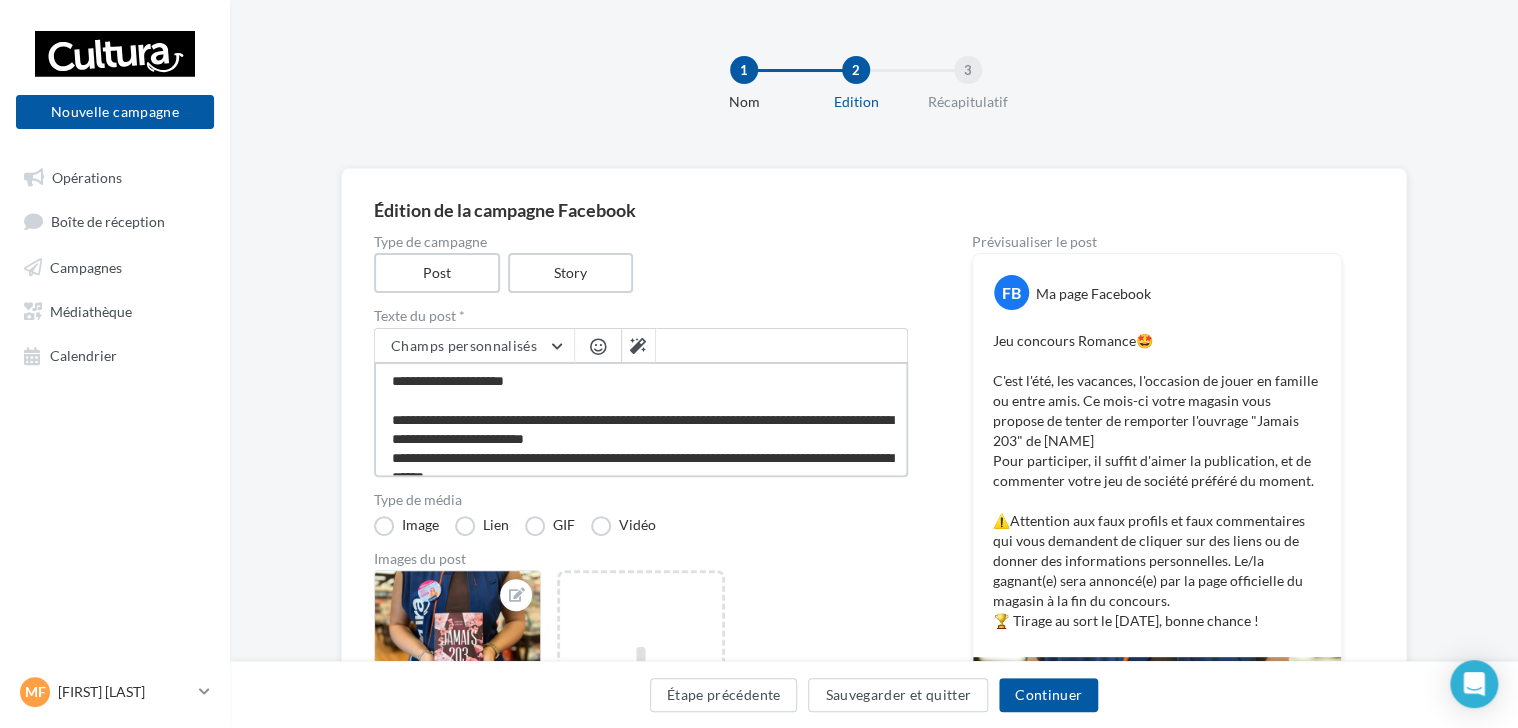 type on "**********" 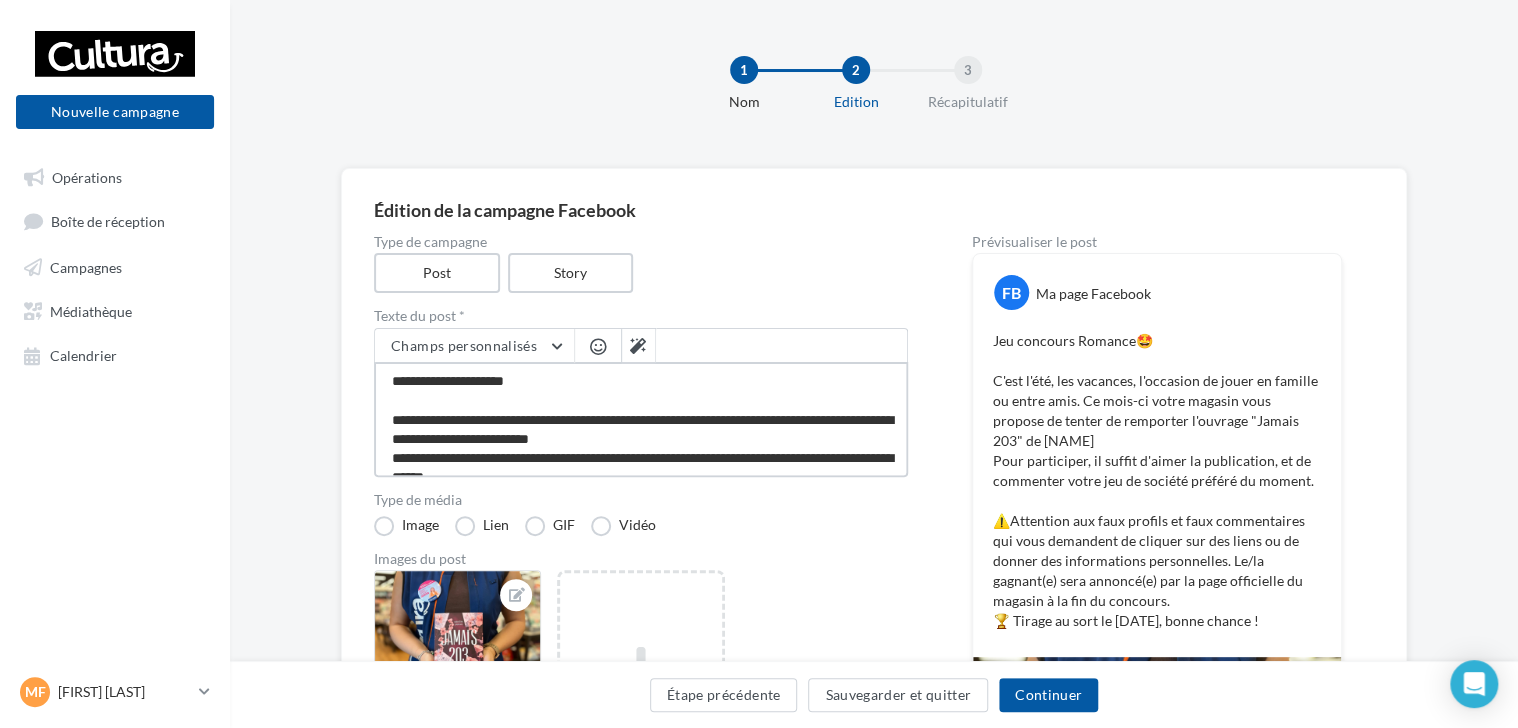 type on "**********" 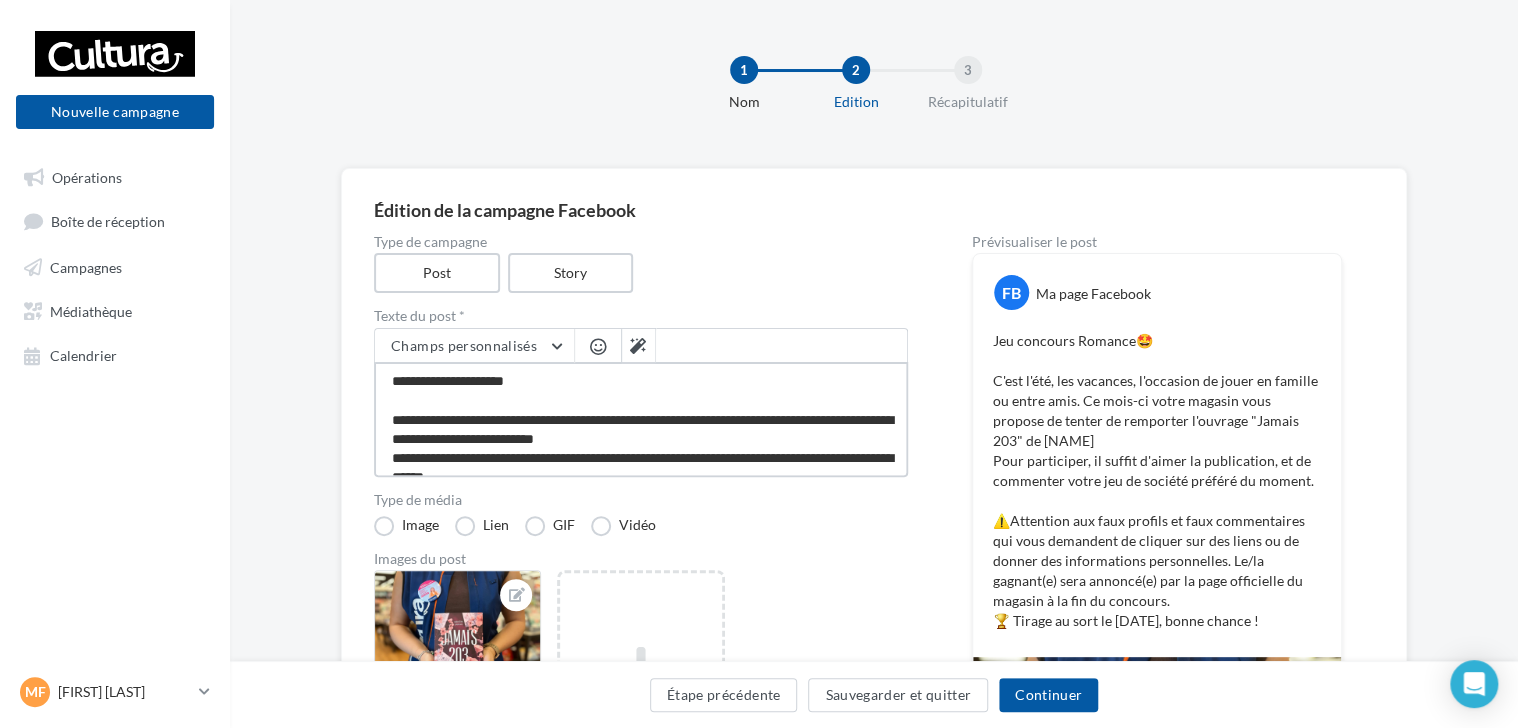 type on "**********" 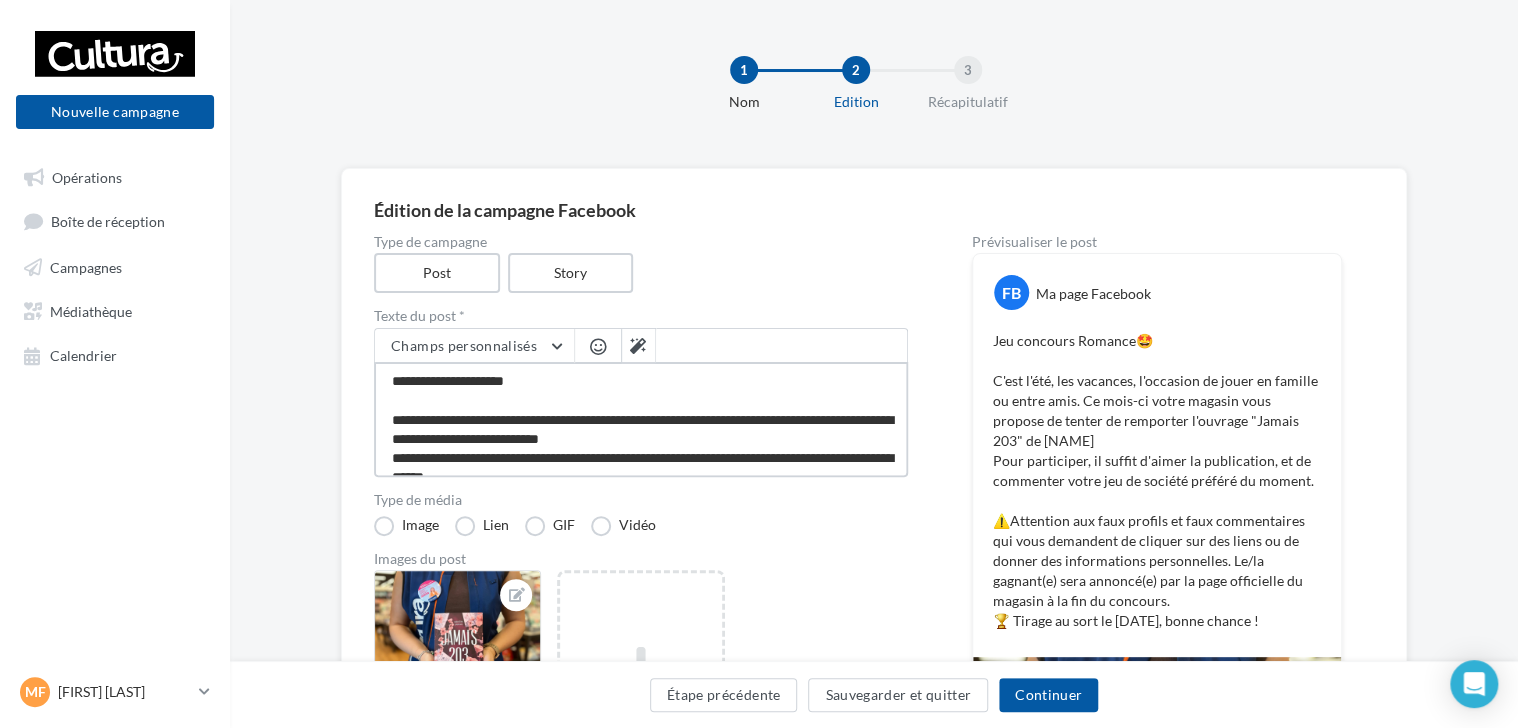 type on "**********" 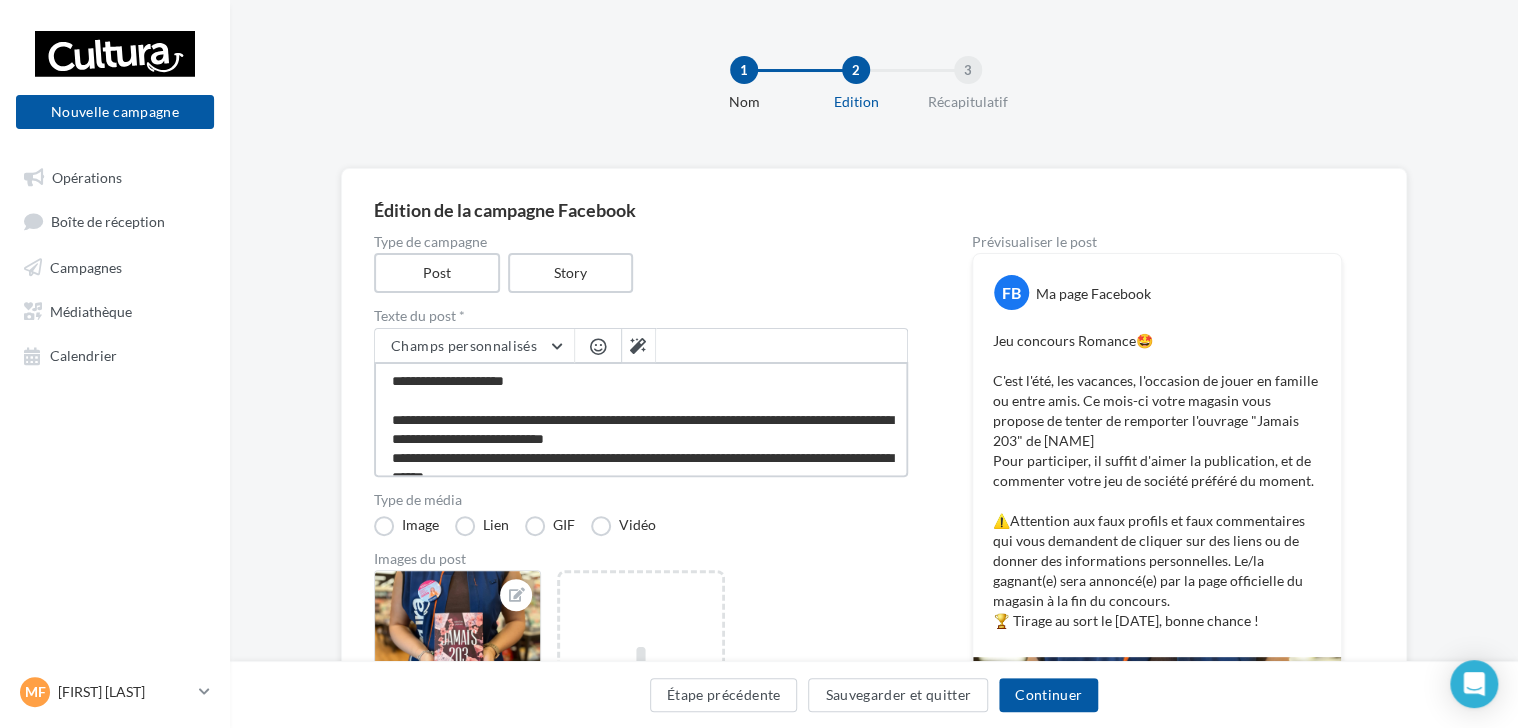 type on "**********" 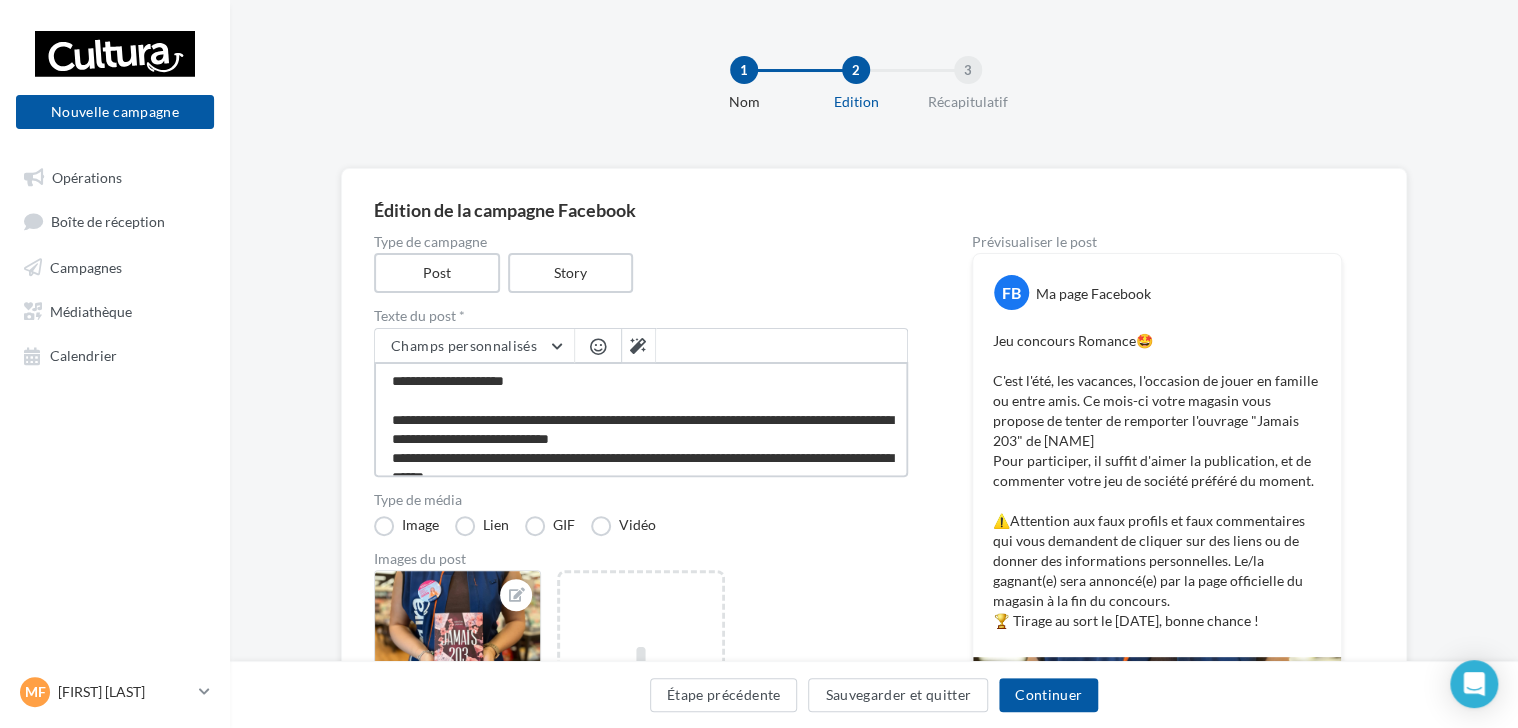 type on "**********" 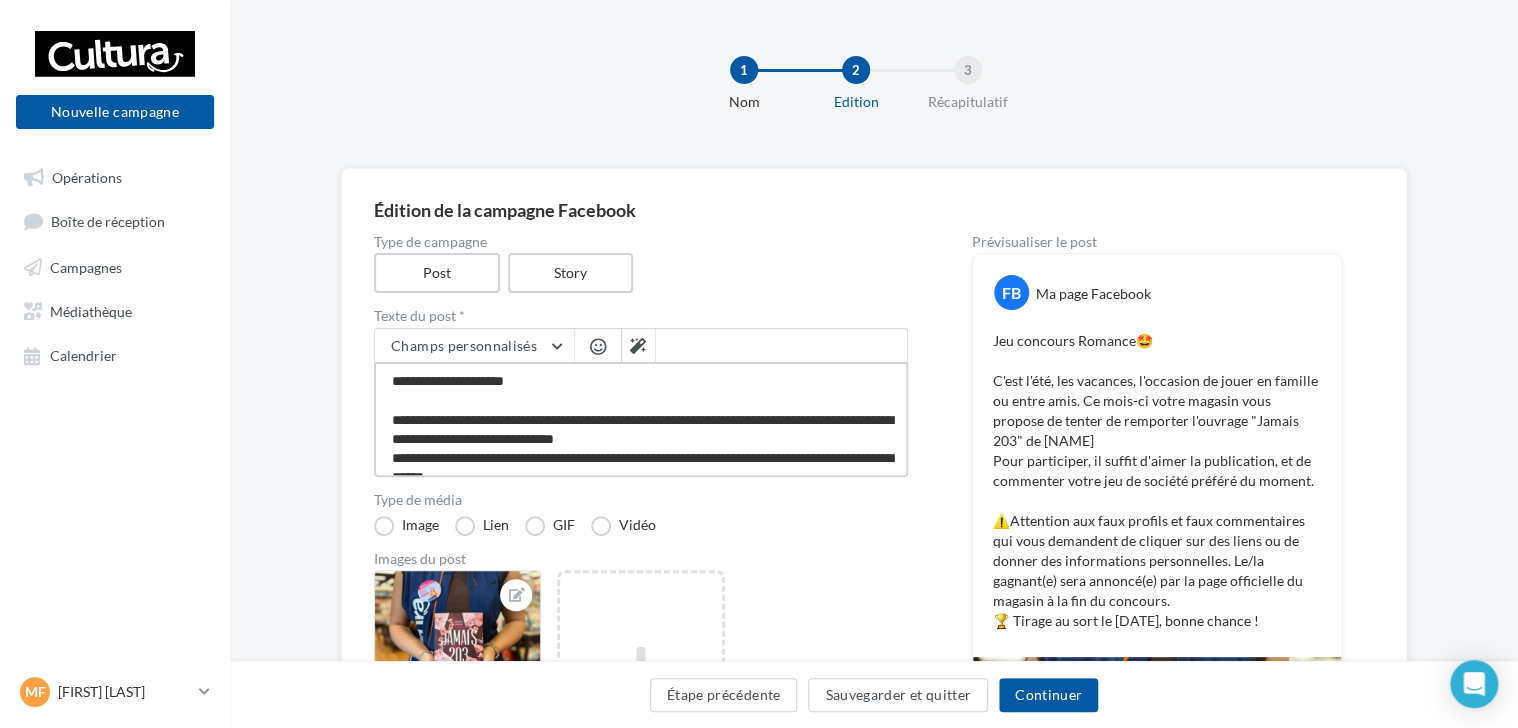 type on "**********" 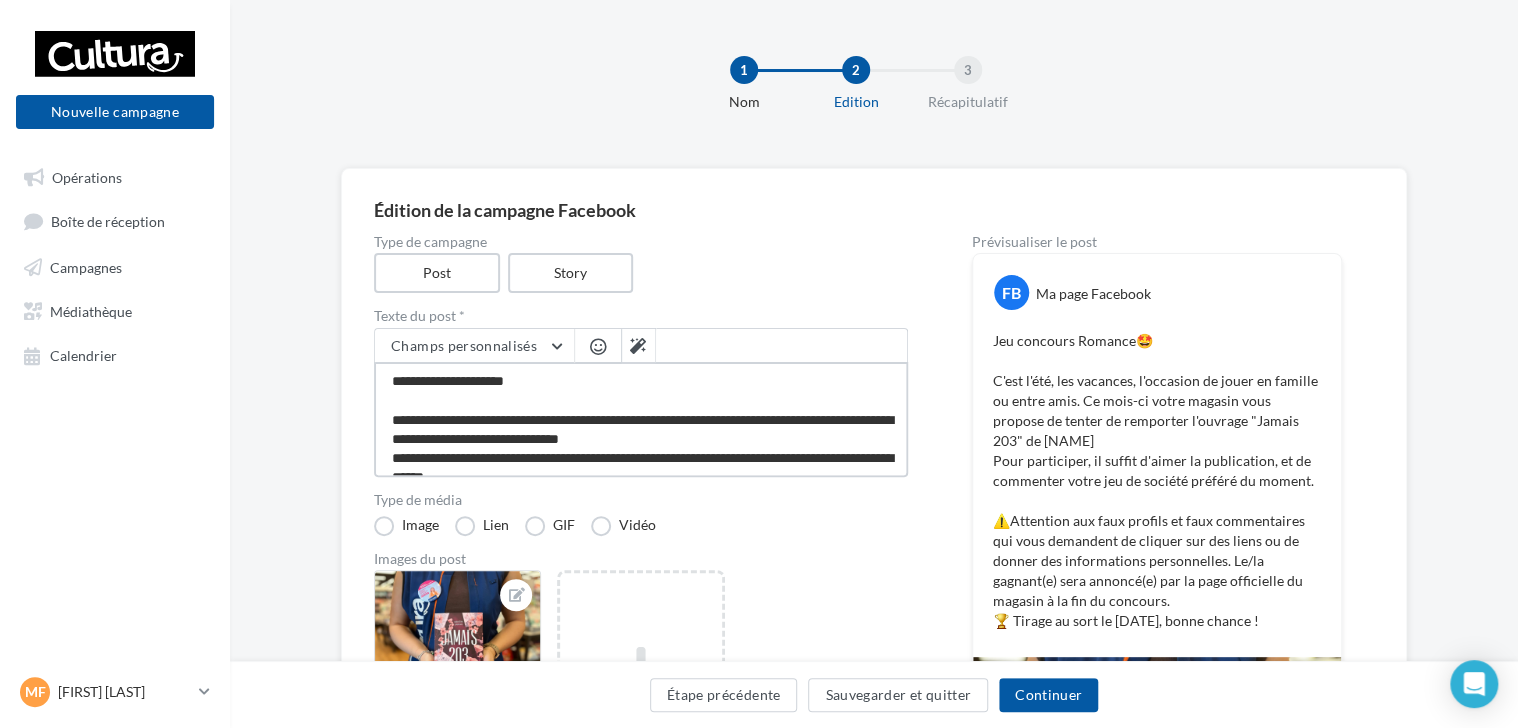 type on "**********" 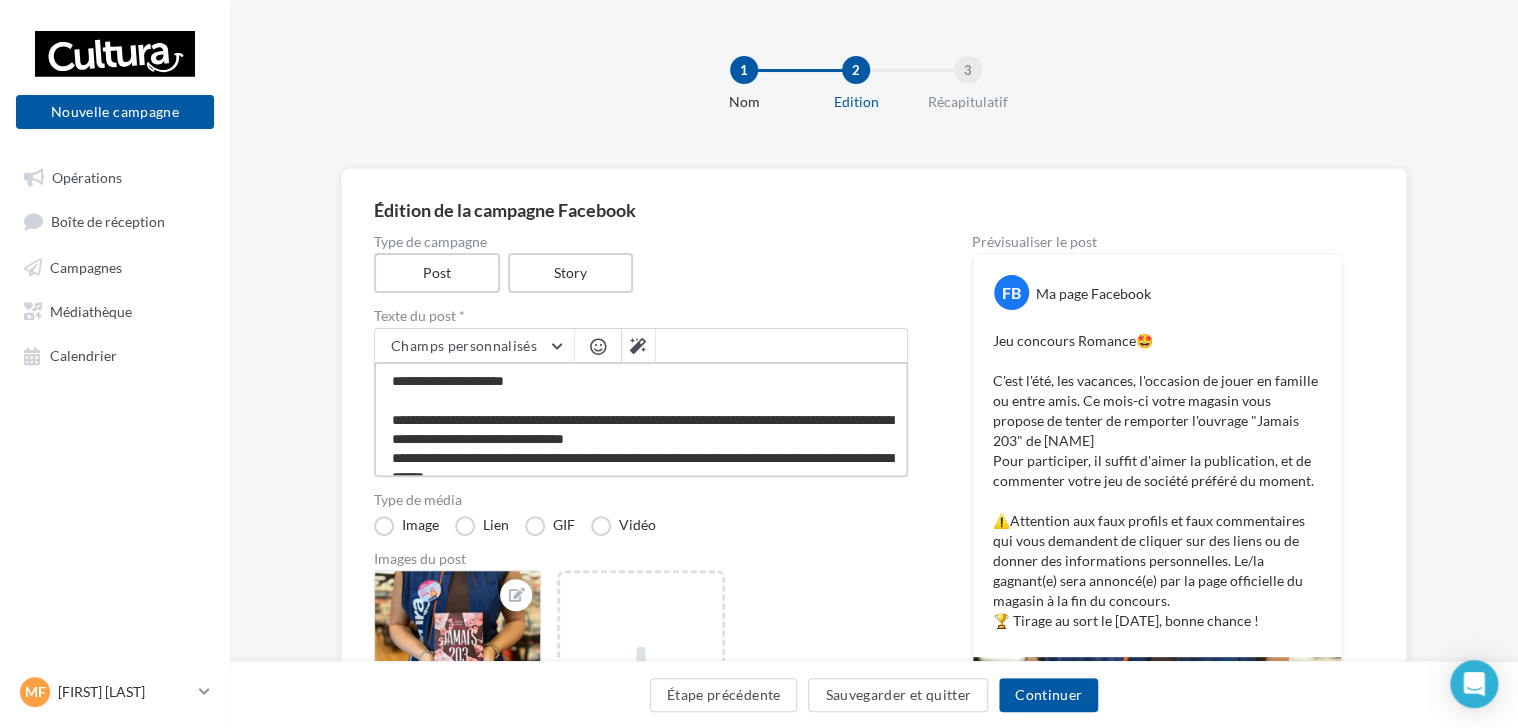 type on "**********" 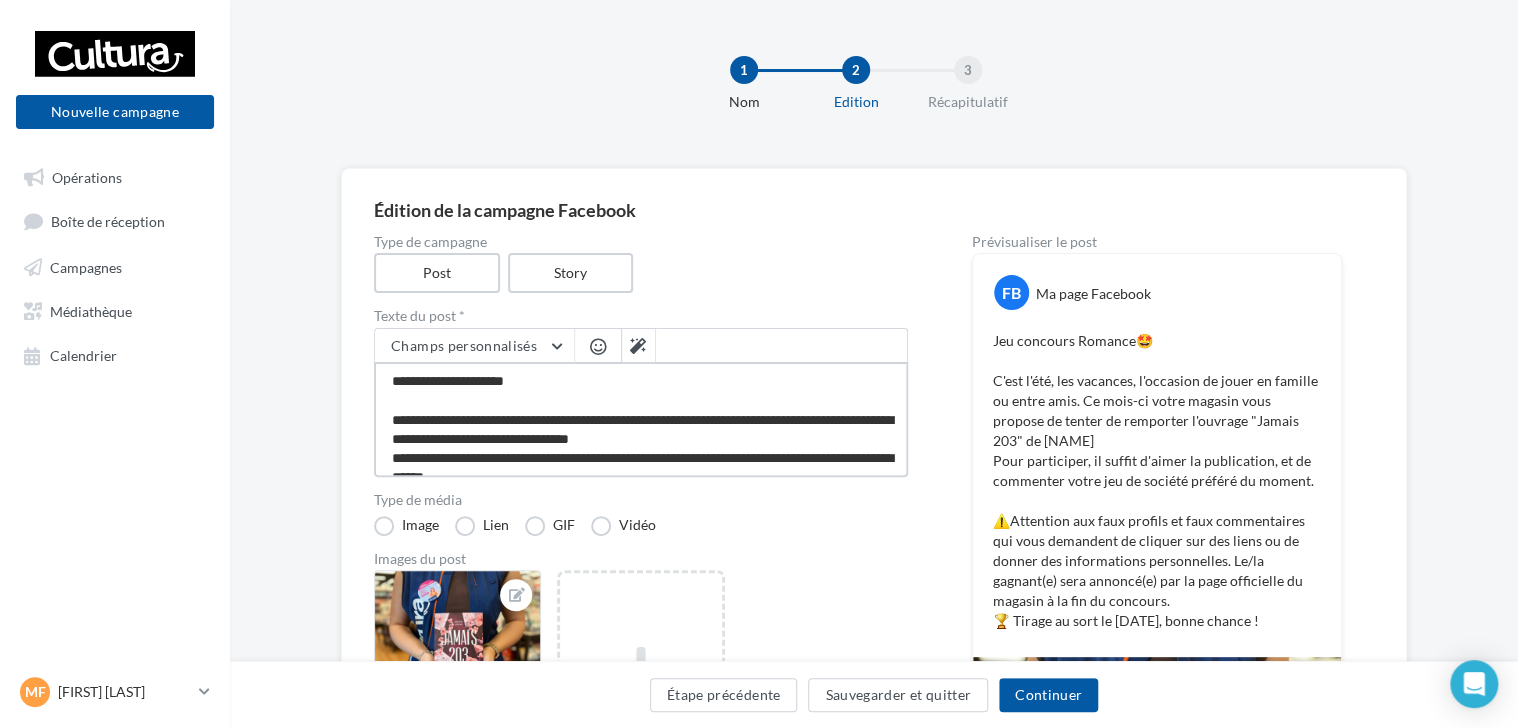 type on "**********" 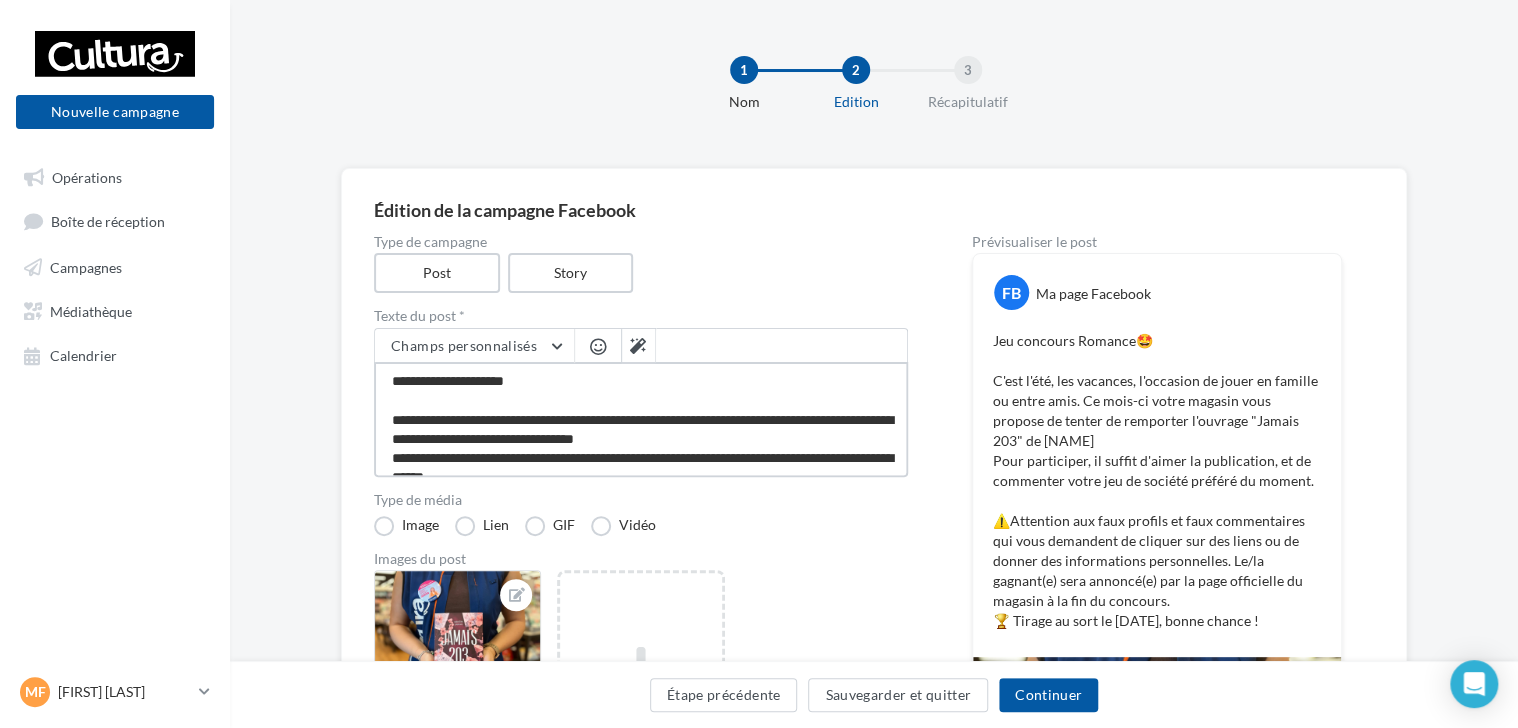 type on "**********" 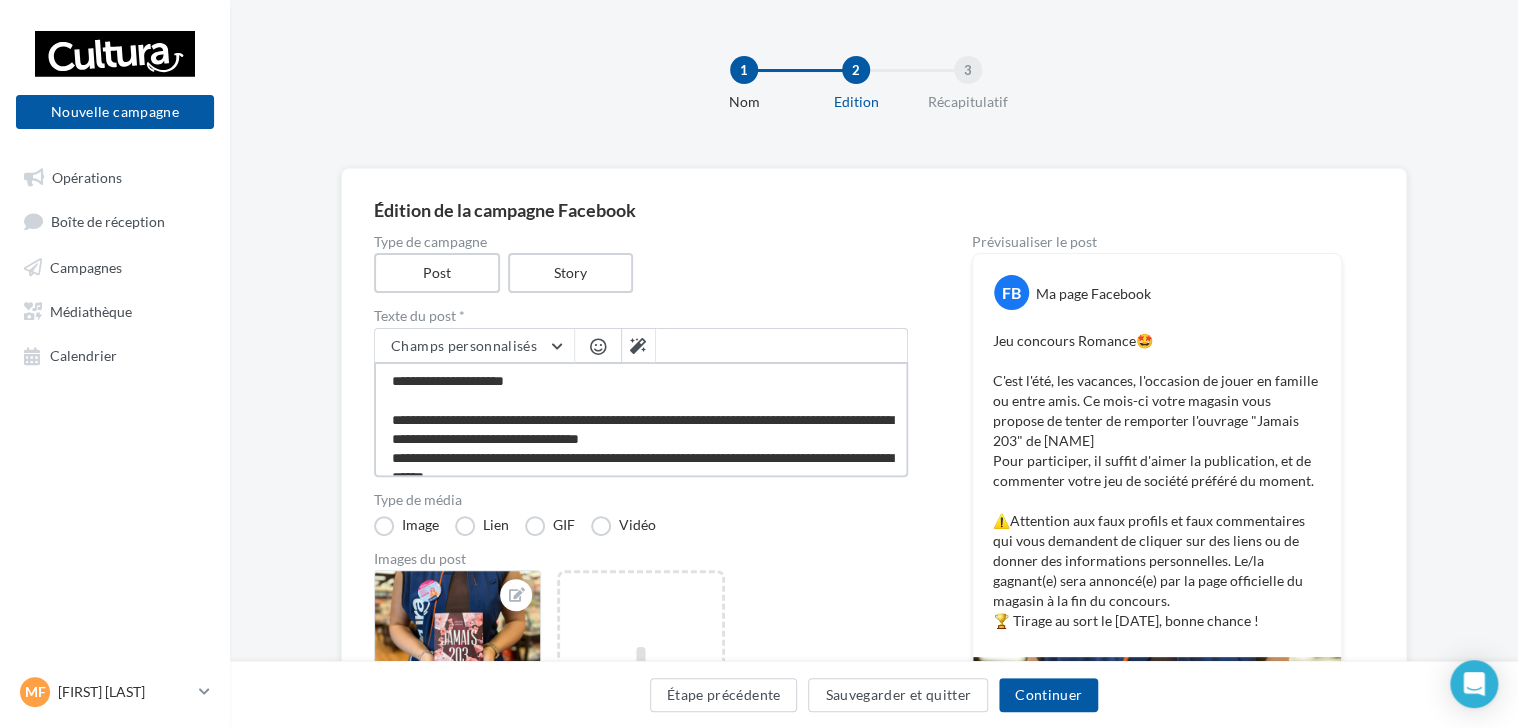 type on "**********" 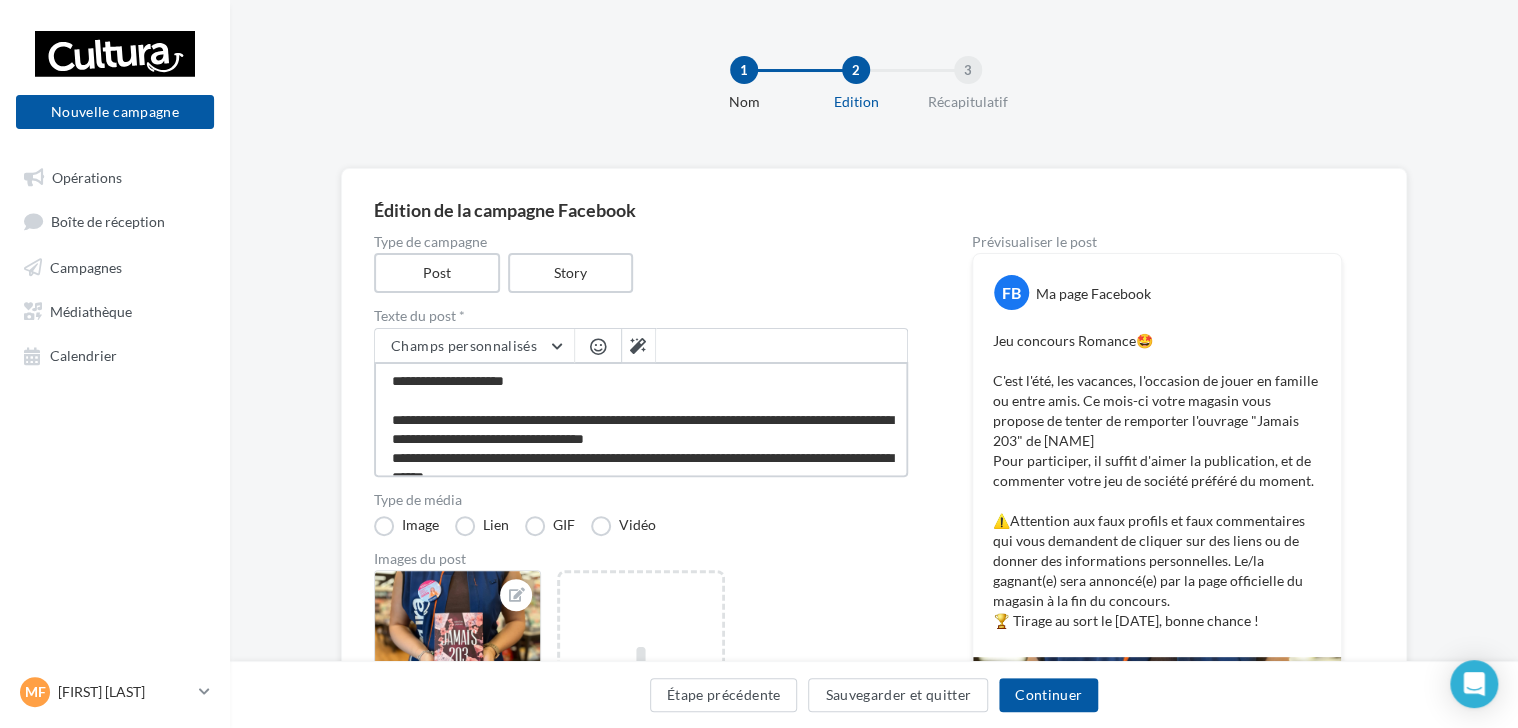 type on "**********" 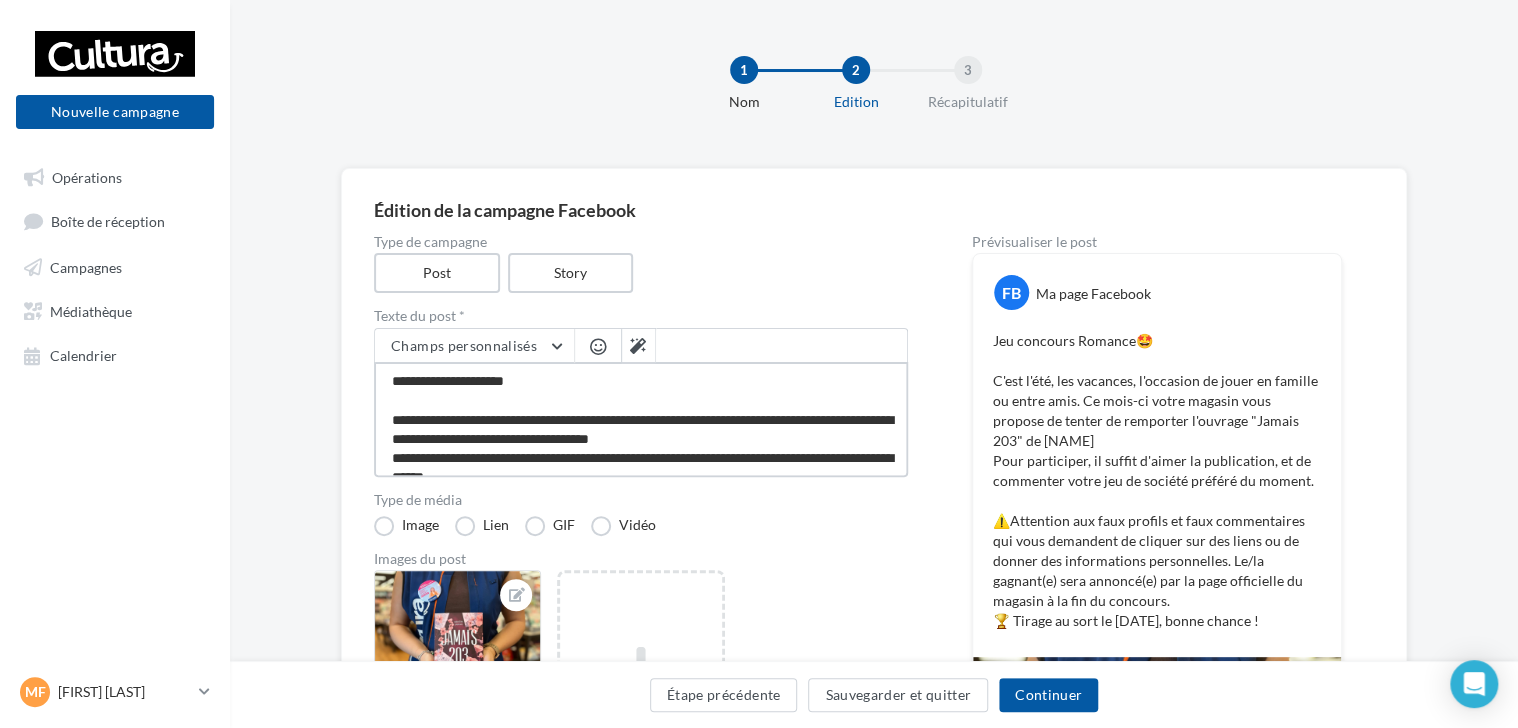 type on "**********" 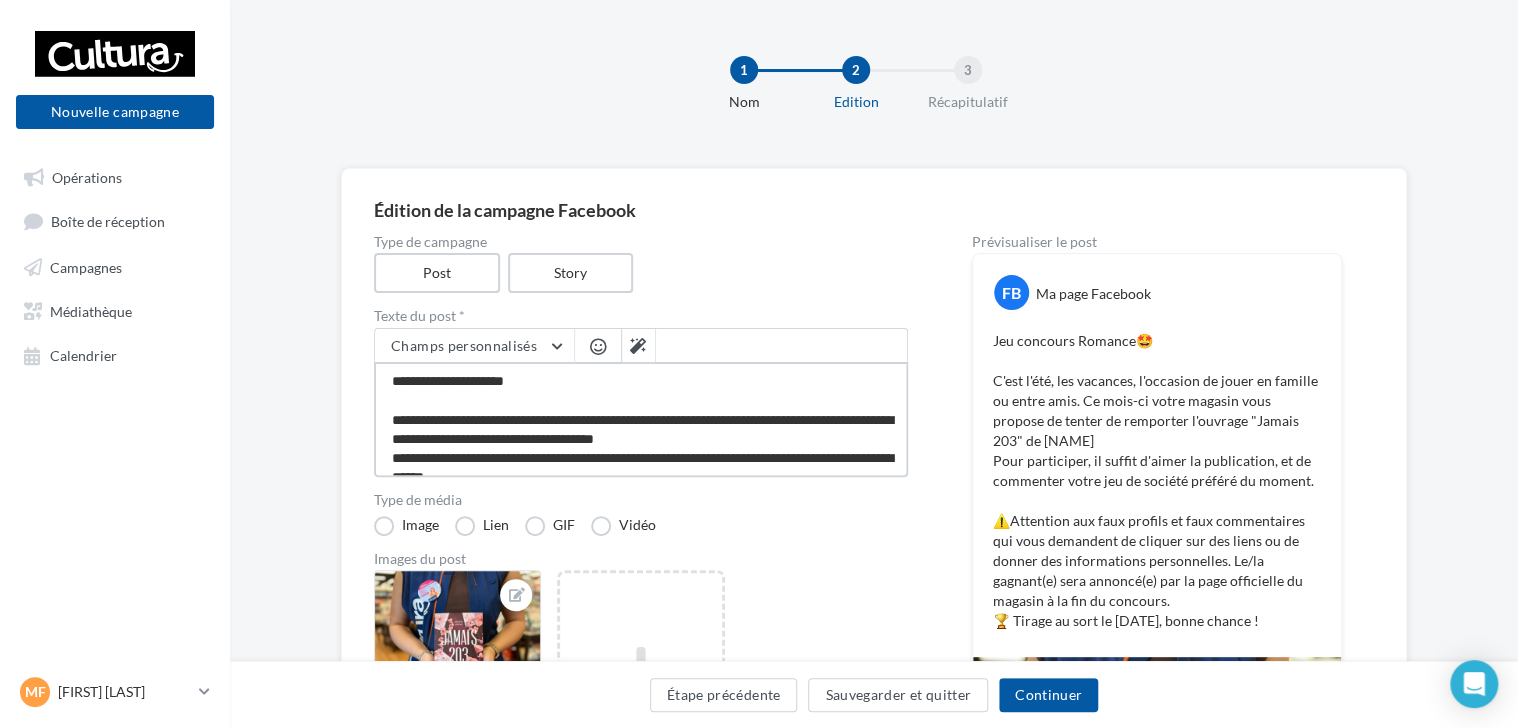 type on "**********" 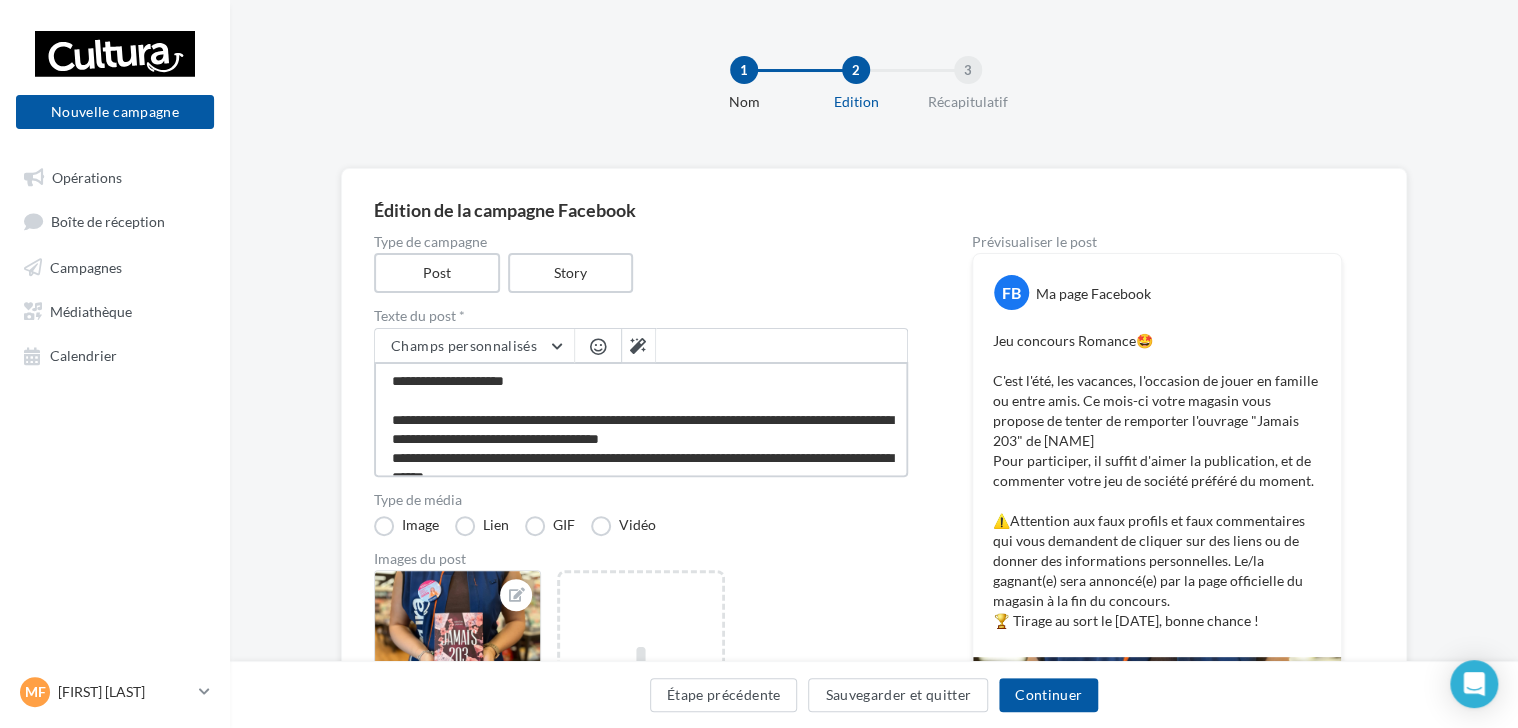type on "**********" 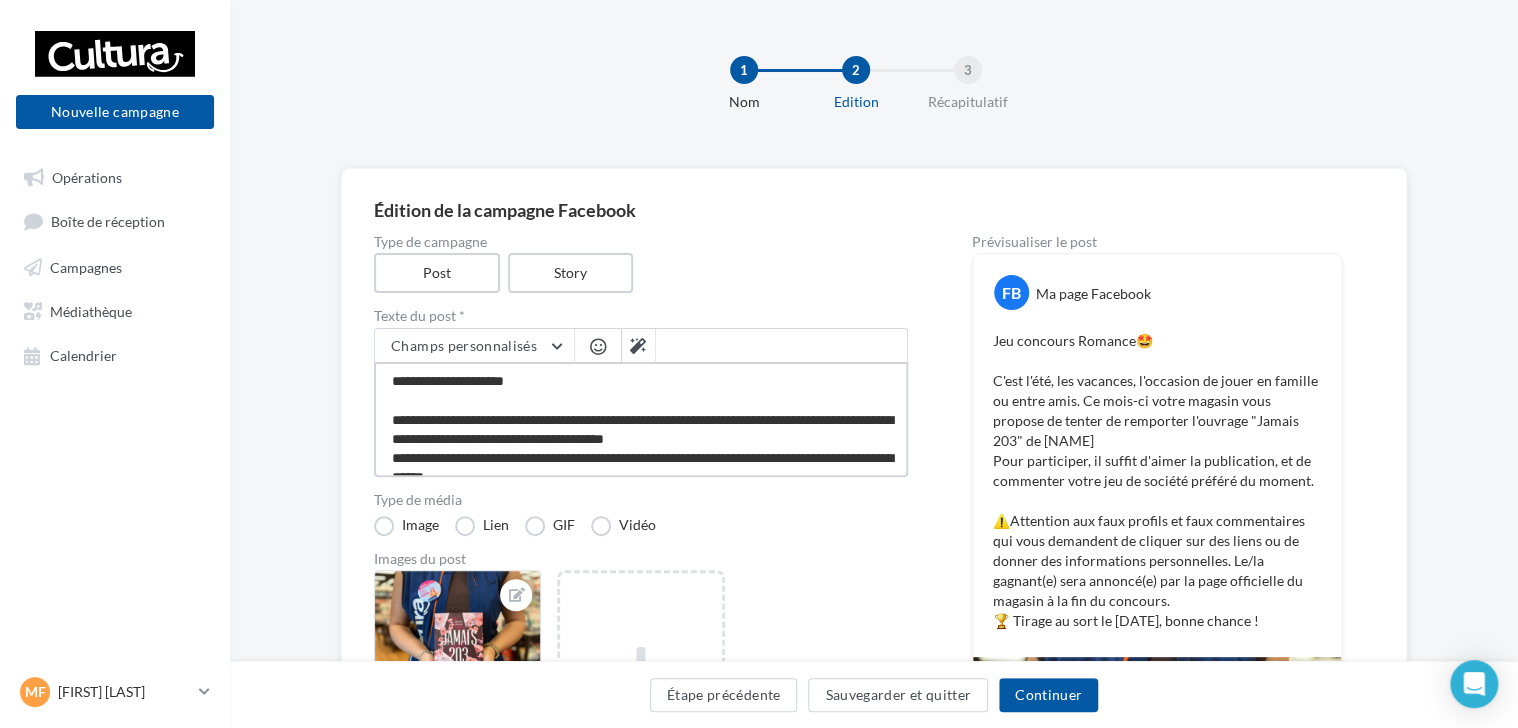 type on "**********" 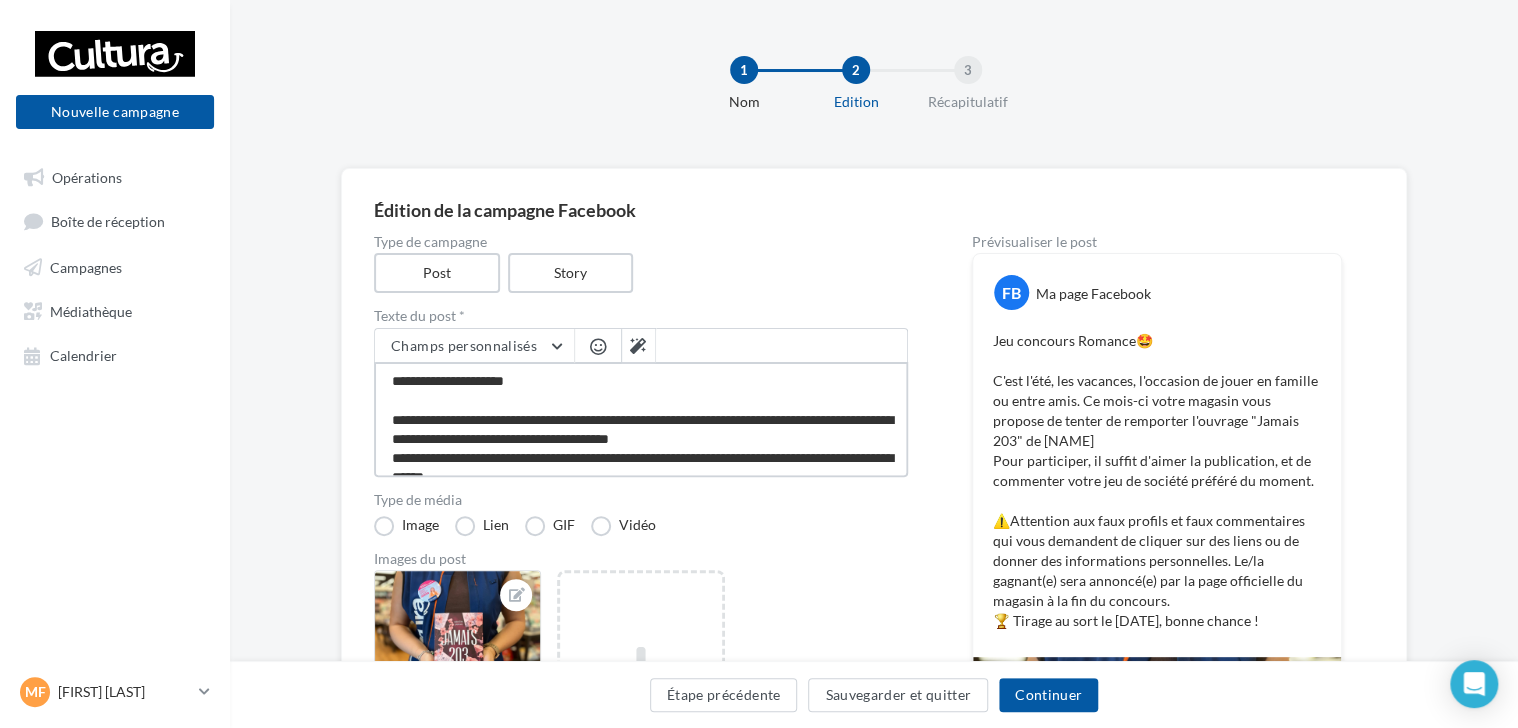 type on "**********" 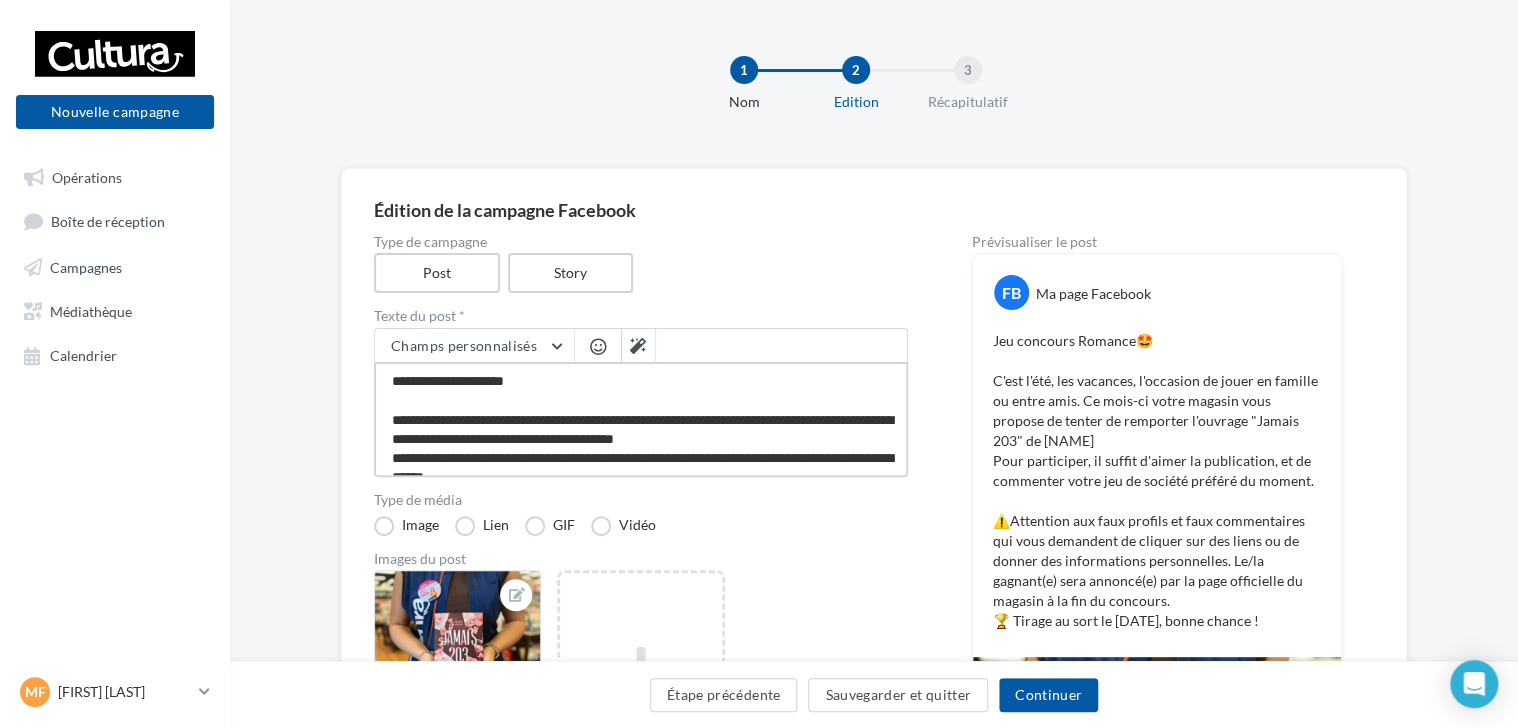 type on "**********" 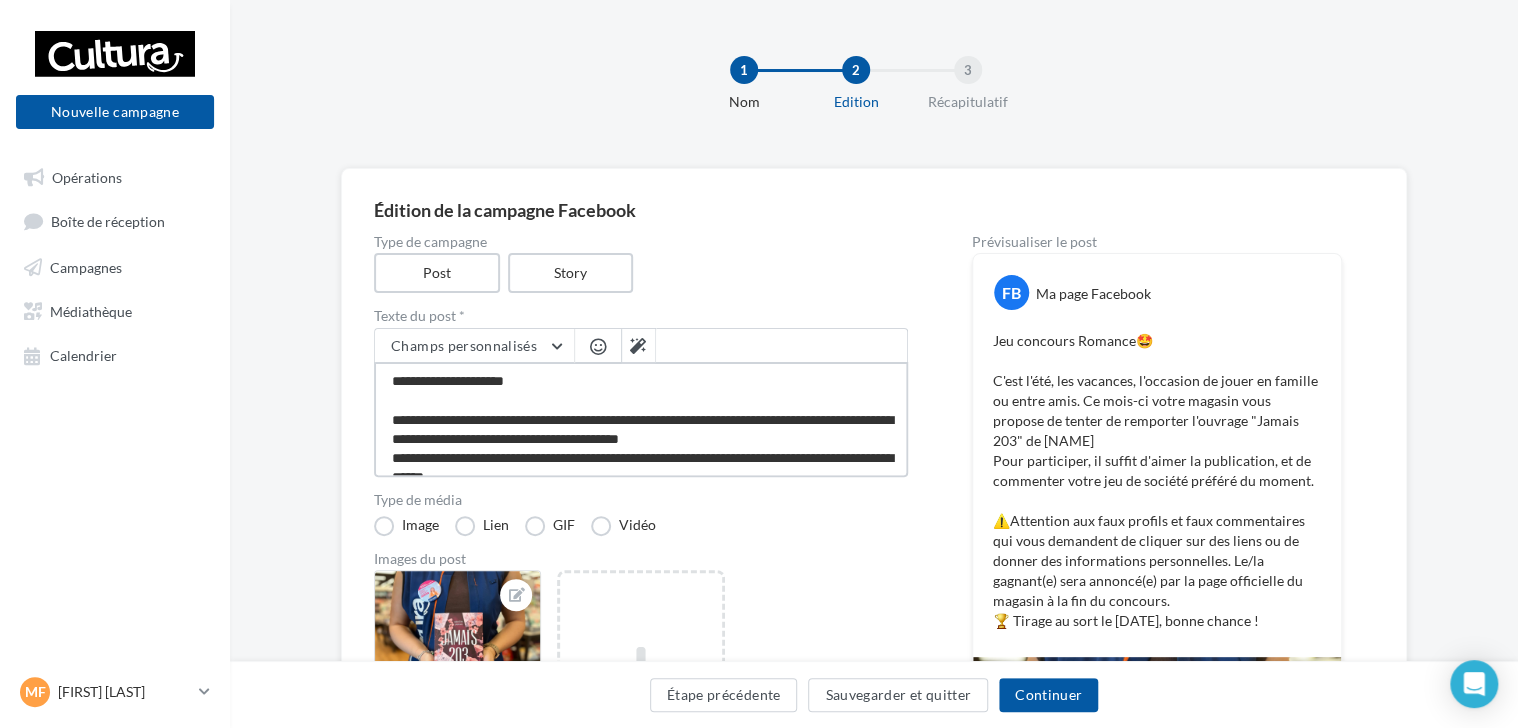 type on "**********" 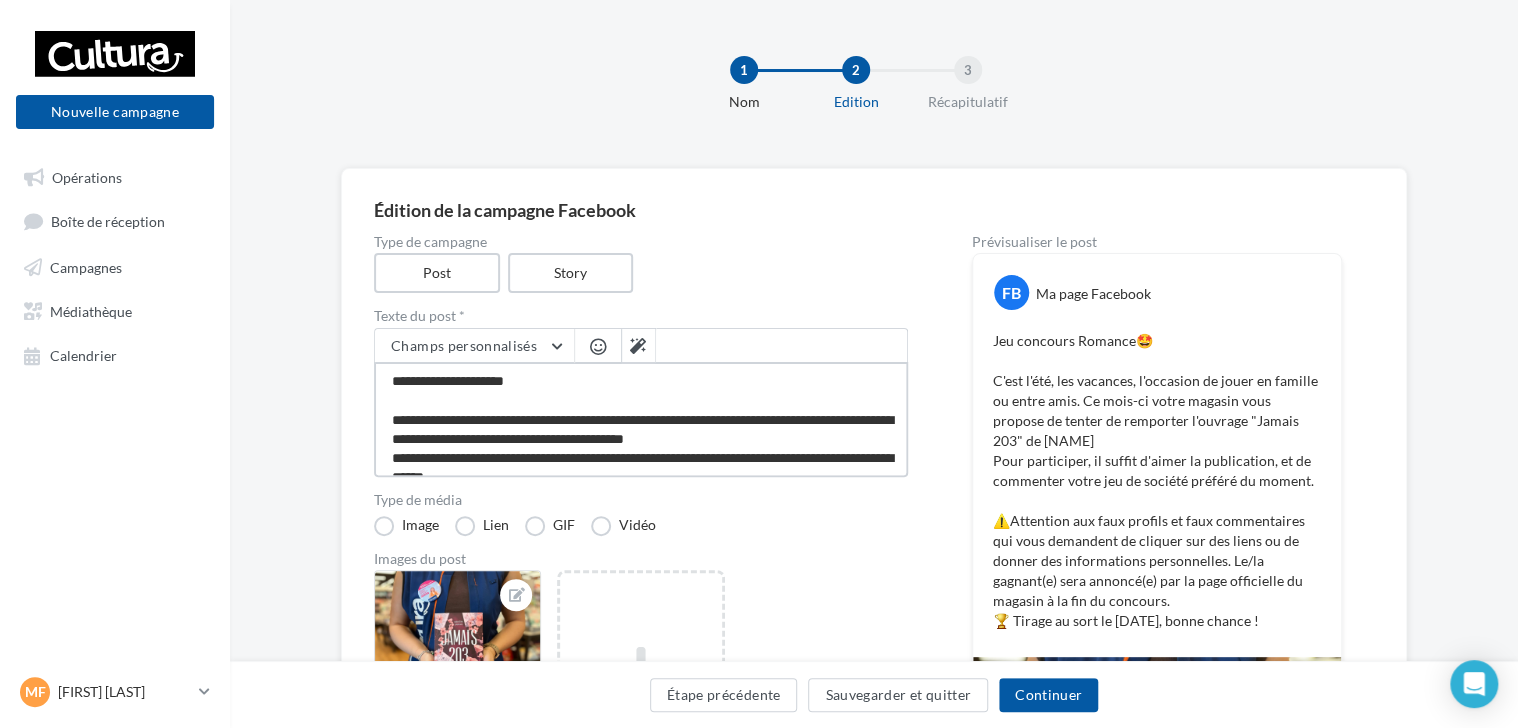 type on "**********" 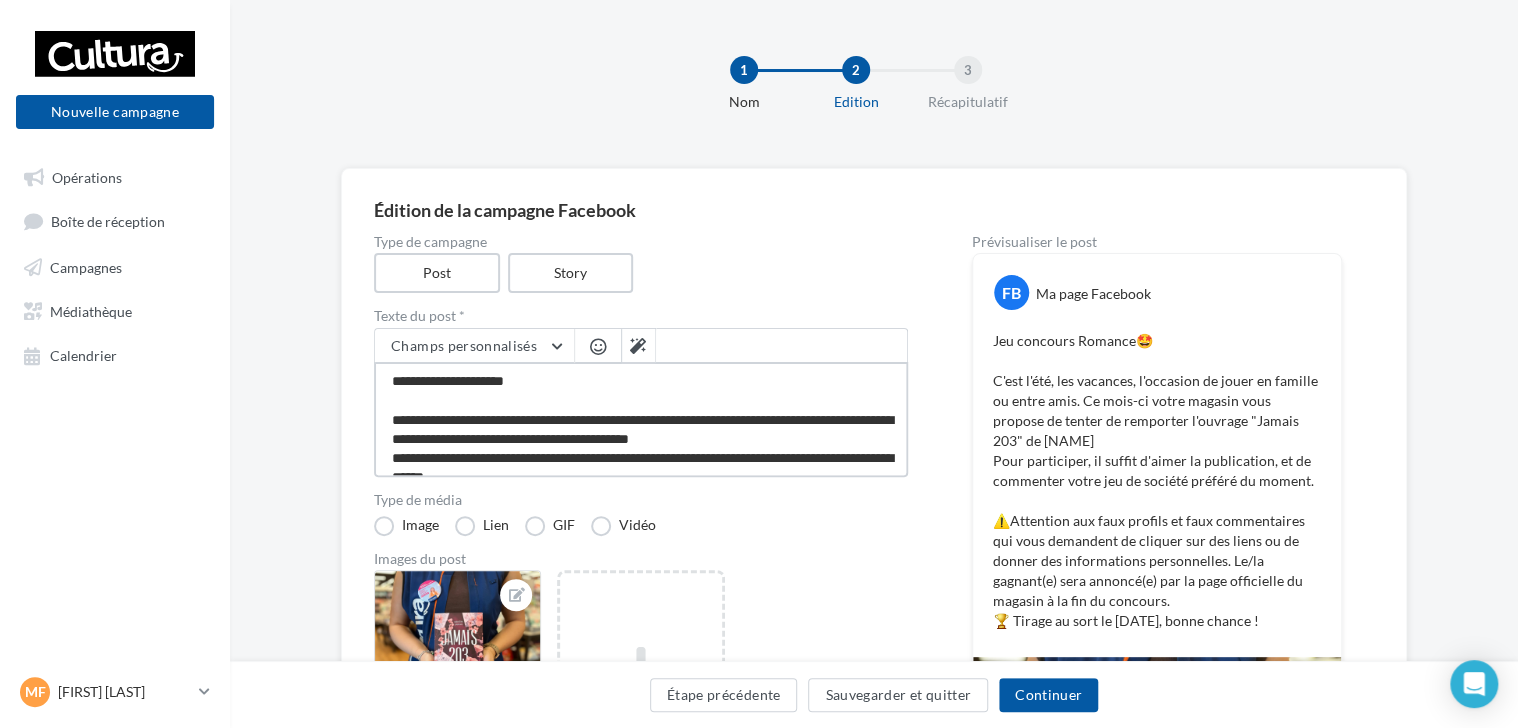 type on "**********" 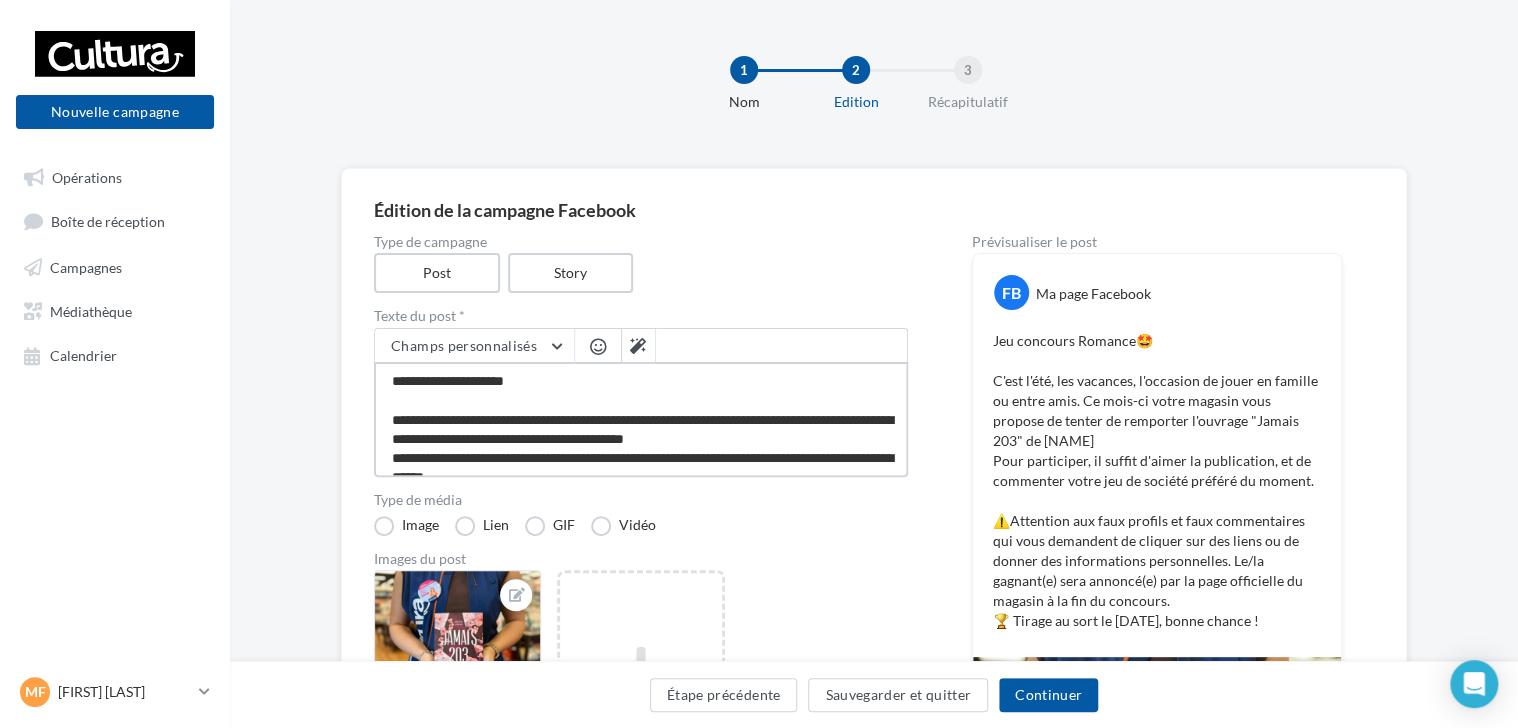 type on "**********" 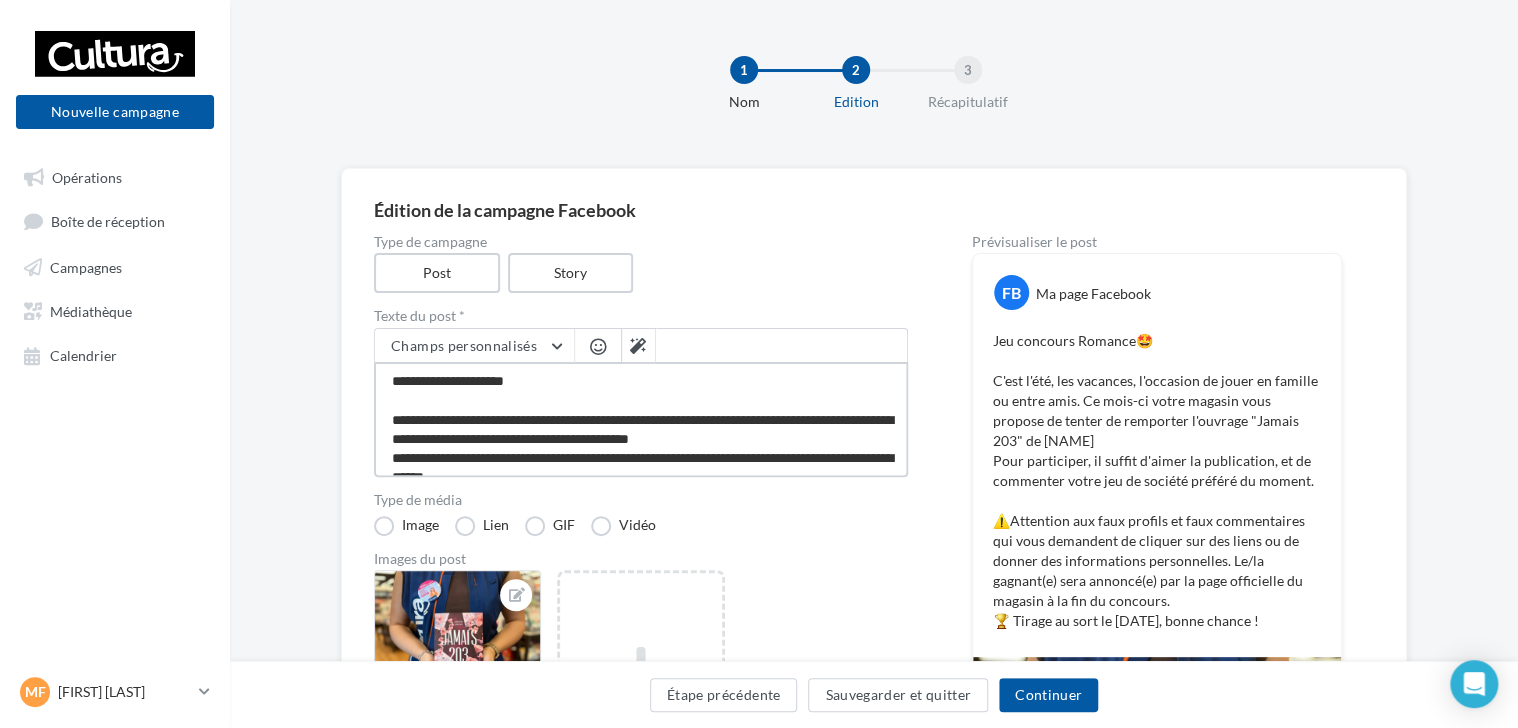 type on "**********" 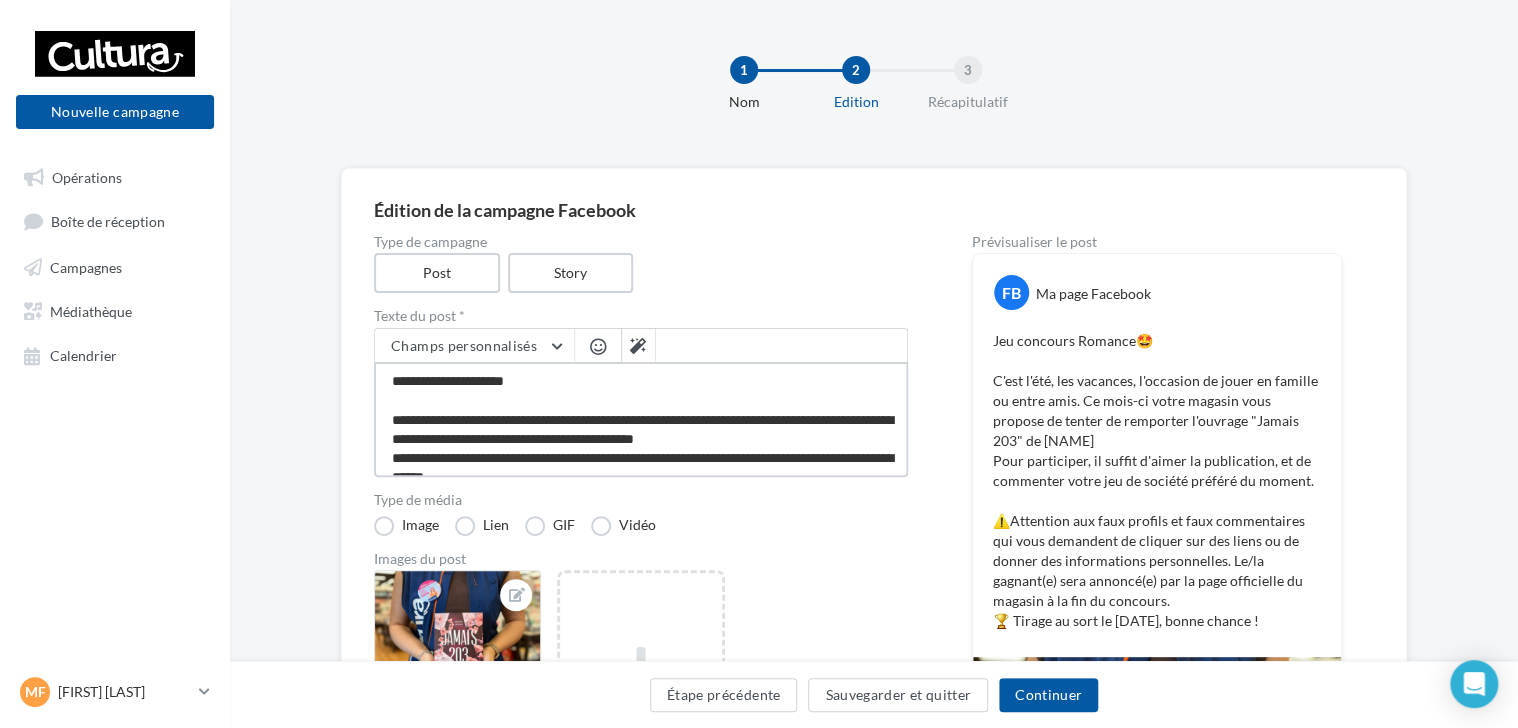 type on "**********" 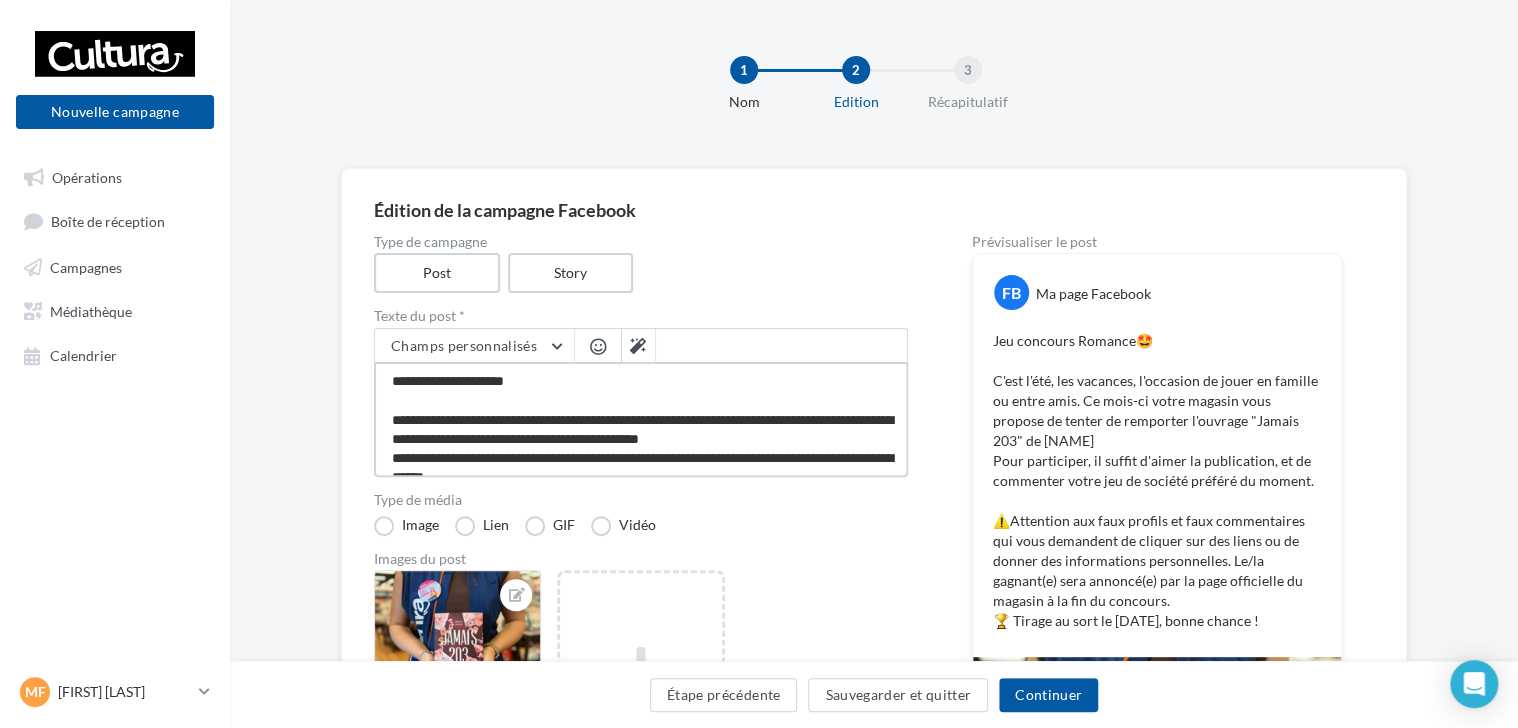 type on "**********" 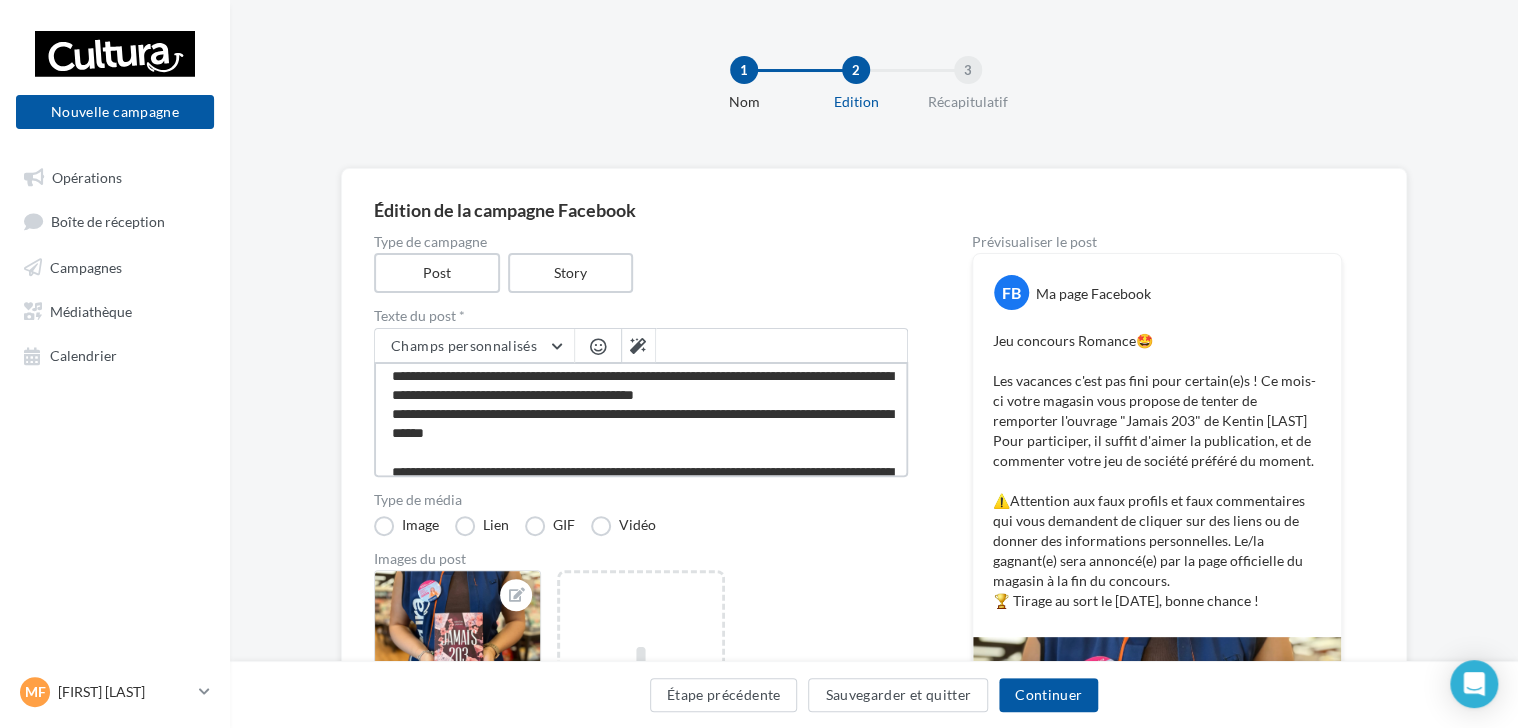 scroll, scrollTop: 44, scrollLeft: 0, axis: vertical 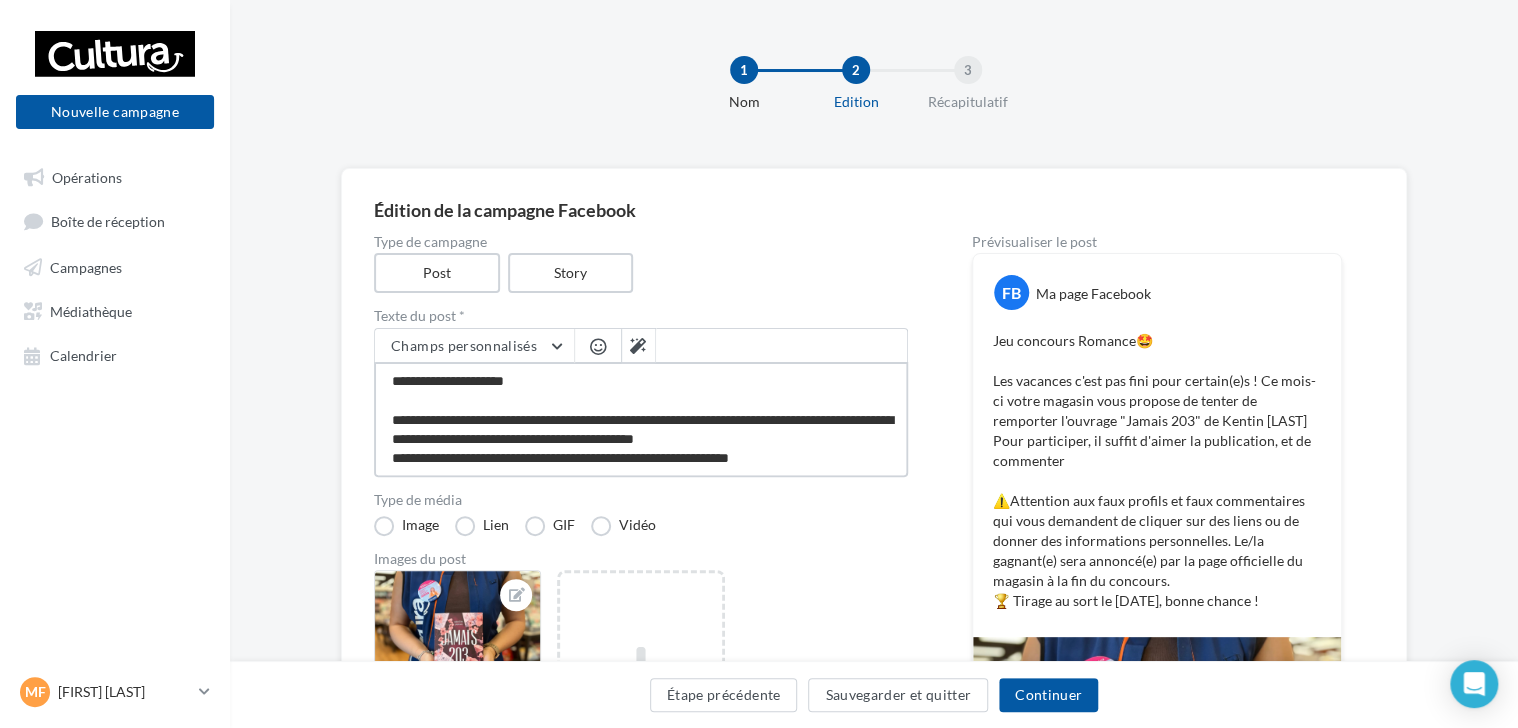 click on "**********" at bounding box center (641, 419) 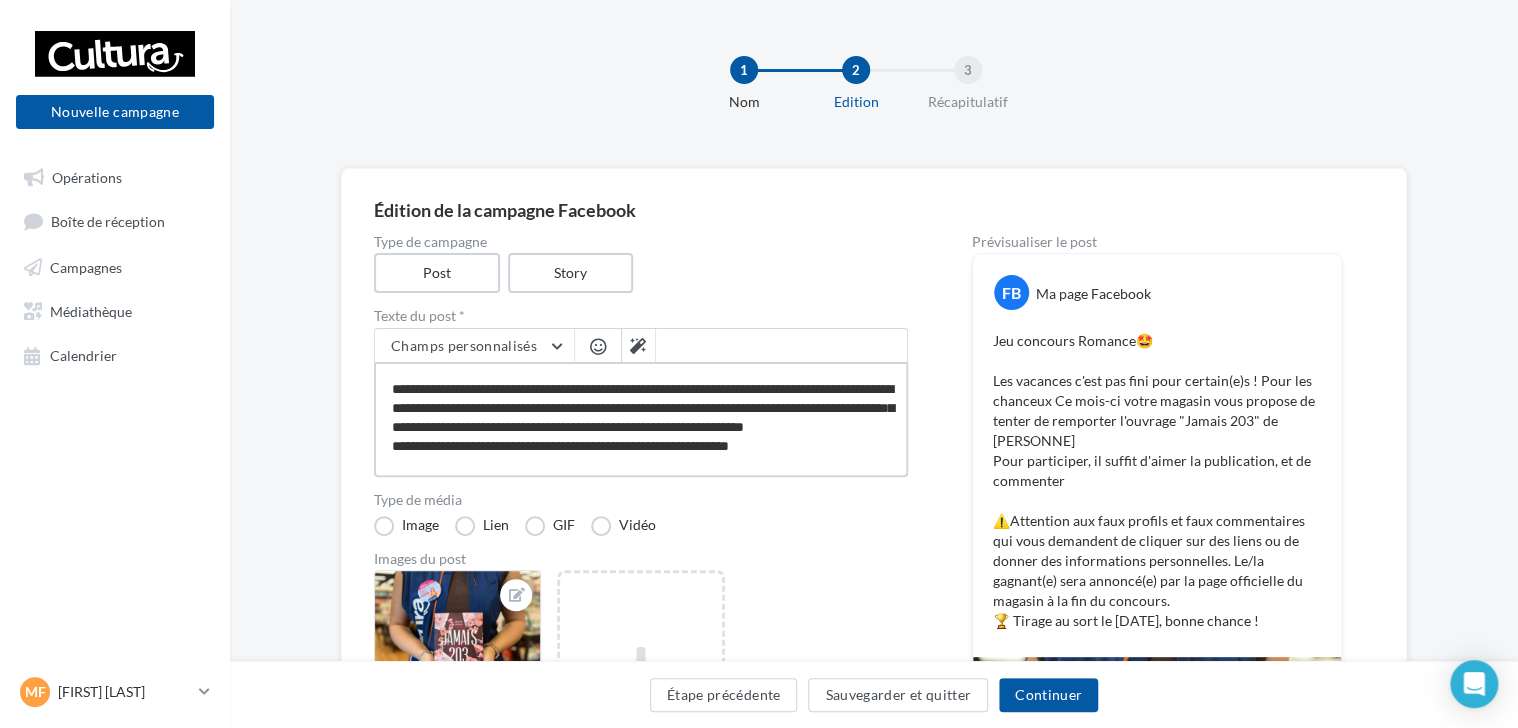 scroll, scrollTop: 32, scrollLeft: 0, axis: vertical 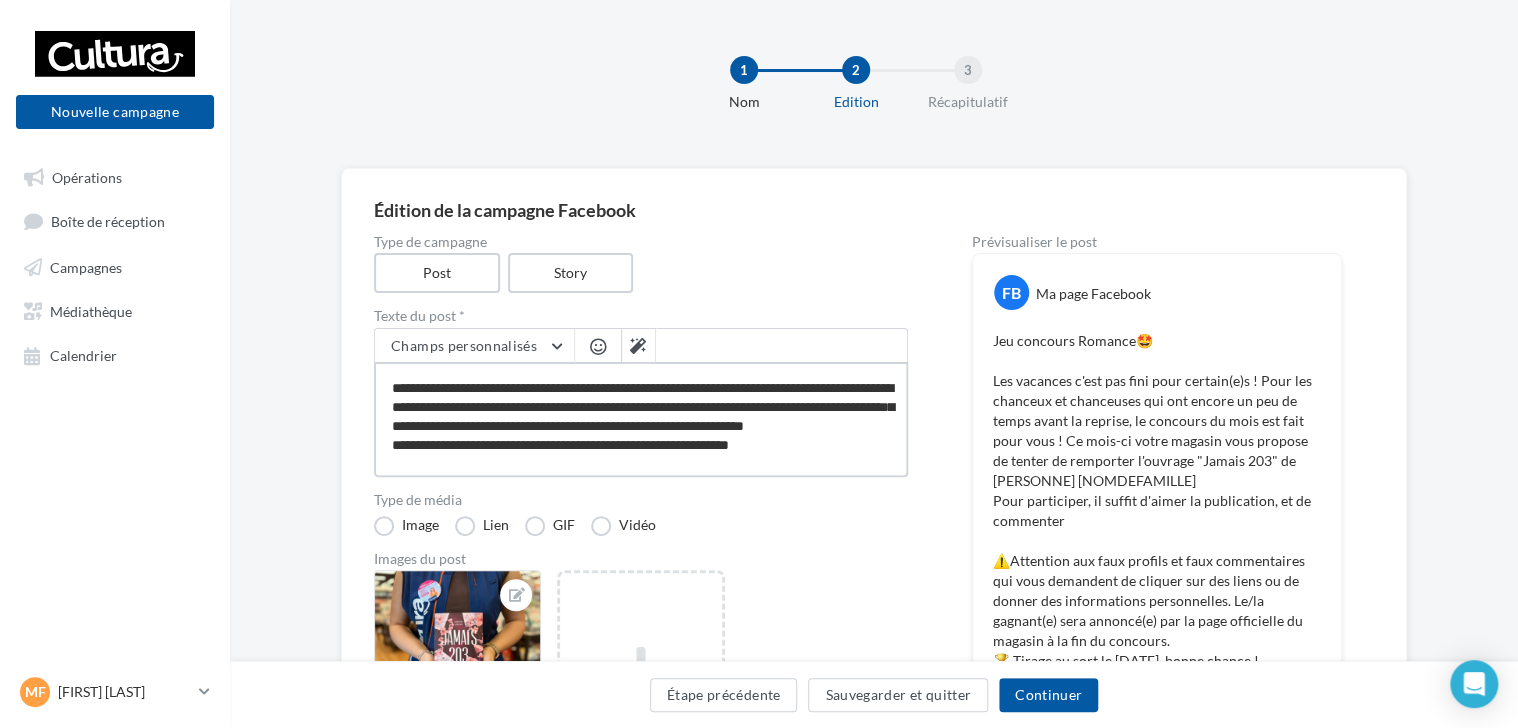 drag, startPoint x: 534, startPoint y: 426, endPoint x: 435, endPoint y: 425, distance: 99.00505 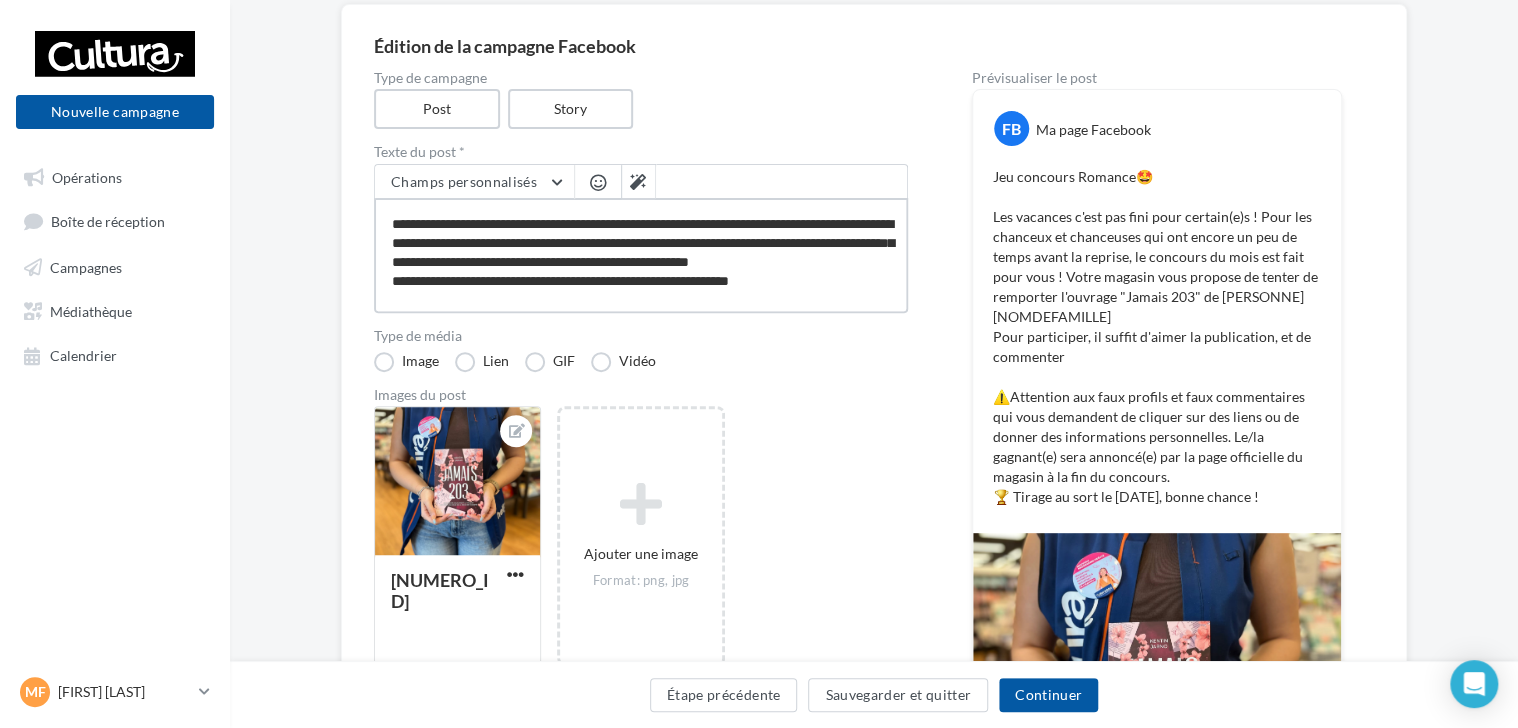 scroll, scrollTop: 164, scrollLeft: 0, axis: vertical 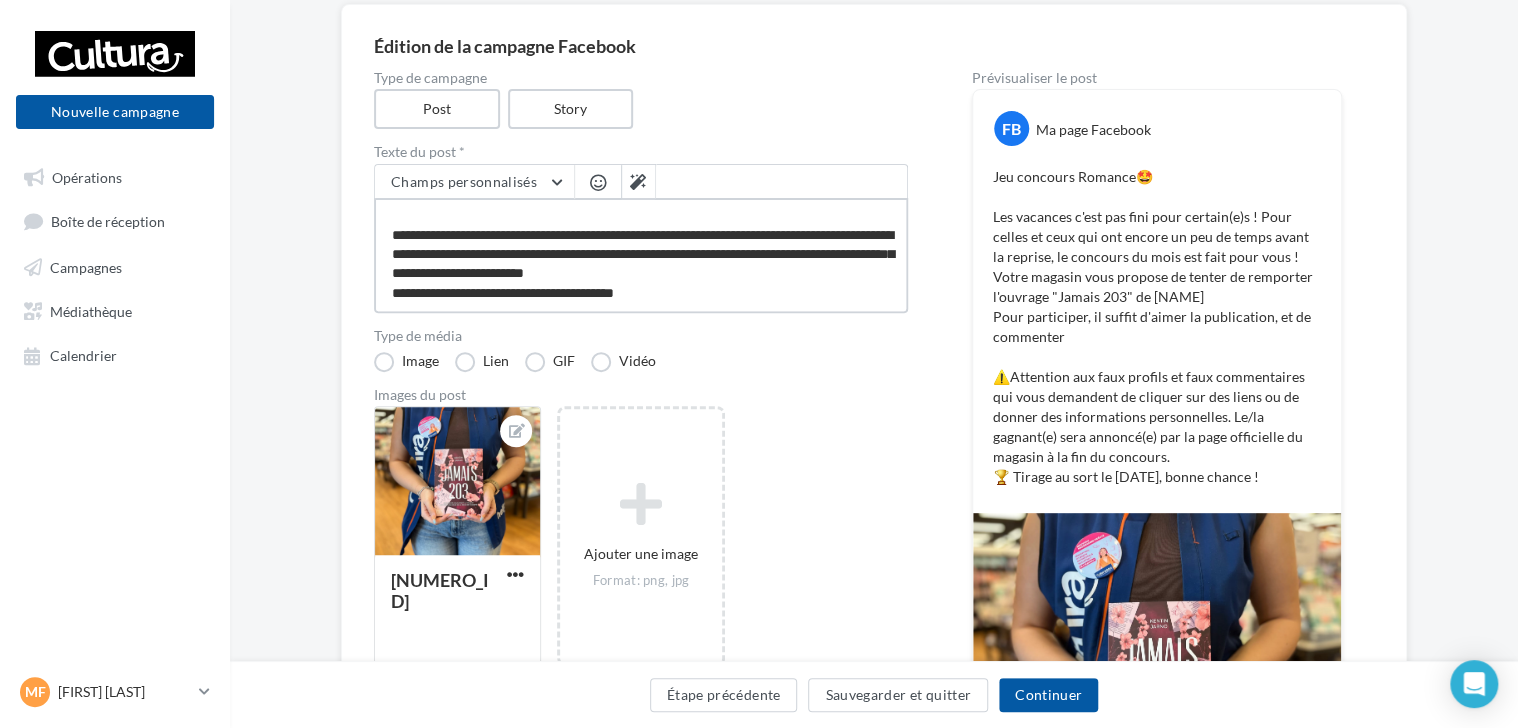 click on "**********" at bounding box center [641, 255] 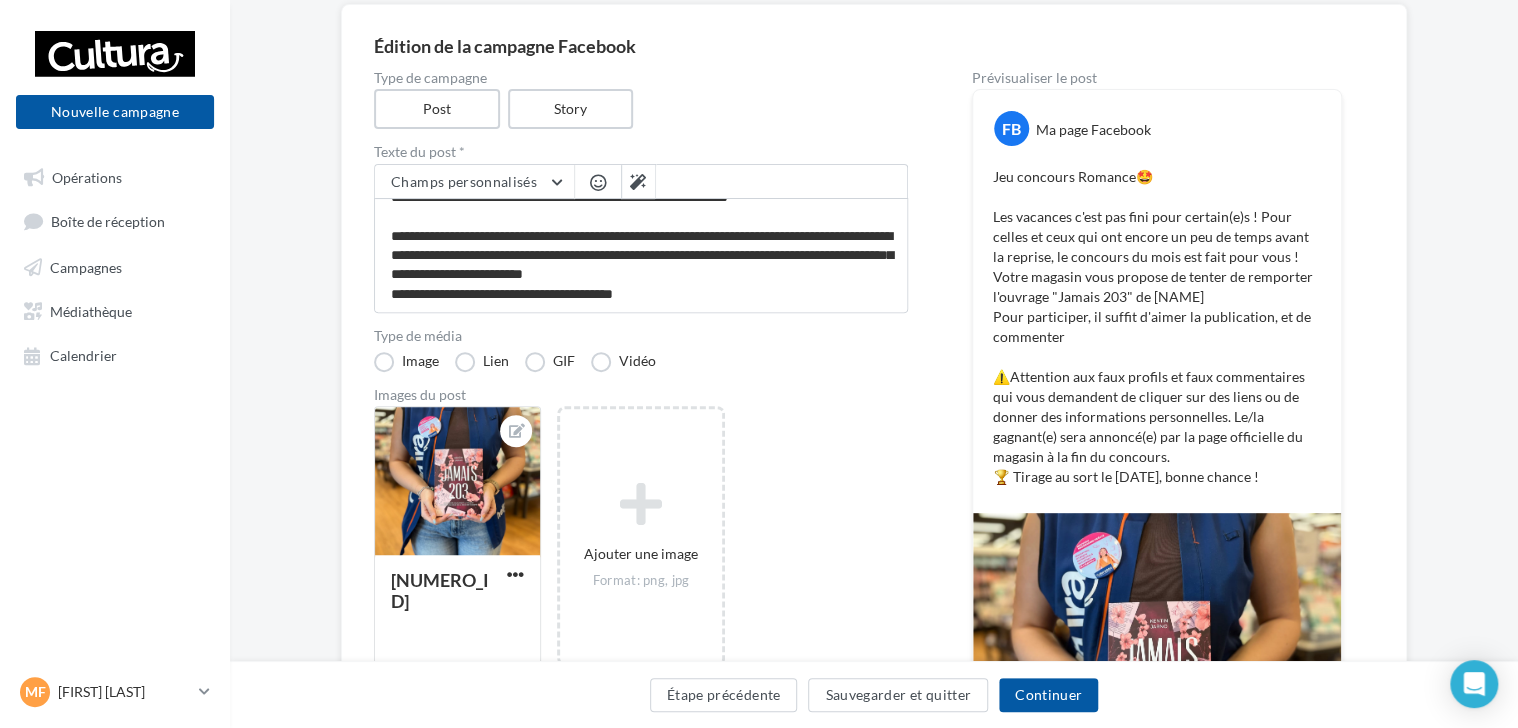 scroll, scrollTop: 133, scrollLeft: 0, axis: vertical 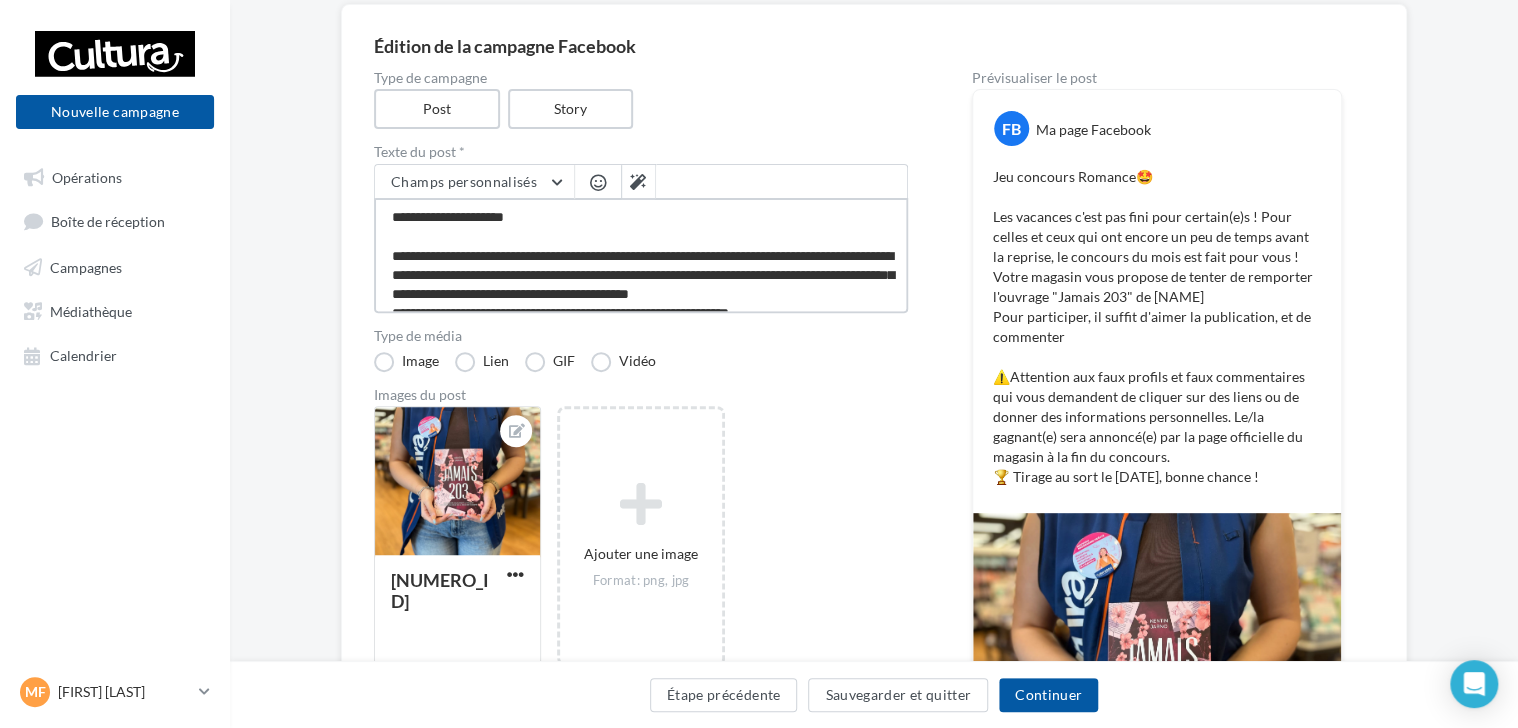 click on "**********" at bounding box center [641, 255] 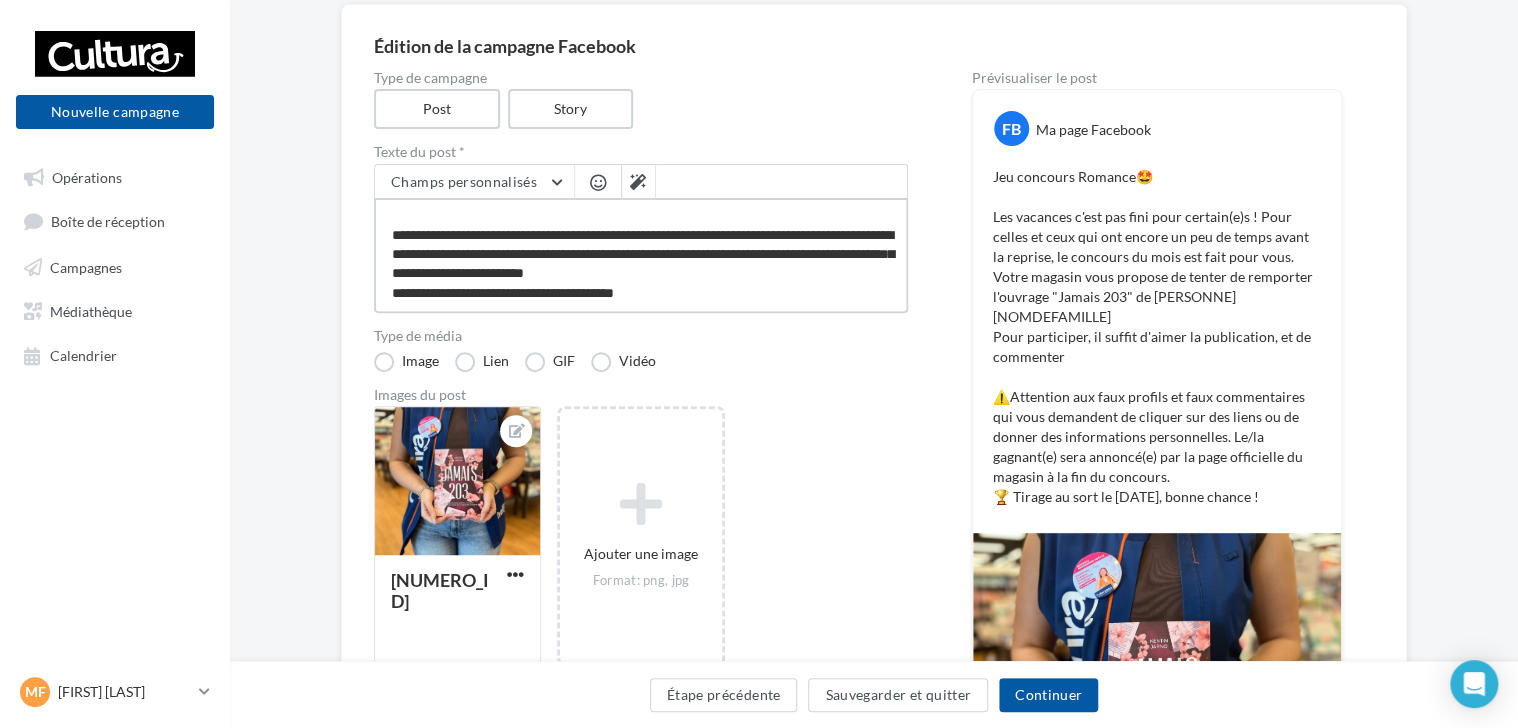 scroll, scrollTop: 135, scrollLeft: 0, axis: vertical 